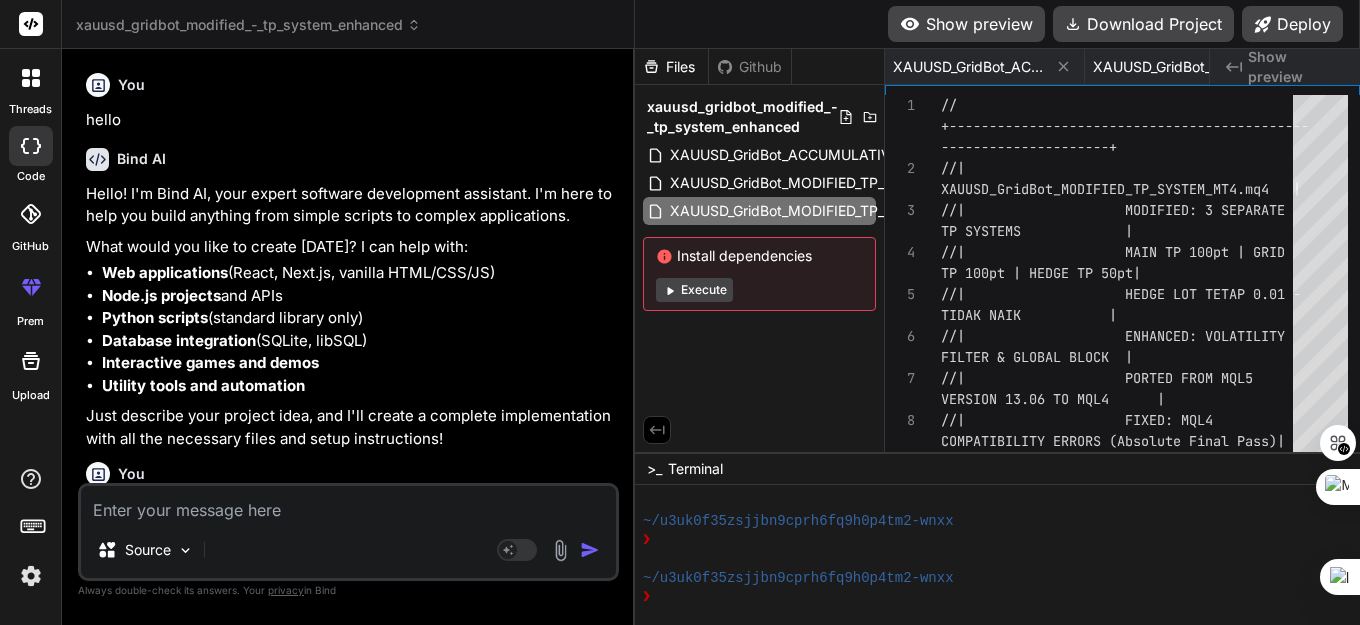 scroll, scrollTop: 0, scrollLeft: 0, axis: both 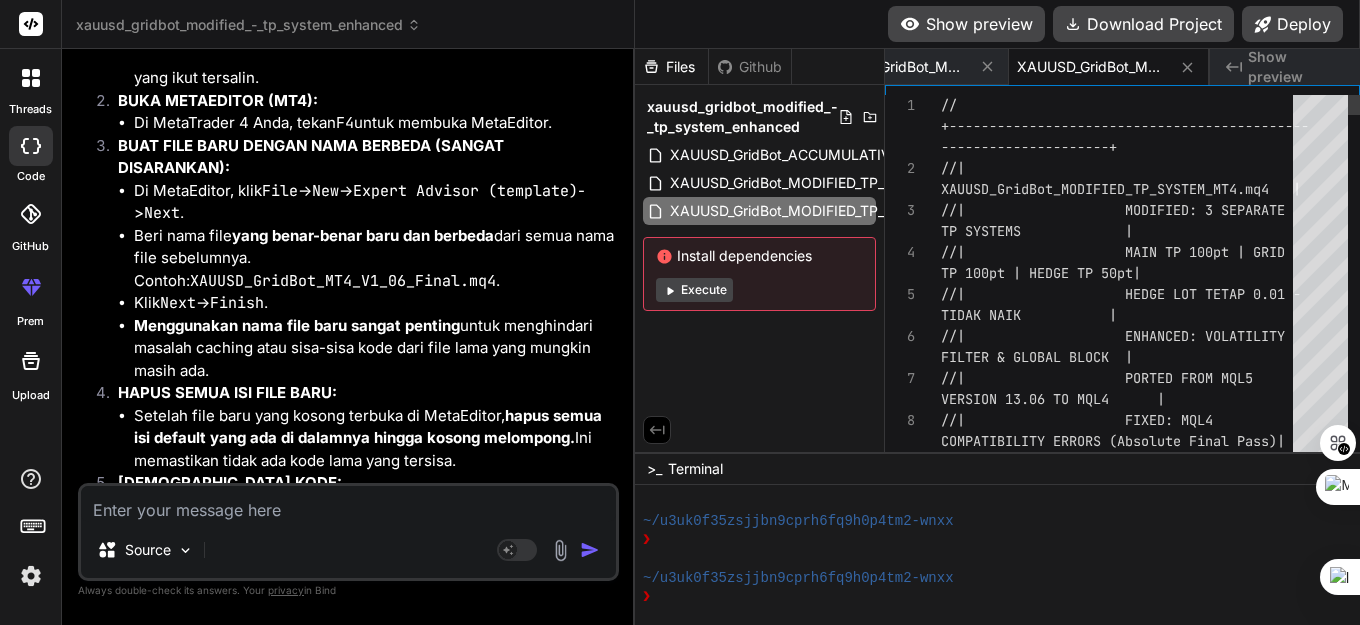 click on "// TIDAK NAIK           | //|                    ENHANCED: VOLATILITY  FILTER & GLOBAL BLOCK  | //|                    PORTED FROM MQL5  VERSION 13.06 TO MQL4      | //|                    FIXED: MQL4  COMPATIBILITY ERRORS (Absolute Final Pass)| //|                    MAIN TP 100pt | GRID  TP 100pt | HEDGE TP 50pt| //|                    HEDGE LOT TETAP 0.01 -  //|                    MODIFIED: 3 SEPARATE  TP SYSTEMS             | XAUUSD_GridBot_MODIFIED_TP_SYSTEM_MT4.mq4   | ---------------------+ //|                     // +---------------------------------------------" at bounding box center [1123, 33758] 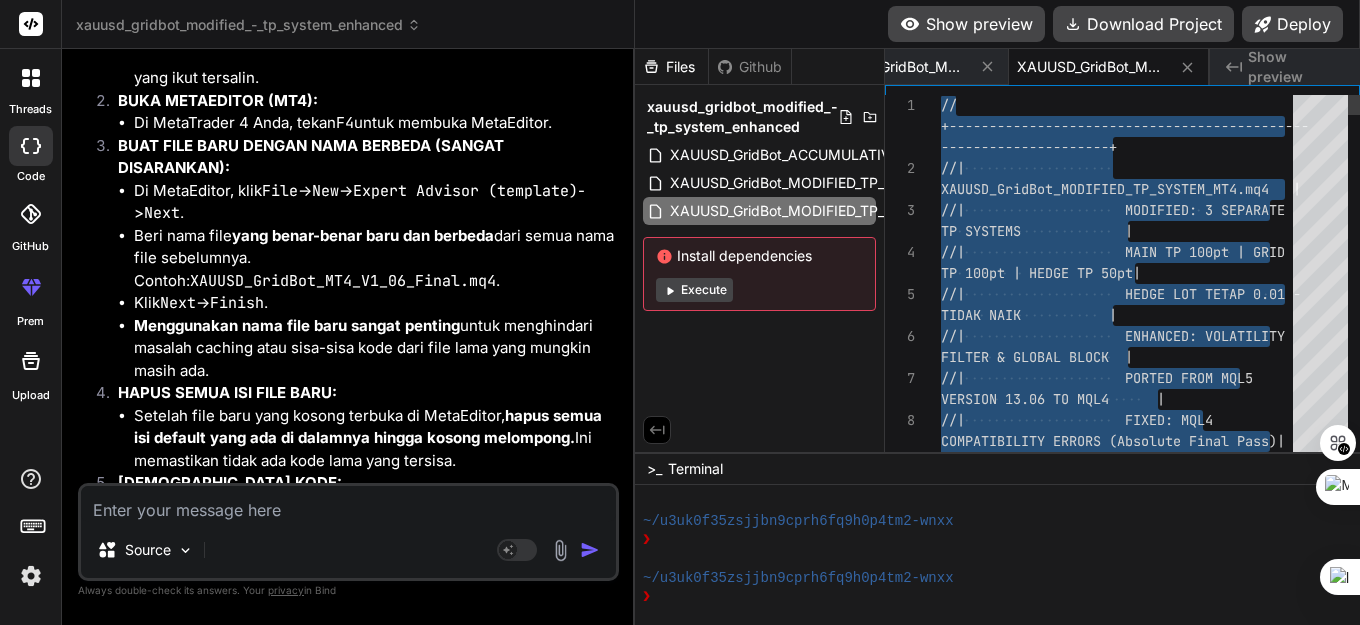 scroll, scrollTop: 0, scrollLeft: 0, axis: both 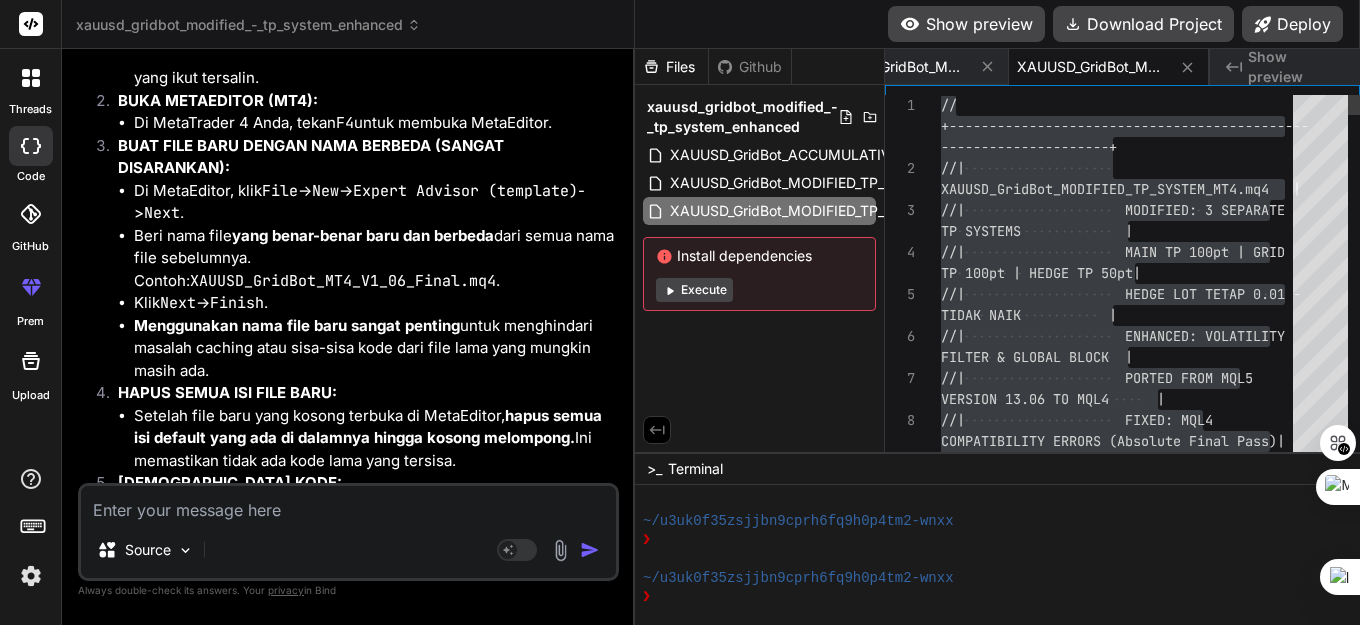 drag, startPoint x: 1050, startPoint y: 212, endPoint x: 1044, endPoint y: 180, distance: 32.55764 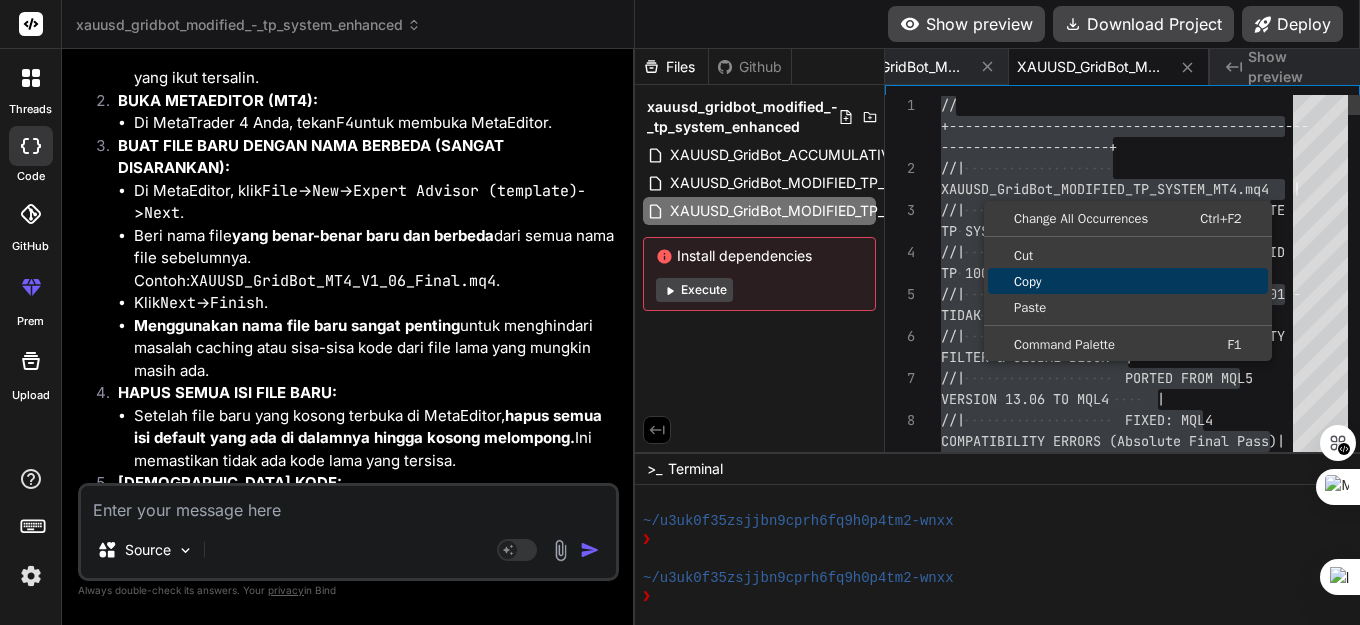 click on "Copy" at bounding box center (1128, 281) 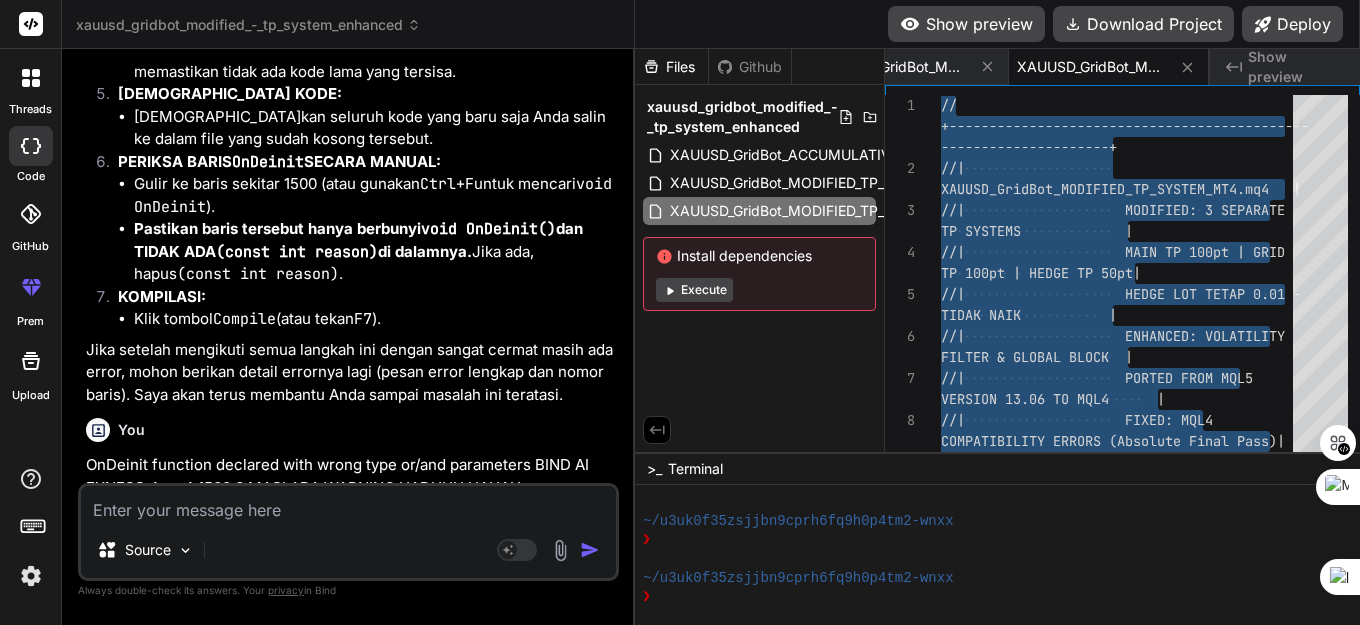 scroll, scrollTop: 126689, scrollLeft: 0, axis: vertical 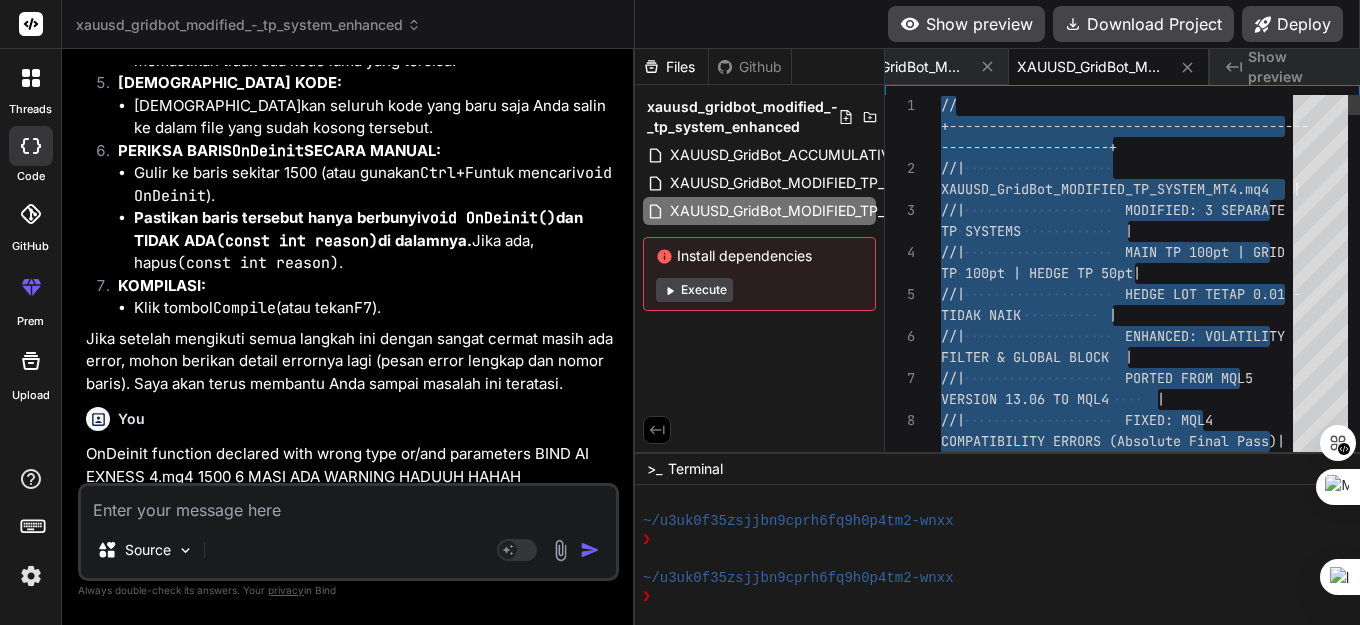 drag, startPoint x: 1044, startPoint y: 188, endPoint x: 1037, endPoint y: 168, distance: 21.189621 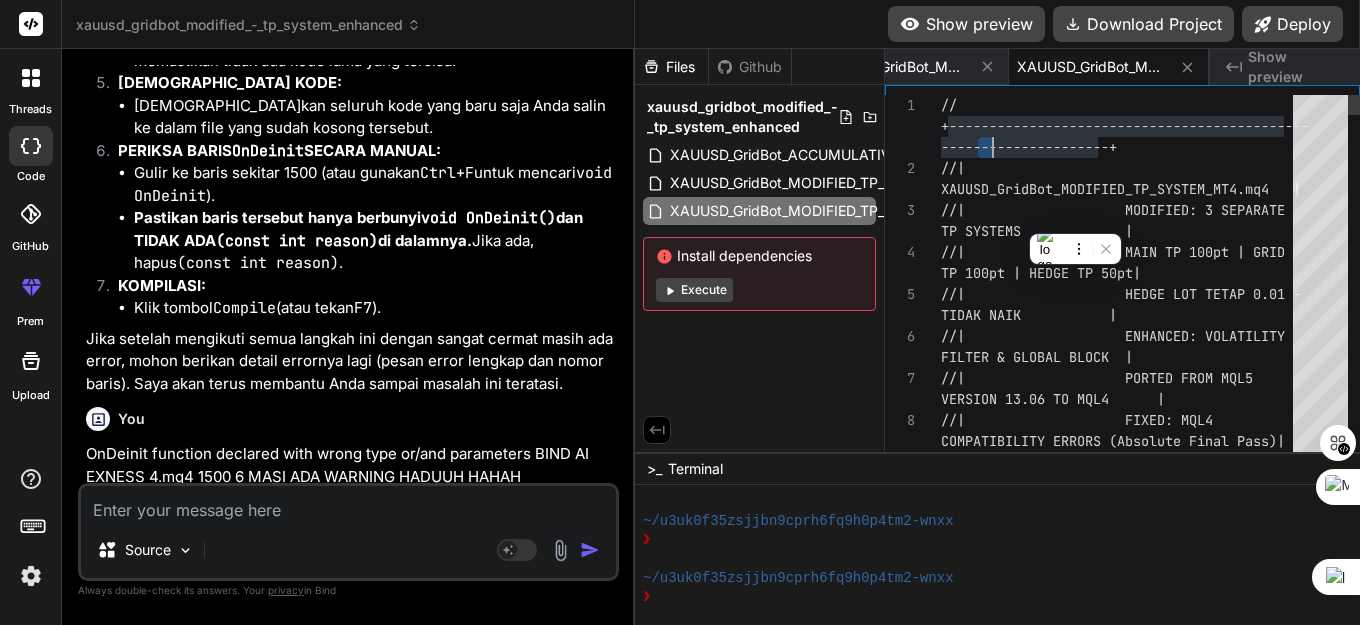drag, startPoint x: 980, startPoint y: 135, endPoint x: 950, endPoint y: 113, distance: 37.202152 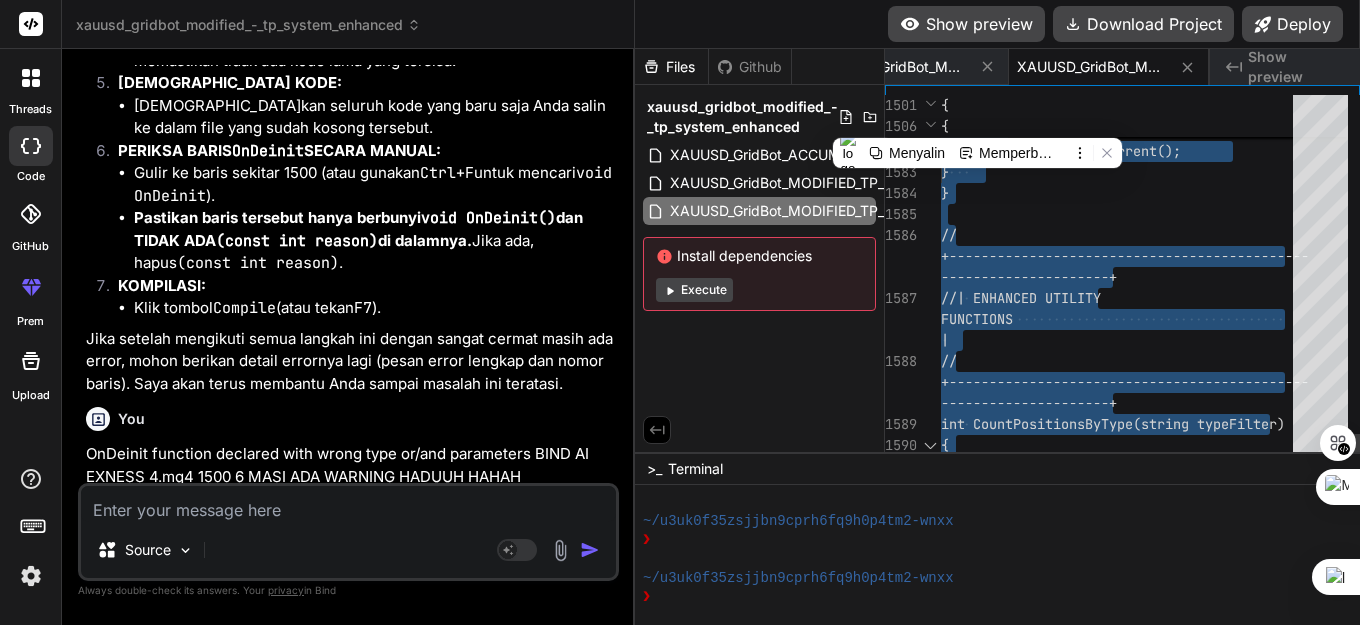 type on "//+------------------------------------------------------------------+
//|                    XAUUSD_GridBot_MODIFIED_TP_SYSTEM_MT4.mq4   |
//|                    MODIFIED: 3 SEPARATE TP SYSTEMS             |
//|                    MAIN TP 100pt | GRID TP 100pt | HEDGE TP 50pt|
//|                    HEDGE LOT TETAP 0.01 - …DoubleToStr(hedgeProfit, 2), ") FIXED ", DoubleToStr(hedgeLotSize, 2), " | Grid: ", IntegerToString(avgCount), " ($", DoubleToStr(avgProfit, 2), ")"));
}" 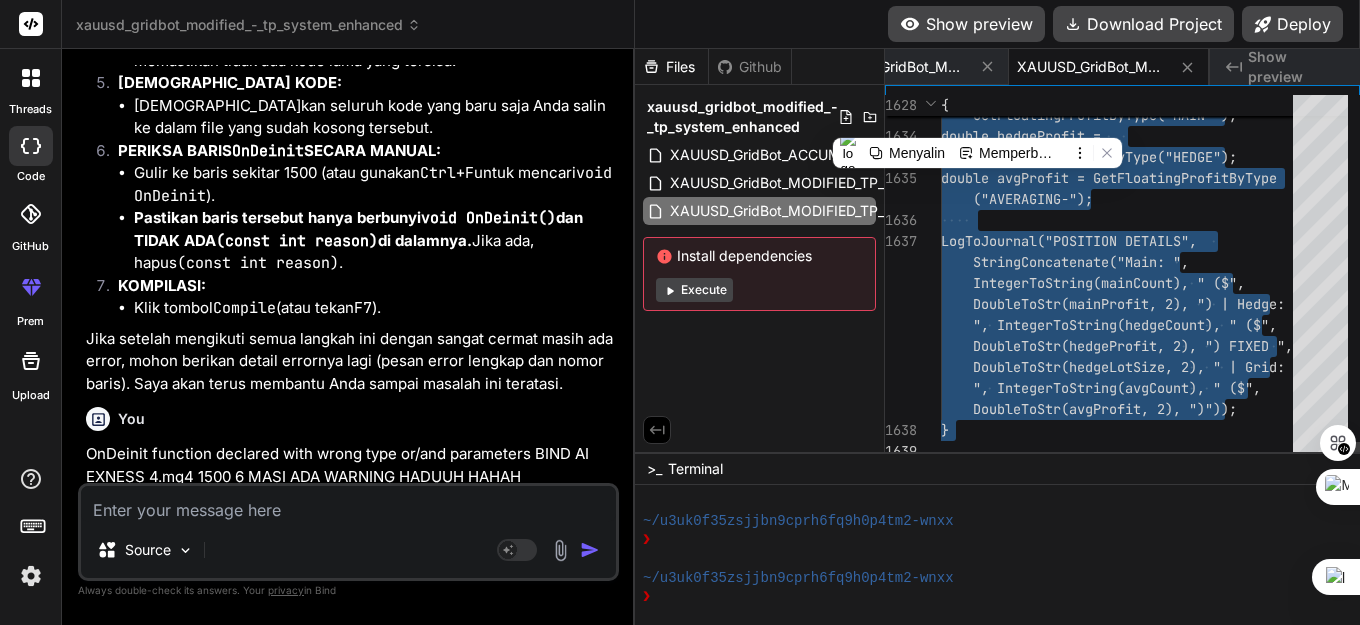 drag, startPoint x: 944, startPoint y: 101, endPoint x: 1185, endPoint y: 462, distance: 434.05298 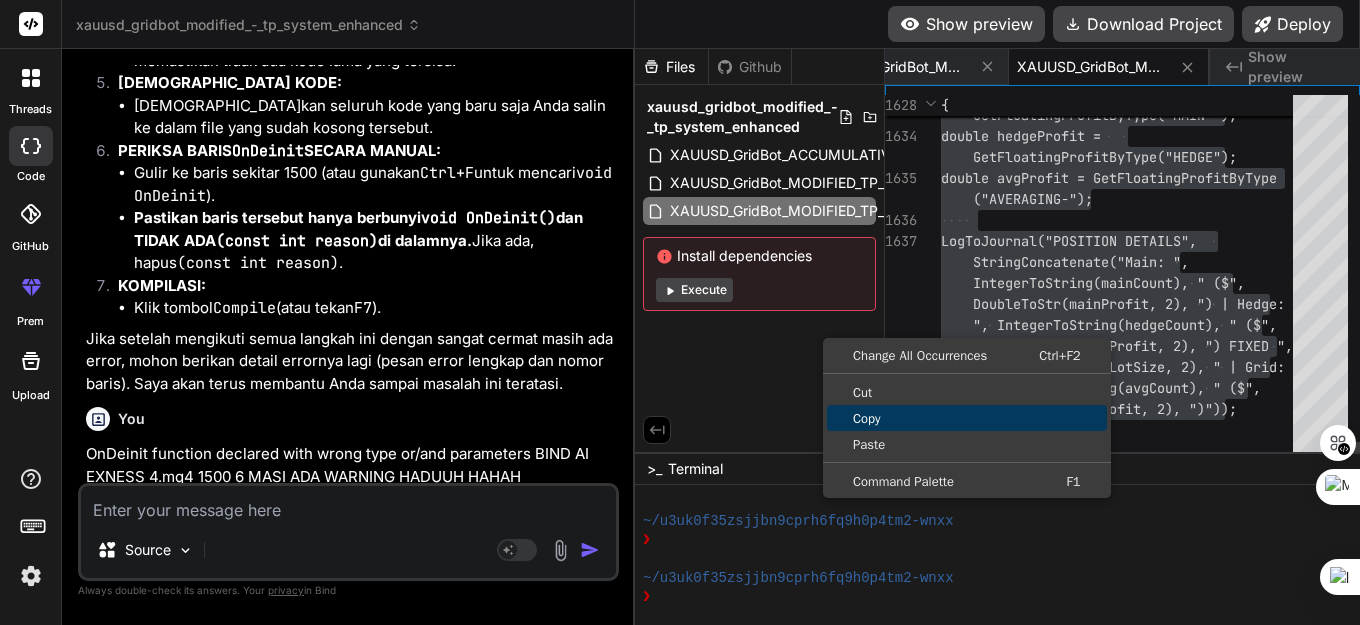 click on "Copy" at bounding box center [967, 418] 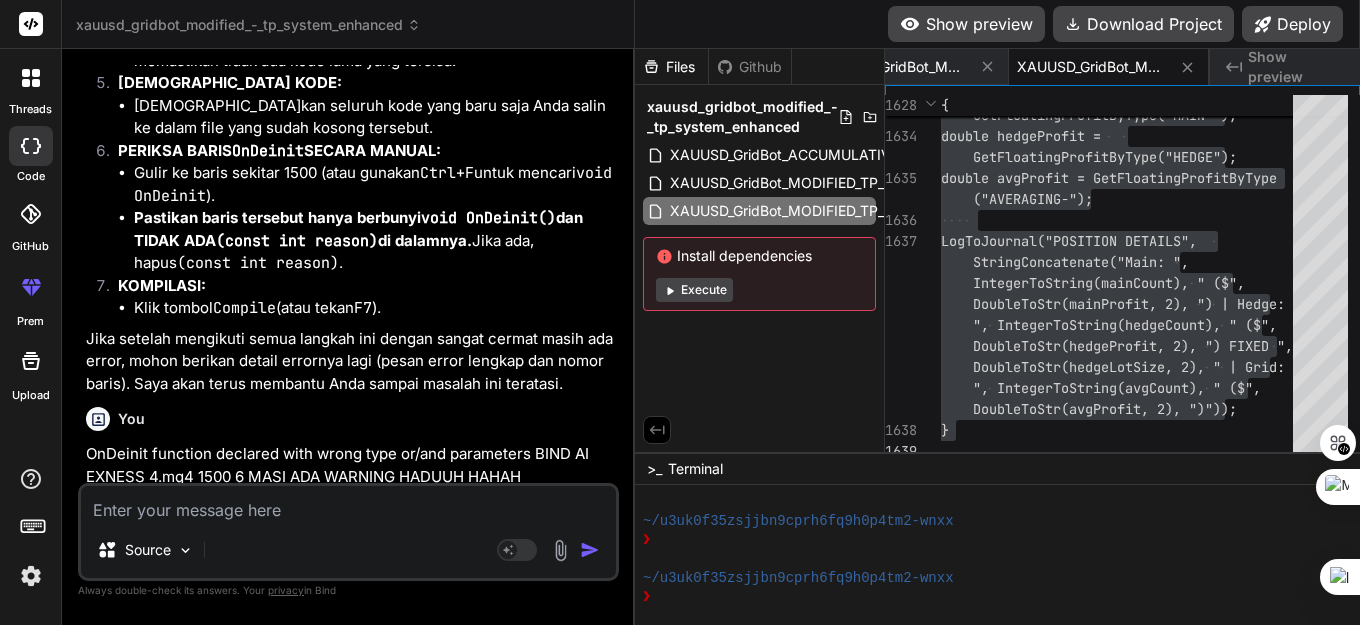 click at bounding box center (348, 504) 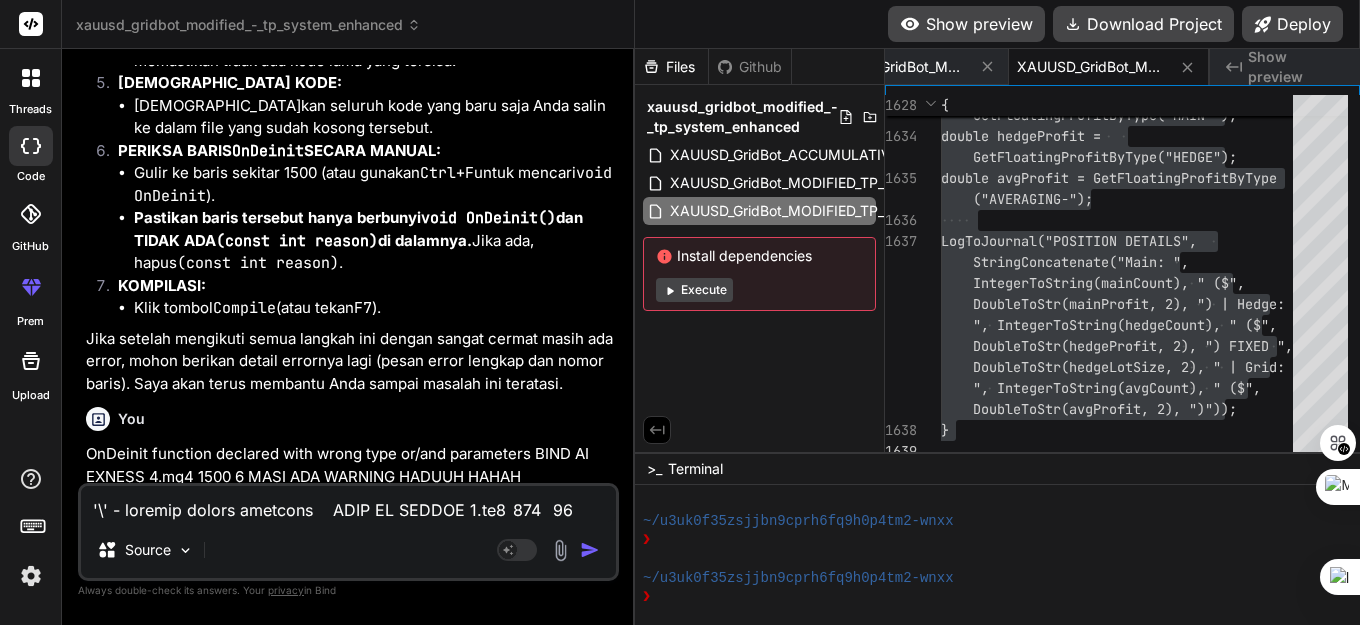 scroll, scrollTop: 2210, scrollLeft: 0, axis: vertical 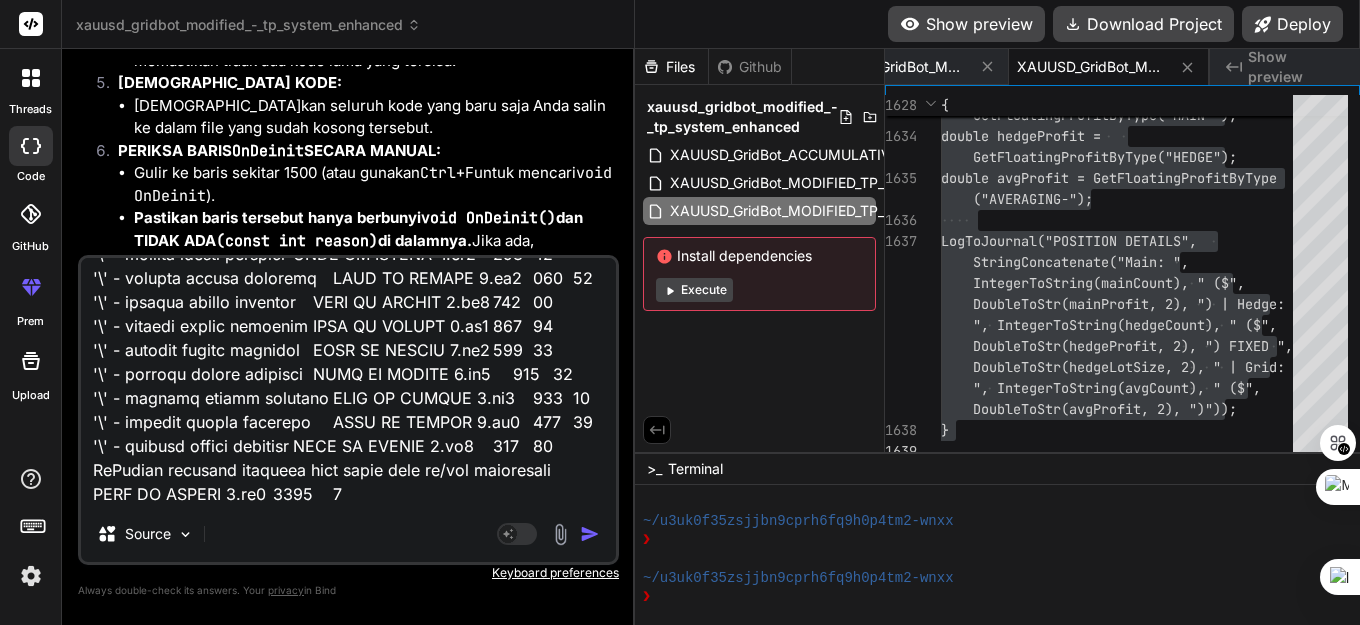 type on "'\' - illegal escape sequence	BIND AI EXNESS 4.mq4	775	10
'\' - illegal escape sequence	BIND AI EXNESS 4.mq4	776	13
'\' - illegal escape sequence	BIND AI EXNESS 4.mq4	777	10
'\' - illegal escape sequence	BIND AI EXNESS 4.mq4	778	36
'\' - illegal escape sequence	BIND AI EXNESS 4.mq4	779	90
'\' - illegal escape sequence	BIND AI EXNESS 4.mq4	782	49
'\' - illegal escape sequence	BIND AI EXNESS 4.mq4	783	74
'\' - illegal escape sequence	BIND AI EXNESS 4.mq4	784	201
'\' - illegal escape sequence	BIND AI EXNESS 4.mq4	785	14
'\' - illegal escape sequence	BIND AI EXNESS 4.mq4	786	26
'\' - illegal escape sequence	BIND AI EXNESS 4.mq4	787	10
'\' - illegal escape sequence	BIND AI EXNESS 4.mq4	788	6
'\' - illegal escape sequence	BIND AI EXNESS 4.mq4	789	9
'\' - illegal escape sequence	BIND AI EXNESS 4.mq4	790	6
'\' - illegal escape sequence	BIND AI EXNESS 4.mq4	792	22
'\' - illegal escape sequence	BIND AI EXNESS 4.mq4	793	10
'\' - illegal escape sequence	BIND AI EXNESS 4.mq4	794	67
'\' - illegal escape sequence	BIND AI..." 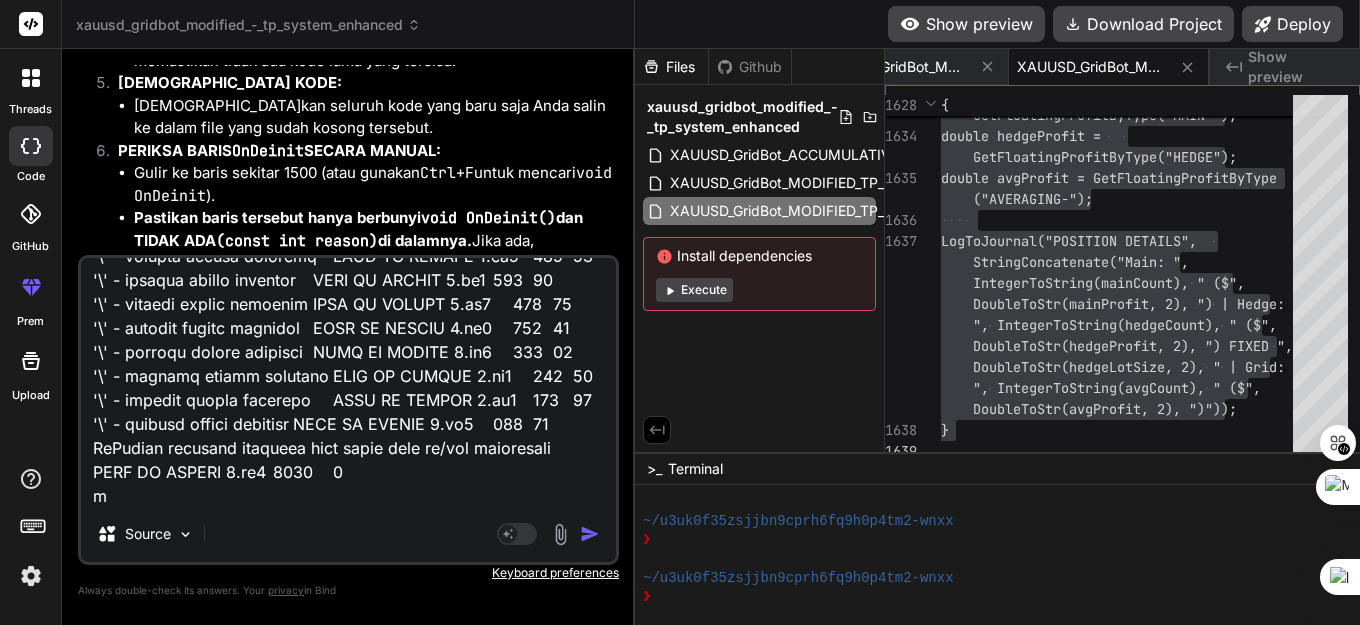 type on "'\' - illegal escape sequence	BIND AI EXNESS 4.mq4	775	10
'\' - illegal escape sequence	BIND AI EXNESS 4.mq4	776	13
'\' - illegal escape sequence	BIND AI EXNESS 4.mq4	777	10
'\' - illegal escape sequence	BIND AI EXNESS 4.mq4	778	36
'\' - illegal escape sequence	BIND AI EXNESS 4.mq4	779	90
'\' - illegal escape sequence	BIND AI EXNESS 4.mq4	782	49
'\' - illegal escape sequence	BIND AI EXNESS 4.mq4	783	74
'\' - illegal escape sequence	BIND AI EXNESS 4.mq4	784	201
'\' - illegal escape sequence	BIND AI EXNESS 4.mq4	785	14
'\' - illegal escape sequence	BIND AI EXNESS 4.mq4	786	26
'\' - illegal escape sequence	BIND AI EXNESS 4.mq4	787	10
'\' - illegal escape sequence	BIND AI EXNESS 4.mq4	788	6
'\' - illegal escape sequence	BIND AI EXNESS 4.mq4	789	9
'\' - illegal escape sequence	BIND AI EXNESS 4.mq4	790	6
'\' - illegal escape sequence	BIND AI EXNESS 4.mq4	792	22
'\' - illegal escape sequence	BIND AI EXNESS 4.mq4	793	10
'\' - illegal escape sequence	BIND AI EXNESS 4.mq4	794	67
'\' - illegal escape sequence	BIND AI..." 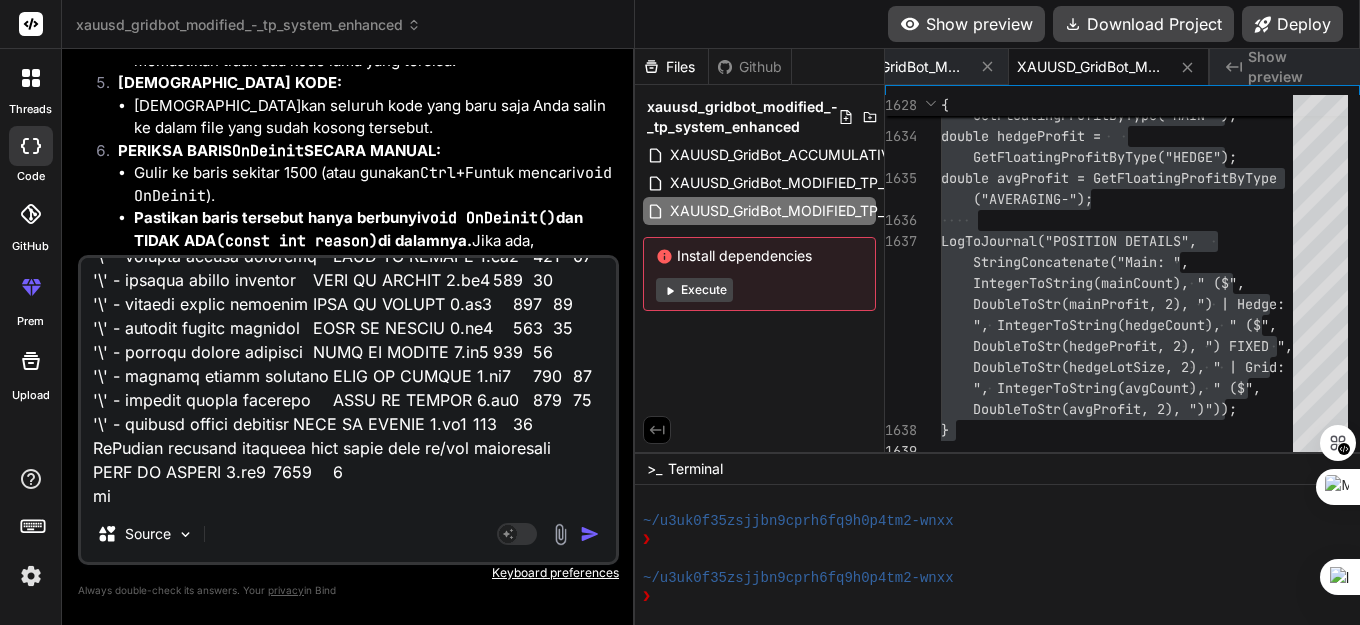 type on "x" 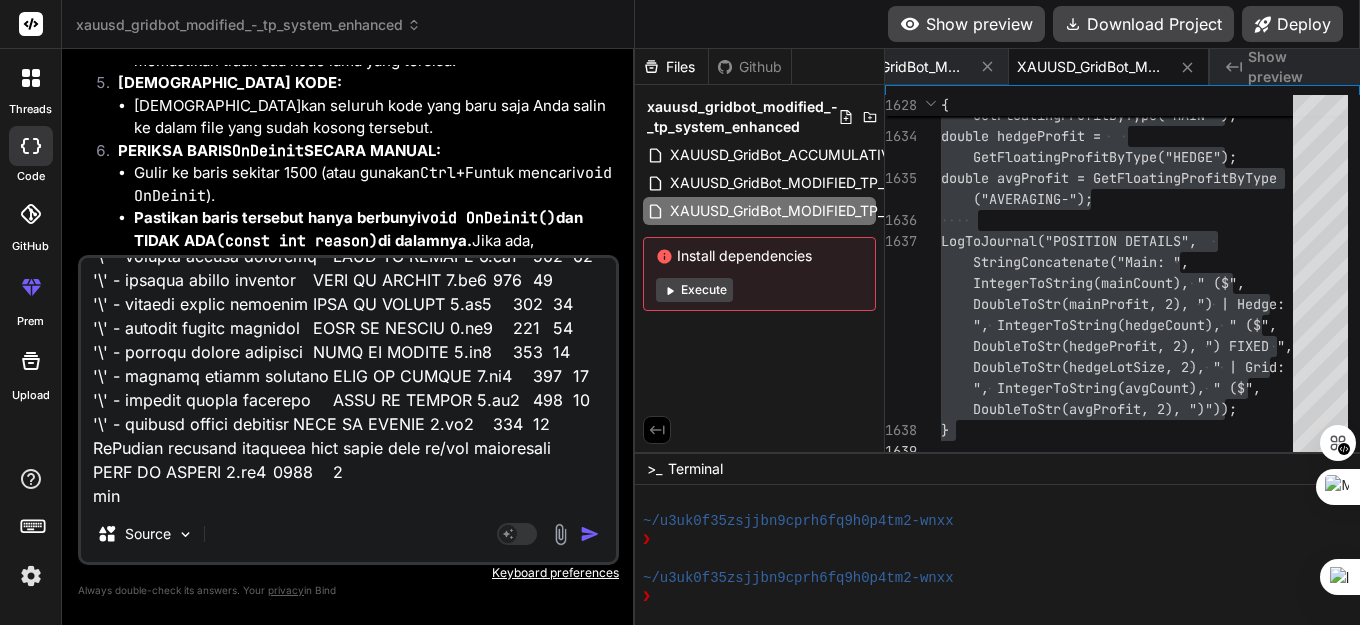 type on "x" 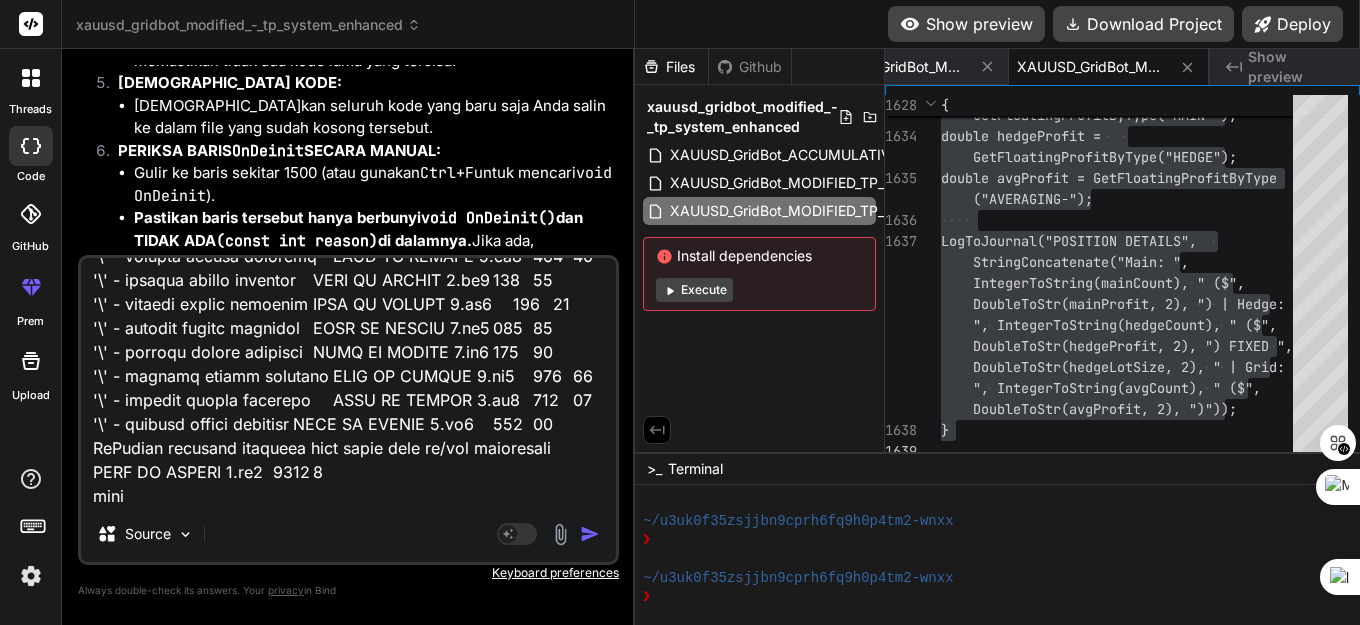 type on "x" 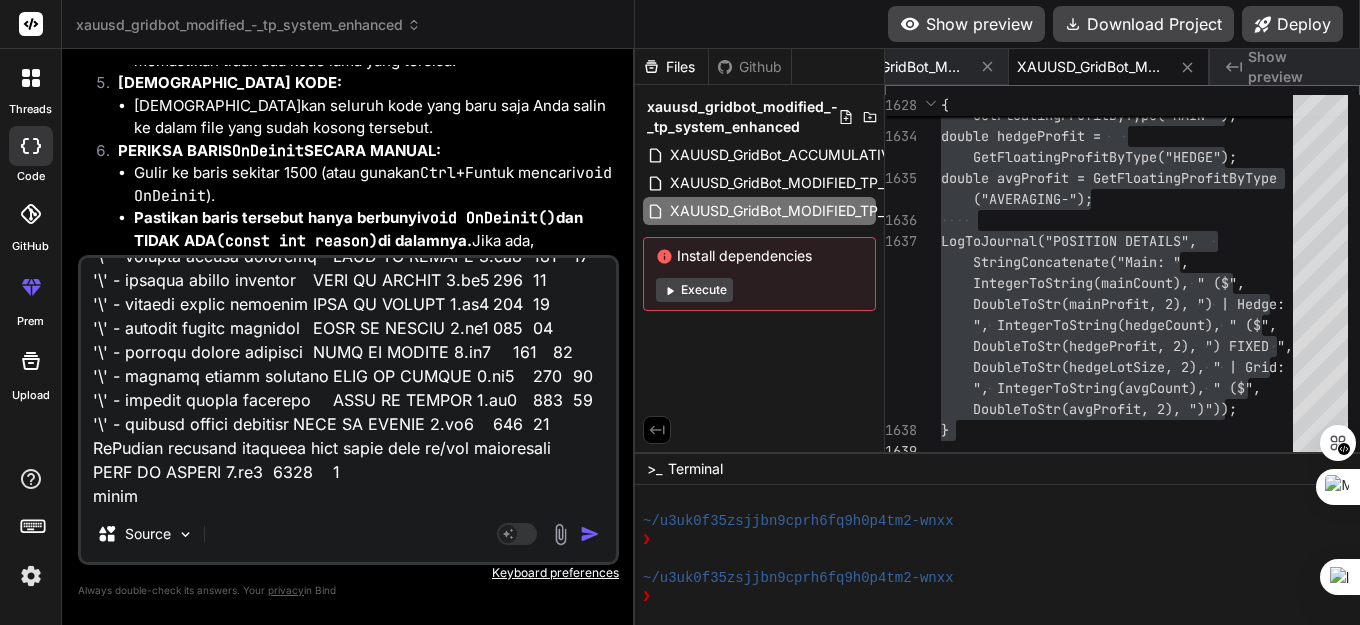 type on "x" 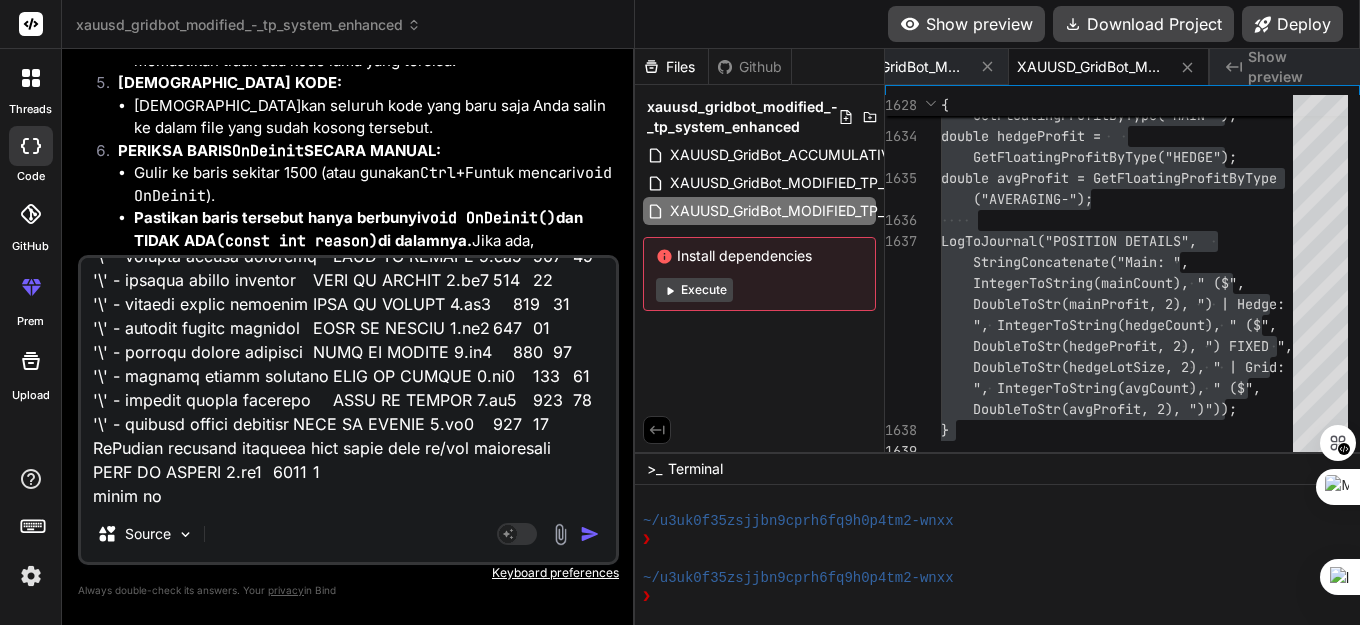 type on "'\' - illegal escape sequence	BIND AI EXNESS 4.mq4	775	10
'\' - illegal escape sequence	BIND AI EXNESS 4.mq4	776	13
'\' - illegal escape sequence	BIND AI EXNESS 4.mq4	777	10
'\' - illegal escape sequence	BIND AI EXNESS 4.mq4	778	36
'\' - illegal escape sequence	BIND AI EXNESS 4.mq4	779	90
'\' - illegal escape sequence	BIND AI EXNESS 4.mq4	782	49
'\' - illegal escape sequence	BIND AI EXNESS 4.mq4	783	74
'\' - illegal escape sequence	BIND AI EXNESS 4.mq4	784	201
'\' - illegal escape sequence	BIND AI EXNESS 4.mq4	785	14
'\' - illegal escape sequence	BIND AI EXNESS 4.mq4	786	26
'\' - illegal escape sequence	BIND AI EXNESS 4.mq4	787	10
'\' - illegal escape sequence	BIND AI EXNESS 4.mq4	788	6
'\' - illegal escape sequence	BIND AI EXNESS 4.mq4	789	9
'\' - illegal escape sequence	BIND AI EXNESS 4.mq4	790	6
'\' - illegal escape sequence	BIND AI EXNESS 4.mq4	792	22
'\' - illegal escape sequence	BIND AI EXNESS 4.mq4	793	10
'\' - illegal escape sequence	BIND AI EXNESS 4.mq4	794	67
'\' - illegal escape sequence	BIND AI..." 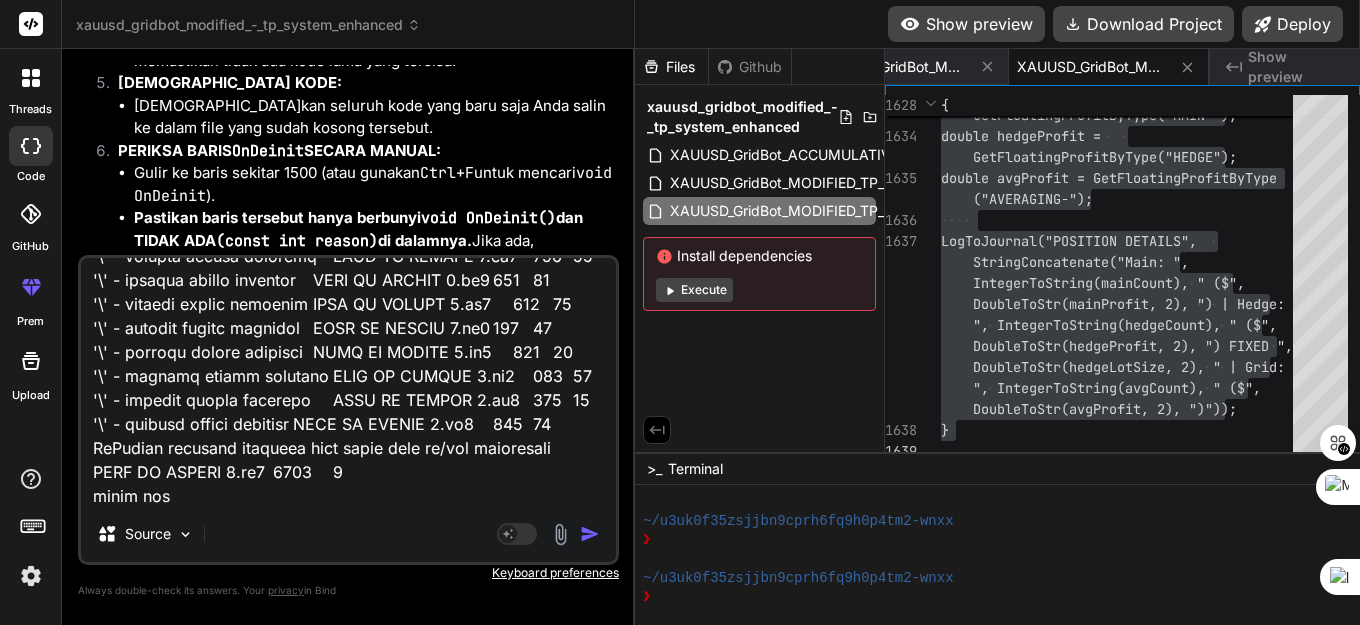 type on "x" 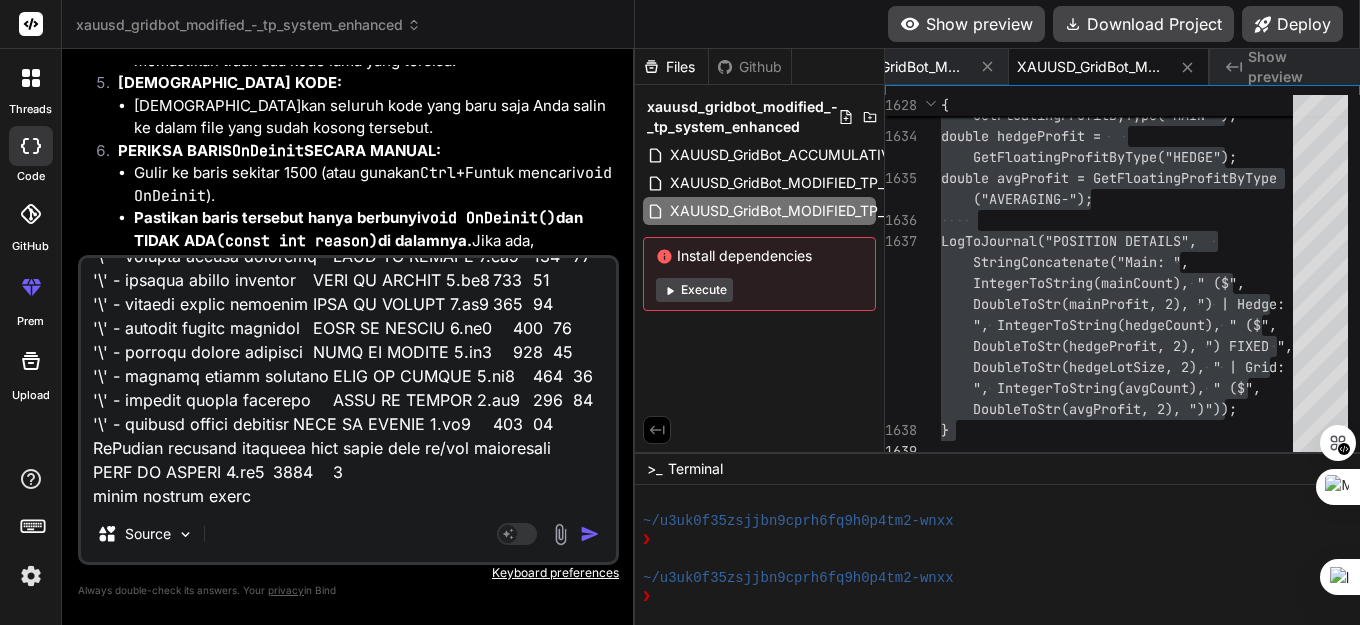 type on "'\' - illegal escape sequence	BIND AI EXNESS 4.mq4	775	10
'\' - illegal escape sequence	BIND AI EXNESS 4.mq4	776	13
'\' - illegal escape sequence	BIND AI EXNESS 4.mq4	777	10
'\' - illegal escape sequence	BIND AI EXNESS 4.mq4	778	36
'\' - illegal escape sequence	BIND AI EXNESS 4.mq4	779	90
'\' - illegal escape sequence	BIND AI EXNESS 4.mq4	782	49
'\' - illegal escape sequence	BIND AI EXNESS 4.mq4	783	74
'\' - illegal escape sequence	BIND AI EXNESS 4.mq4	784	201
'\' - illegal escape sequence	BIND AI EXNESS 4.mq4	785	14
'\' - illegal escape sequence	BIND AI EXNESS 4.mq4	786	26
'\' - illegal escape sequence	BIND AI EXNESS 4.mq4	787	10
'\' - illegal escape sequence	BIND AI EXNESS 4.mq4	788	6
'\' - illegal escape sequence	BIND AI EXNESS 4.mq4	789	9
'\' - illegal escape sequence	BIND AI EXNESS 4.mq4	790	6
'\' - illegal escape sequence	BIND AI EXNESS 4.mq4	792	22
'\' - illegal escape sequence	BIND AI EXNESS 4.mq4	793	10
'\' - illegal escape sequence	BIND AI EXNESS 4.mq4	794	67
'\' - illegal escape sequence	BIND AI..." 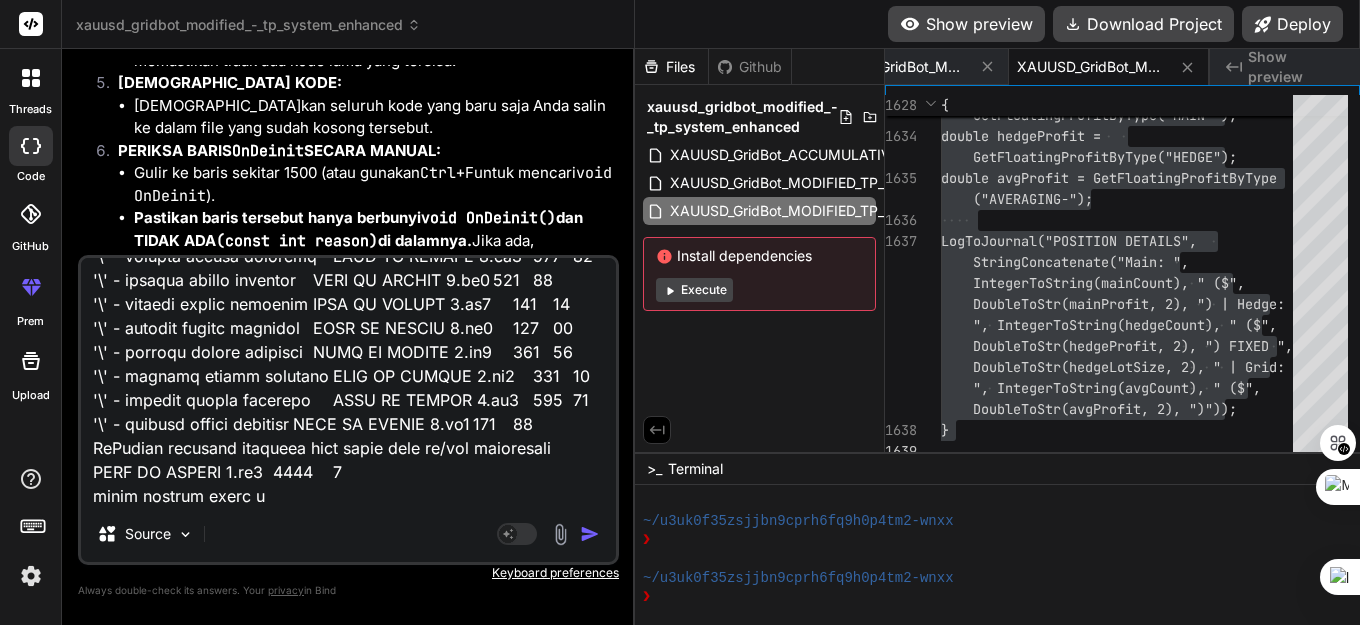 type on "x" 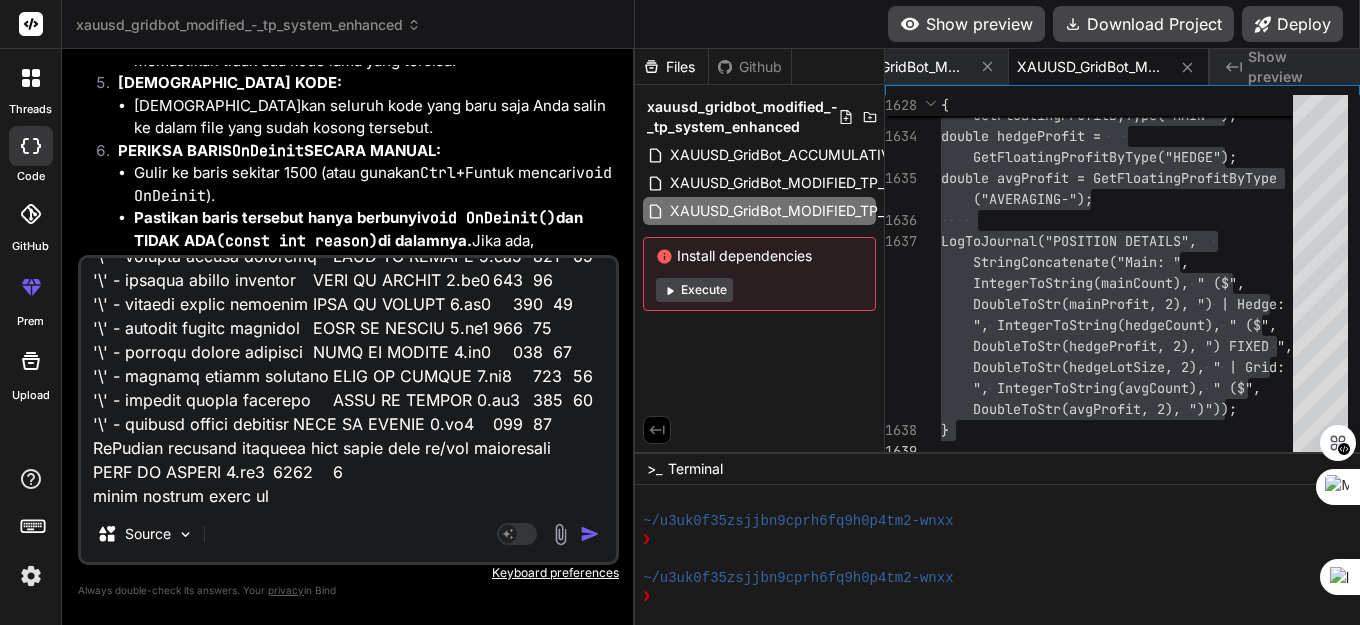 type on "'\' - illegal escape sequence	BIND AI EXNESS 4.mq4	775	10
'\' - illegal escape sequence	BIND AI EXNESS 4.mq4	776	13
'\' - illegal escape sequence	BIND AI EXNESS 4.mq4	777	10
'\' - illegal escape sequence	BIND AI EXNESS 4.mq4	778	36
'\' - illegal escape sequence	BIND AI EXNESS 4.mq4	779	90
'\' - illegal escape sequence	BIND AI EXNESS 4.mq4	782	49
'\' - illegal escape sequence	BIND AI EXNESS 4.mq4	783	74
'\' - illegal escape sequence	BIND AI EXNESS 4.mq4	784	201
'\' - illegal escape sequence	BIND AI EXNESS 4.mq4	785	14
'\' - illegal escape sequence	BIND AI EXNESS 4.mq4	786	26
'\' - illegal escape sequence	BIND AI EXNESS 4.mq4	787	10
'\' - illegal escape sequence	BIND AI EXNESS 4.mq4	788	6
'\' - illegal escape sequence	BIND AI EXNESS 4.mq4	789	9
'\' - illegal escape sequence	BIND AI EXNESS 4.mq4	790	6
'\' - illegal escape sequence	BIND AI EXNESS 4.mq4	792	22
'\' - illegal escape sequence	BIND AI EXNESS 4.mq4	793	10
'\' - illegal escape sequence	BIND AI EXNESS 4.mq4	794	67
'\' - illegal escape sequence	BIND AI..." 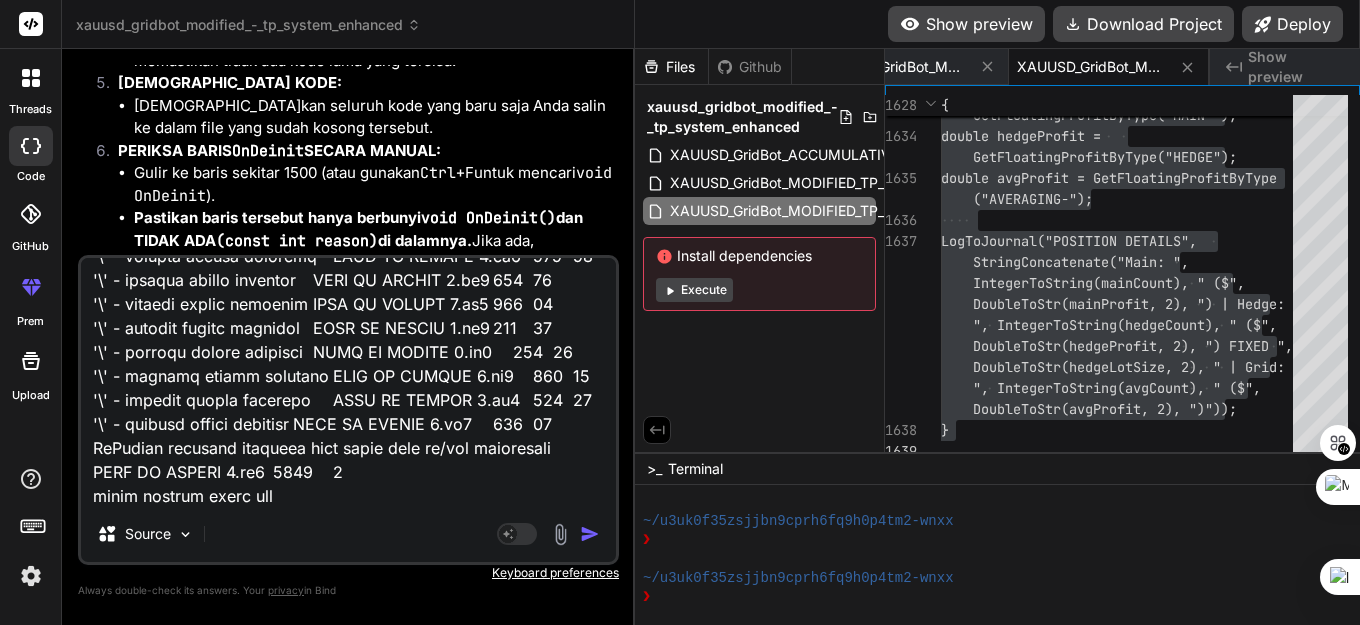 type on "'\' - illegal escape sequence	BIND AI EXNESS 4.mq4	775	10
'\' - illegal escape sequence	BIND AI EXNESS 4.mq4	776	13
'\' - illegal escape sequence	BIND AI EXNESS 4.mq4	777	10
'\' - illegal escape sequence	BIND AI EXNESS 4.mq4	778	36
'\' - illegal escape sequence	BIND AI EXNESS 4.mq4	779	90
'\' - illegal escape sequence	BIND AI EXNESS 4.mq4	782	49
'\' - illegal escape sequence	BIND AI EXNESS 4.mq4	783	74
'\' - illegal escape sequence	BIND AI EXNESS 4.mq4	784	201
'\' - illegal escape sequence	BIND AI EXNESS 4.mq4	785	14
'\' - illegal escape sequence	BIND AI EXNESS 4.mq4	786	26
'\' - illegal escape sequence	BIND AI EXNESS 4.mq4	787	10
'\' - illegal escape sequence	BIND AI EXNESS 4.mq4	788	6
'\' - illegal escape sequence	BIND AI EXNESS 4.mq4	789	9
'\' - illegal escape sequence	BIND AI EXNESS 4.mq4	790	6
'\' - illegal escape sequence	BIND AI EXNESS 4.mq4	792	22
'\' - illegal escape sequence	BIND AI EXNESS 4.mq4	793	10
'\' - illegal escape sequence	BIND AI EXNESS 4.mq4	794	67
'\' - illegal escape sequence	BIND AI..." 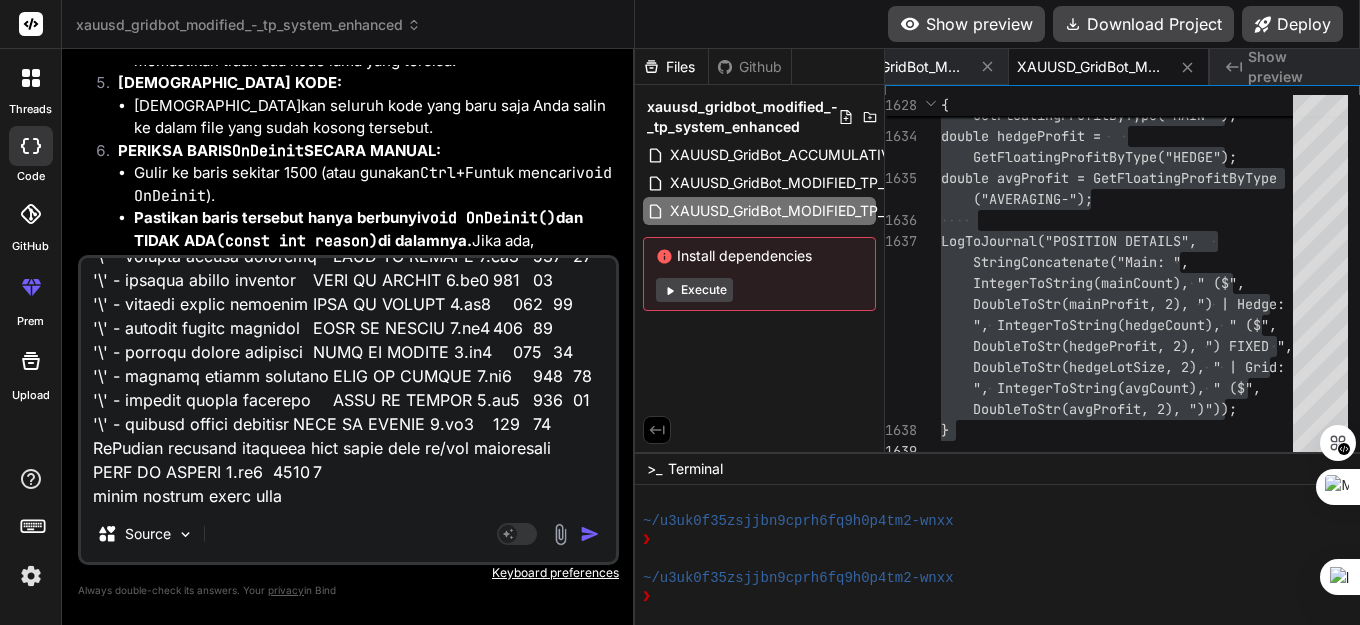 type on "x" 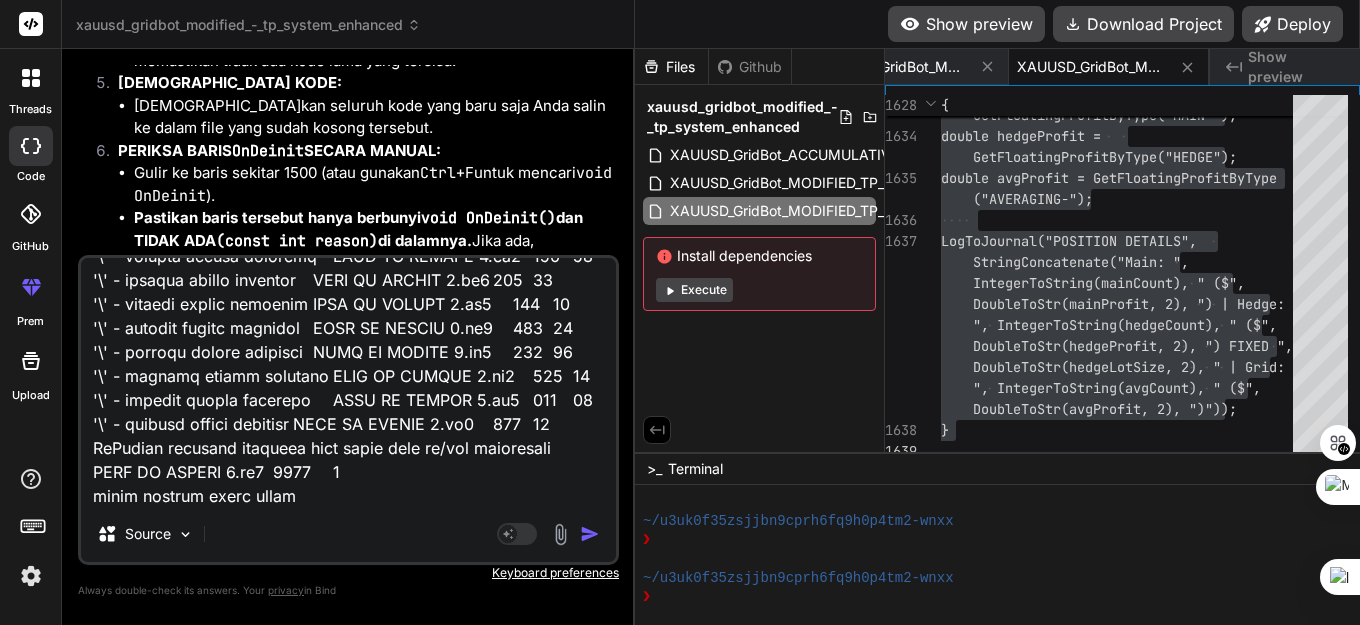 type on "'\' - illegal escape sequence	BIND AI EXNESS 4.mq4	775	10
'\' - illegal escape sequence	BIND AI EXNESS 4.mq4	776	13
'\' - illegal escape sequence	BIND AI EXNESS 4.mq4	777	10
'\' - illegal escape sequence	BIND AI EXNESS 4.mq4	778	36
'\' - illegal escape sequence	BIND AI EXNESS 4.mq4	779	90
'\' - illegal escape sequence	BIND AI EXNESS 4.mq4	782	49
'\' - illegal escape sequence	BIND AI EXNESS 4.mq4	783	74
'\' - illegal escape sequence	BIND AI EXNESS 4.mq4	784	201
'\' - illegal escape sequence	BIND AI EXNESS 4.mq4	785	14
'\' - illegal escape sequence	BIND AI EXNESS 4.mq4	786	26
'\' - illegal escape sequence	BIND AI EXNESS 4.mq4	787	10
'\' - illegal escape sequence	BIND AI EXNESS 4.mq4	788	6
'\' - illegal escape sequence	BIND AI EXNESS 4.mq4	789	9
'\' - illegal escape sequence	BIND AI EXNESS 4.mq4	790	6
'\' - illegal escape sequence	BIND AI EXNESS 4.mq4	792	22
'\' - illegal escape sequence	BIND AI EXNESS 4.mq4	793	10
'\' - illegal escape sequence	BIND AI EXNESS 4.mq4	794	67
'\' - illegal escape sequence	BIND AI..." 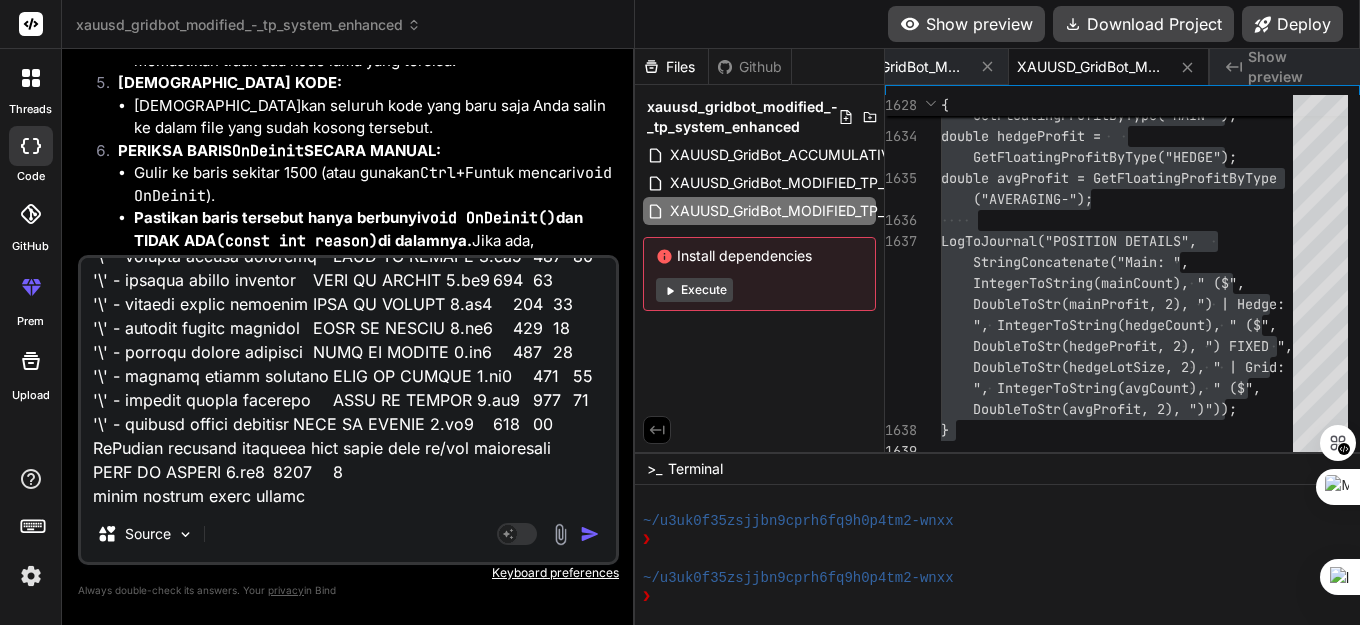 type on "'\' - illegal escape sequence	BIND AI EXNESS 4.mq4	775	10
'\' - illegal escape sequence	BIND AI EXNESS 4.mq4	776	13
'\' - illegal escape sequence	BIND AI EXNESS 4.mq4	777	10
'\' - illegal escape sequence	BIND AI EXNESS 4.mq4	778	36
'\' - illegal escape sequence	BIND AI EXNESS 4.mq4	779	90
'\' - illegal escape sequence	BIND AI EXNESS 4.mq4	782	49
'\' - illegal escape sequence	BIND AI EXNESS 4.mq4	783	74
'\' - illegal escape sequence	BIND AI EXNESS 4.mq4	784	201
'\' - illegal escape sequence	BIND AI EXNESS 4.mq4	785	14
'\' - illegal escape sequence	BIND AI EXNESS 4.mq4	786	26
'\' - illegal escape sequence	BIND AI EXNESS 4.mq4	787	10
'\' - illegal escape sequence	BIND AI EXNESS 4.mq4	788	6
'\' - illegal escape sequence	BIND AI EXNESS 4.mq4	789	9
'\' - illegal escape sequence	BIND AI EXNESS 4.mq4	790	6
'\' - illegal escape sequence	BIND AI EXNESS 4.mq4	792	22
'\' - illegal escape sequence	BIND AI EXNESS 4.mq4	793	10
'\' - illegal escape sequence	BIND AI EXNESS 4.mq4	794	67
'\' - illegal escape sequence	BIND AI..." 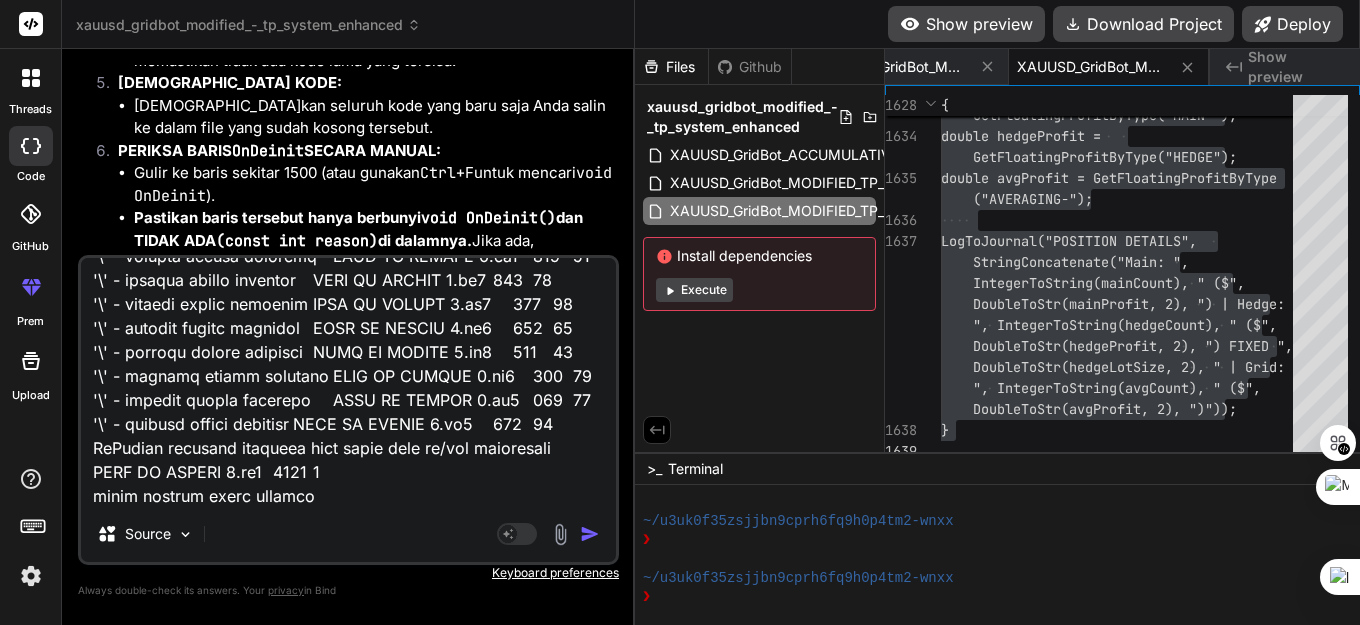 type on "'\' - illegal escape sequence	BIND AI EXNESS 4.mq4	775	10
'\' - illegal escape sequence	BIND AI EXNESS 4.mq4	776	13
'\' - illegal escape sequence	BIND AI EXNESS 4.mq4	777	10
'\' - illegal escape sequence	BIND AI EXNESS 4.mq4	778	36
'\' - illegal escape sequence	BIND AI EXNESS 4.mq4	779	90
'\' - illegal escape sequence	BIND AI EXNESS 4.mq4	782	49
'\' - illegal escape sequence	BIND AI EXNESS 4.mq4	783	74
'\' - illegal escape sequence	BIND AI EXNESS 4.mq4	784	201
'\' - illegal escape sequence	BIND AI EXNESS 4.mq4	785	14
'\' - illegal escape sequence	BIND AI EXNESS 4.mq4	786	26
'\' - illegal escape sequence	BIND AI EXNESS 4.mq4	787	10
'\' - illegal escape sequence	BIND AI EXNESS 4.mq4	788	6
'\' - illegal escape sequence	BIND AI EXNESS 4.mq4	789	9
'\' - illegal escape sequence	BIND AI EXNESS 4.mq4	790	6
'\' - illegal escape sequence	BIND AI EXNESS 4.mq4	792	22
'\' - illegal escape sequence	BIND AI EXNESS 4.mq4	793	10
'\' - illegal escape sequence	BIND AI EXNESS 4.mq4	794	67
'\' - illegal escape sequence	BIND AI..." 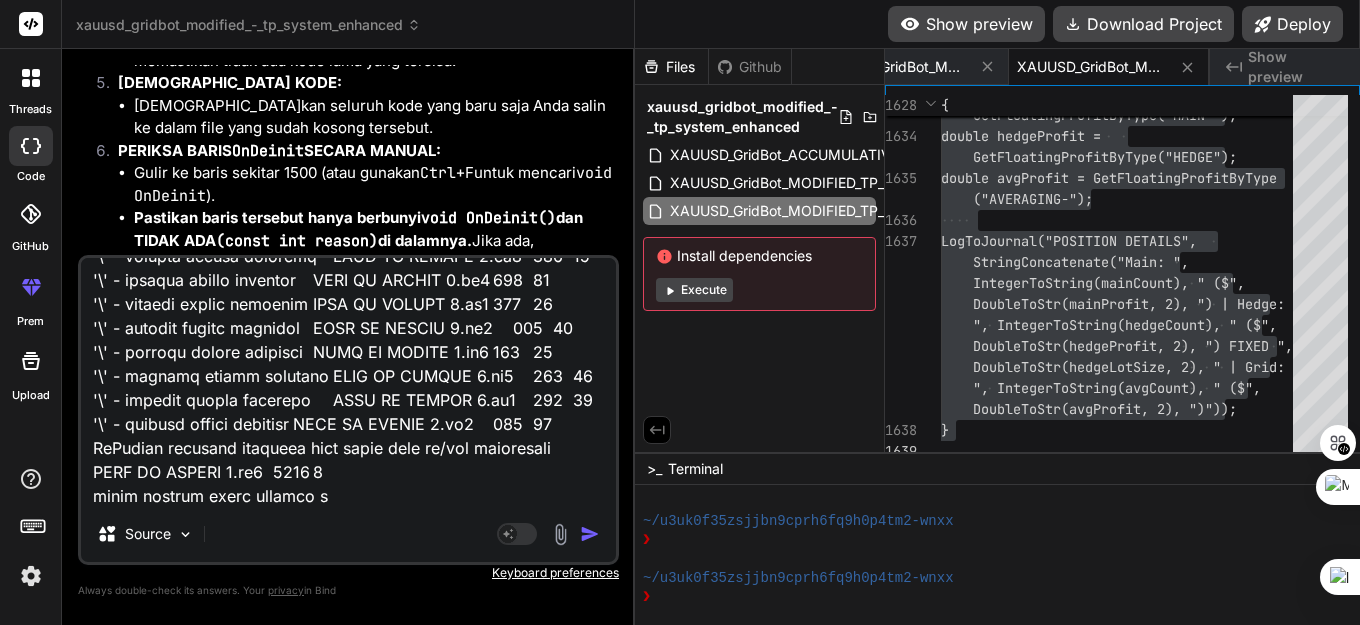 type on "'\' - illegal escape sequence	BIND AI EXNESS 4.mq4	775	10
'\' - illegal escape sequence	BIND AI EXNESS 4.mq4	776	13
'\' - illegal escape sequence	BIND AI EXNESS 4.mq4	777	10
'\' - illegal escape sequence	BIND AI EXNESS 4.mq4	778	36
'\' - illegal escape sequence	BIND AI EXNESS 4.mq4	779	90
'\' - illegal escape sequence	BIND AI EXNESS 4.mq4	782	49
'\' - illegal escape sequence	BIND AI EXNESS 4.mq4	783	74
'\' - illegal escape sequence	BIND AI EXNESS 4.mq4	784	201
'\' - illegal escape sequence	BIND AI EXNESS 4.mq4	785	14
'\' - illegal escape sequence	BIND AI EXNESS 4.mq4	786	26
'\' - illegal escape sequence	BIND AI EXNESS 4.mq4	787	10
'\' - illegal escape sequence	BIND AI EXNESS 4.mq4	788	6
'\' - illegal escape sequence	BIND AI EXNESS 4.mq4	789	9
'\' - illegal escape sequence	BIND AI EXNESS 4.mq4	790	6
'\' - illegal escape sequence	BIND AI EXNESS 4.mq4	792	22
'\' - illegal escape sequence	BIND AI EXNESS 4.mq4	793	10
'\' - illegal escape sequence	BIND AI EXNESS 4.mq4	794	67
'\' - illegal escape sequence	BIND AI..." 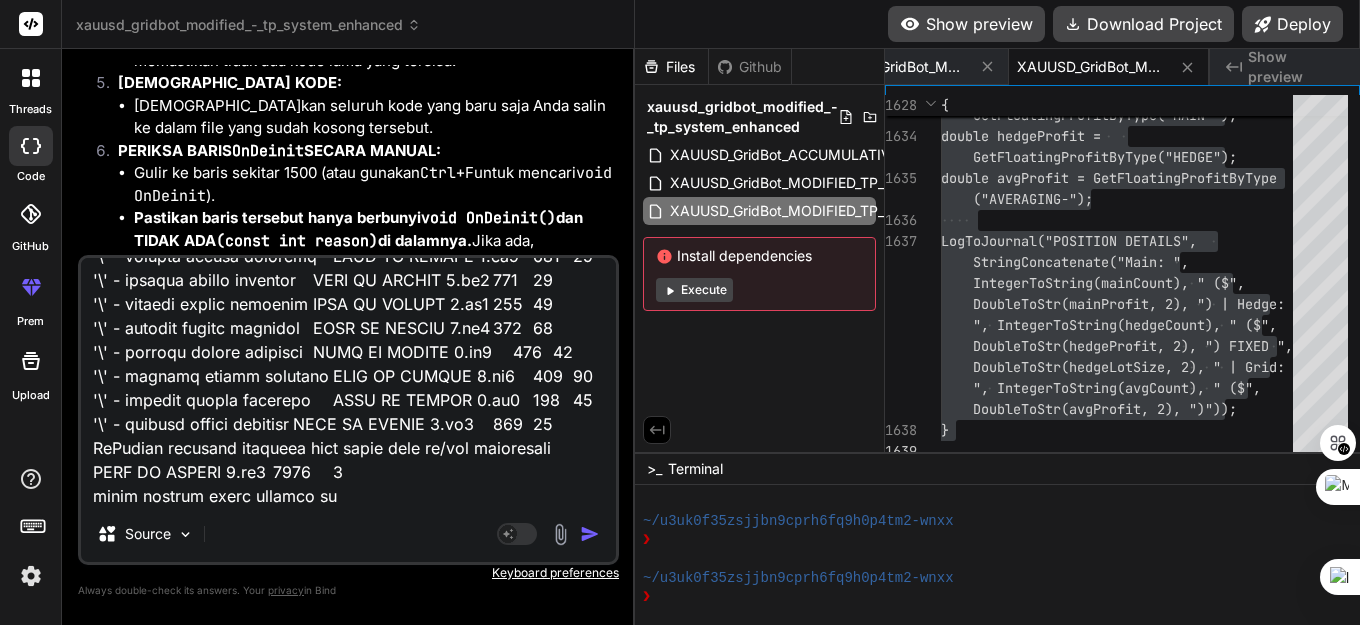 type on "'\' - illegal escape sequence	BIND AI EXNESS 4.mq4	775	10
'\' - illegal escape sequence	BIND AI EXNESS 4.mq4	776	13
'\' - illegal escape sequence	BIND AI EXNESS 4.mq4	777	10
'\' - illegal escape sequence	BIND AI EXNESS 4.mq4	778	36
'\' - illegal escape sequence	BIND AI EXNESS 4.mq4	779	90
'\' - illegal escape sequence	BIND AI EXNESS 4.mq4	782	49
'\' - illegal escape sequence	BIND AI EXNESS 4.mq4	783	74
'\' - illegal escape sequence	BIND AI EXNESS 4.mq4	784	201
'\' - illegal escape sequence	BIND AI EXNESS 4.mq4	785	14
'\' - illegal escape sequence	BIND AI EXNESS 4.mq4	786	26
'\' - illegal escape sequence	BIND AI EXNESS 4.mq4	787	10
'\' - illegal escape sequence	BIND AI EXNESS 4.mq4	788	6
'\' - illegal escape sequence	BIND AI EXNESS 4.mq4	789	9
'\' - illegal escape sequence	BIND AI EXNESS 4.mq4	790	6
'\' - illegal escape sequence	BIND AI EXNESS 4.mq4	792	22
'\' - illegal escape sequence	BIND AI EXNESS 4.mq4	793	10
'\' - illegal escape sequence	BIND AI EXNESS 4.mq4	794	67
'\' - illegal escape sequence	BIND AI..." 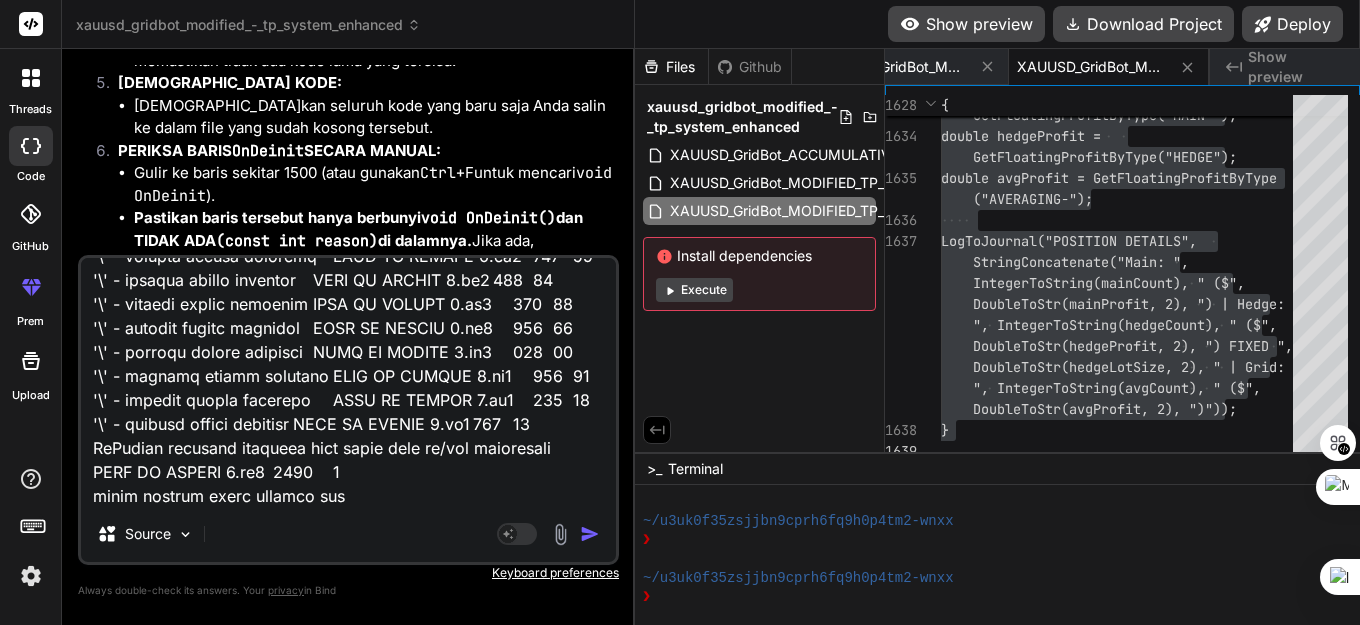 type on "x" 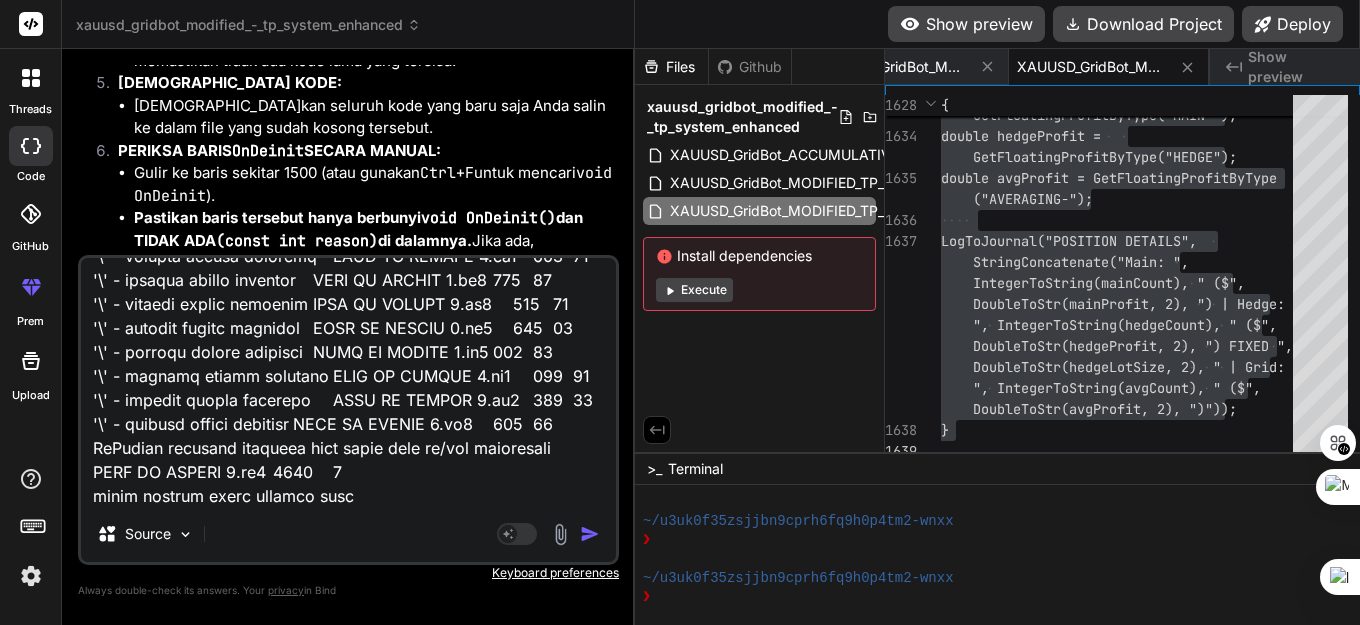 type on "x" 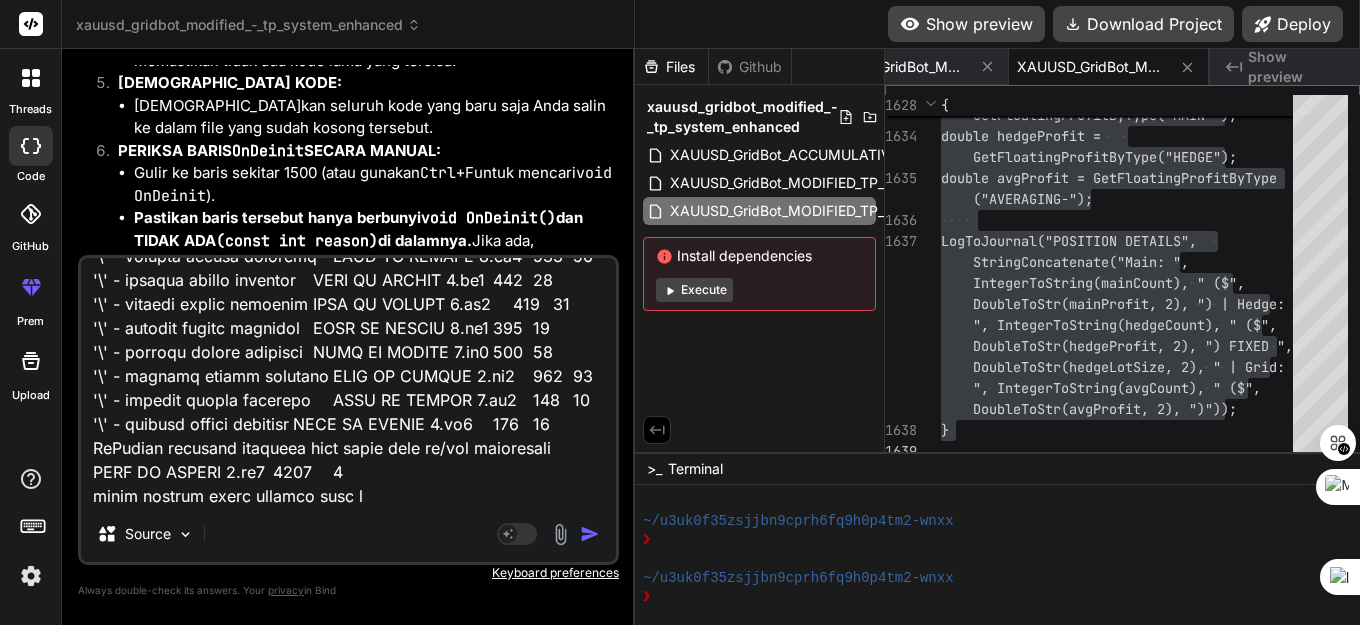 type on "'\' - illegal escape sequence	BIND AI EXNESS 4.mq4	775	10
'\' - illegal escape sequence	BIND AI EXNESS 4.mq4	776	13
'\' - illegal escape sequence	BIND AI EXNESS 4.mq4	777	10
'\' - illegal escape sequence	BIND AI EXNESS 4.mq4	778	36
'\' - illegal escape sequence	BIND AI EXNESS 4.mq4	779	90
'\' - illegal escape sequence	BIND AI EXNESS 4.mq4	782	49
'\' - illegal escape sequence	BIND AI EXNESS 4.mq4	783	74
'\' - illegal escape sequence	BIND AI EXNESS 4.mq4	784	201
'\' - illegal escape sequence	BIND AI EXNESS 4.mq4	785	14
'\' - illegal escape sequence	BIND AI EXNESS 4.mq4	786	26
'\' - illegal escape sequence	BIND AI EXNESS 4.mq4	787	10
'\' - illegal escape sequence	BIND AI EXNESS 4.mq4	788	6
'\' - illegal escape sequence	BIND AI EXNESS 4.mq4	789	9
'\' - illegal escape sequence	BIND AI EXNESS 4.mq4	790	6
'\' - illegal escape sequence	BIND AI EXNESS 4.mq4	792	22
'\' - illegal escape sequence	BIND AI EXNESS 4.mq4	793	10
'\' - illegal escape sequence	BIND AI EXNESS 4.mq4	794	67
'\' - illegal escape sequence	BIND AI..." 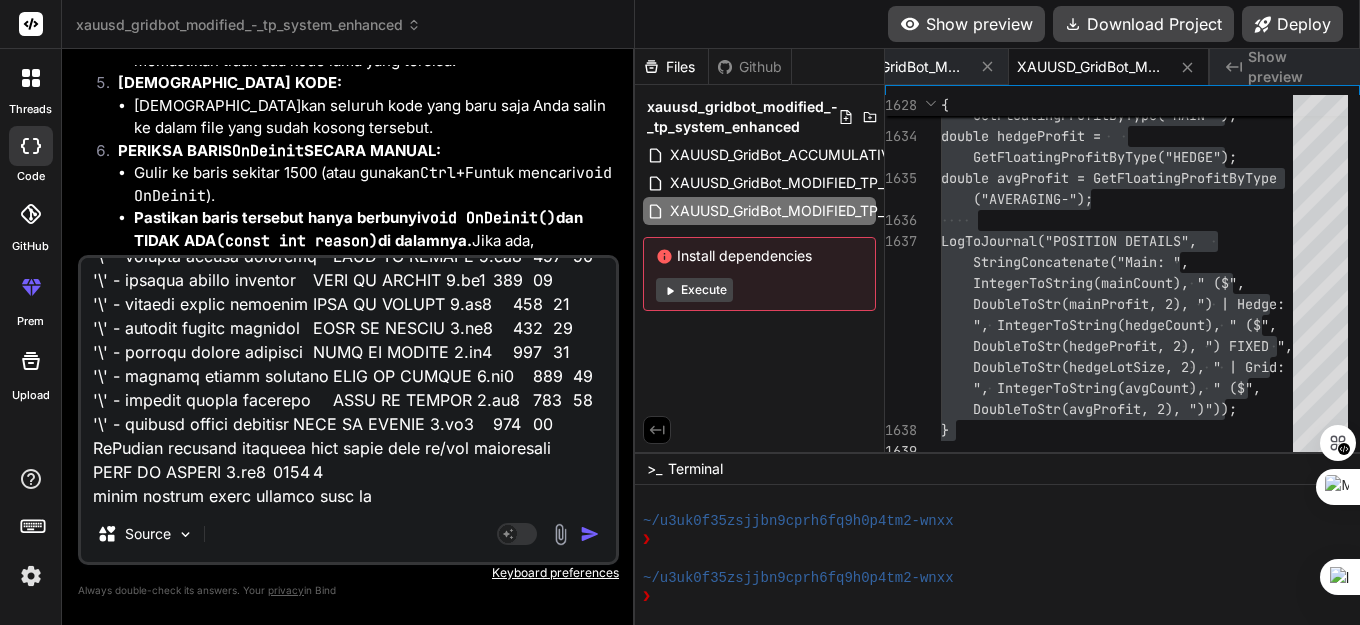 type on "'\' - illegal escape sequence	BIND AI EXNESS 4.mq4	775	10
'\' - illegal escape sequence	BIND AI EXNESS 4.mq4	776	13
'\' - illegal escape sequence	BIND AI EXNESS 4.mq4	777	10
'\' - illegal escape sequence	BIND AI EXNESS 4.mq4	778	36
'\' - illegal escape sequence	BIND AI EXNESS 4.mq4	779	90
'\' - illegal escape sequence	BIND AI EXNESS 4.mq4	782	49
'\' - illegal escape sequence	BIND AI EXNESS 4.mq4	783	74
'\' - illegal escape sequence	BIND AI EXNESS 4.mq4	784	201
'\' - illegal escape sequence	BIND AI EXNESS 4.mq4	785	14
'\' - illegal escape sequence	BIND AI EXNESS 4.mq4	786	26
'\' - illegal escape sequence	BIND AI EXNESS 4.mq4	787	10
'\' - illegal escape sequence	BIND AI EXNESS 4.mq4	788	6
'\' - illegal escape sequence	BIND AI EXNESS 4.mq4	789	9
'\' - illegal escape sequence	BIND AI EXNESS 4.mq4	790	6
'\' - illegal escape sequence	BIND AI EXNESS 4.mq4	792	22
'\' - illegal escape sequence	BIND AI EXNESS 4.mq4	793	10
'\' - illegal escape sequence	BIND AI EXNESS 4.mq4	794	67
'\' - illegal escape sequence	BIND AI..." 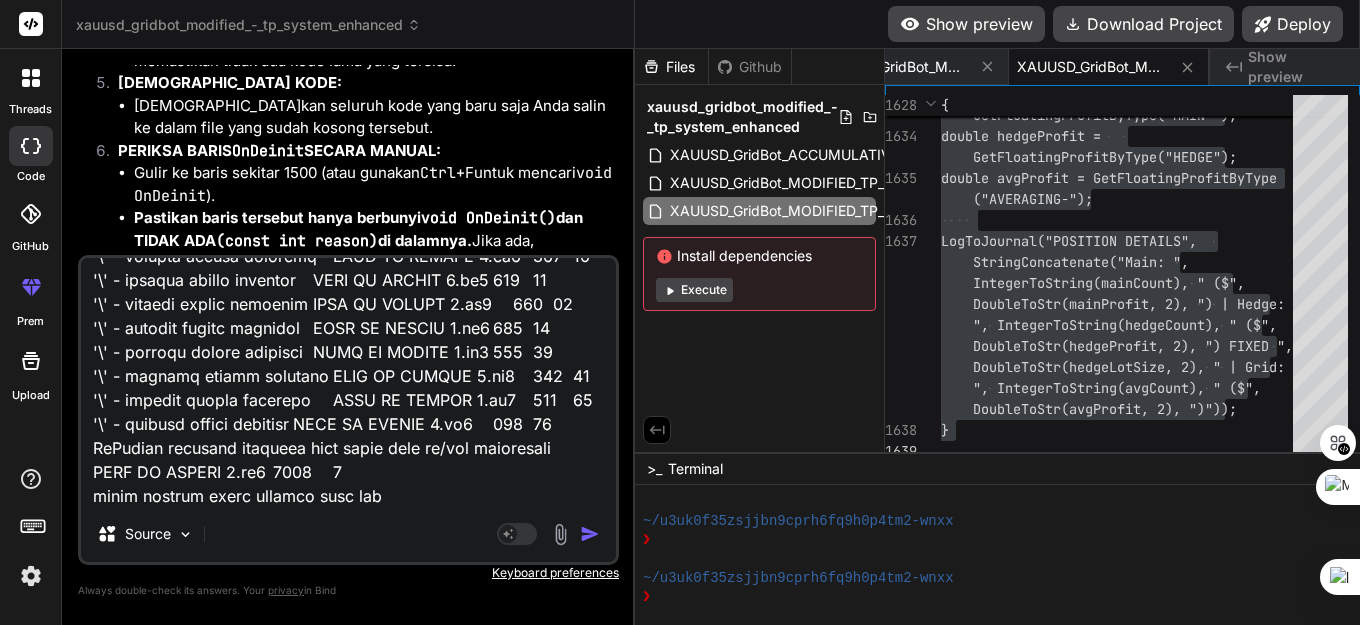 type on "x" 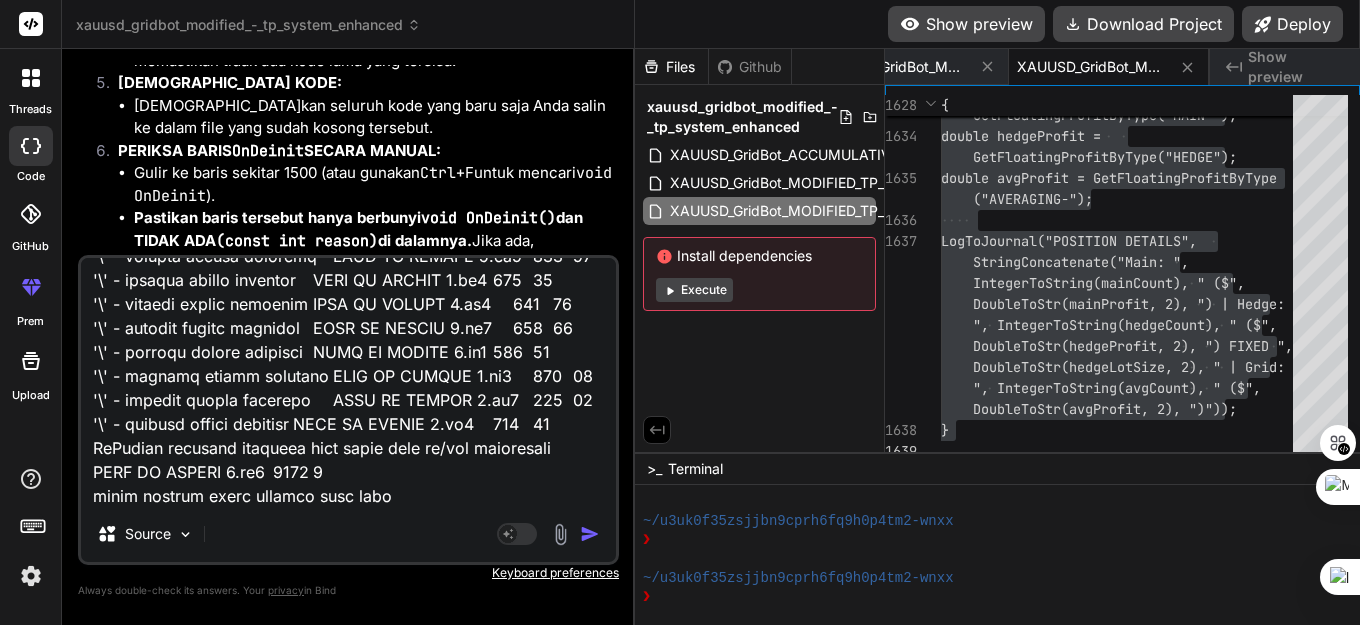type on "x" 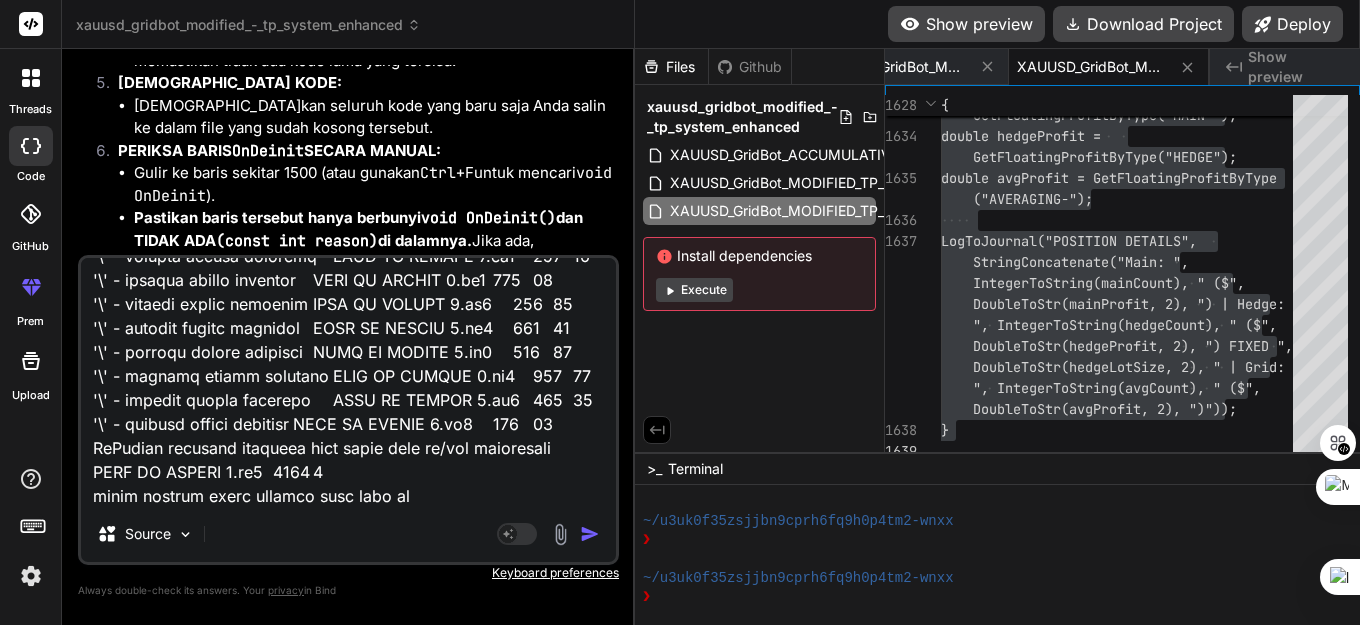 type on "'\' - illegal escape sequence	BIND AI EXNESS 4.mq4	775	10
'\' - illegal escape sequence	BIND AI EXNESS 4.mq4	776	13
'\' - illegal escape sequence	BIND AI EXNESS 4.mq4	777	10
'\' - illegal escape sequence	BIND AI EXNESS 4.mq4	778	36
'\' - illegal escape sequence	BIND AI EXNESS 4.mq4	779	90
'\' - illegal escape sequence	BIND AI EXNESS 4.mq4	782	49
'\' - illegal escape sequence	BIND AI EXNESS 4.mq4	783	74
'\' - illegal escape sequence	BIND AI EXNESS 4.mq4	784	201
'\' - illegal escape sequence	BIND AI EXNESS 4.mq4	785	14
'\' - illegal escape sequence	BIND AI EXNESS 4.mq4	786	26
'\' - illegal escape sequence	BIND AI EXNESS 4.mq4	787	10
'\' - illegal escape sequence	BIND AI EXNESS 4.mq4	788	6
'\' - illegal escape sequence	BIND AI EXNESS 4.mq4	789	9
'\' - illegal escape sequence	BIND AI EXNESS 4.mq4	790	6
'\' - illegal escape sequence	BIND AI EXNESS 4.mq4	792	22
'\' - illegal escape sequence	BIND AI EXNESS 4.mq4	793	10
'\' - illegal escape sequence	BIND AI EXNESS 4.mq4	794	67
'\' - illegal escape sequence	BIND AI..." 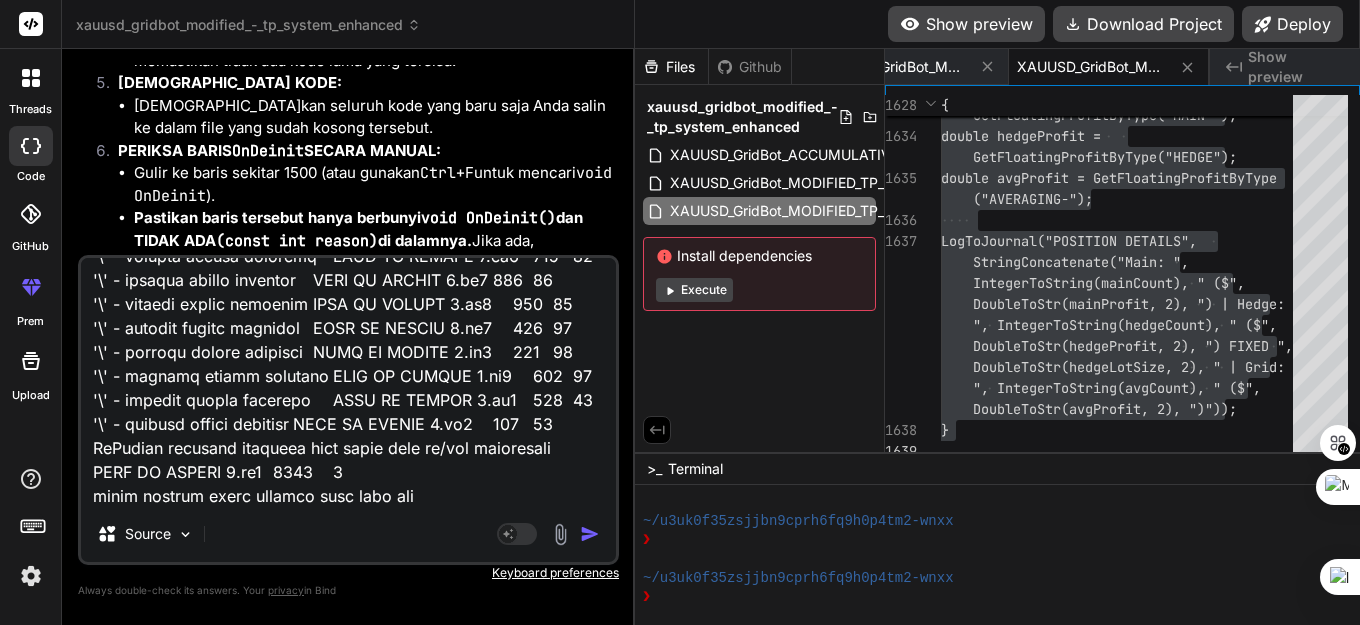 type on "'\' - illegal escape sequence	BIND AI EXNESS 4.mq4	775	10
'\' - illegal escape sequence	BIND AI EXNESS 4.mq4	776	13
'\' - illegal escape sequence	BIND AI EXNESS 4.mq4	777	10
'\' - illegal escape sequence	BIND AI EXNESS 4.mq4	778	36
'\' - illegal escape sequence	BIND AI EXNESS 4.mq4	779	90
'\' - illegal escape sequence	BIND AI EXNESS 4.mq4	782	49
'\' - illegal escape sequence	BIND AI EXNESS 4.mq4	783	74
'\' - illegal escape sequence	BIND AI EXNESS 4.mq4	784	201
'\' - illegal escape sequence	BIND AI EXNESS 4.mq4	785	14
'\' - illegal escape sequence	BIND AI EXNESS 4.mq4	786	26
'\' - illegal escape sequence	BIND AI EXNESS 4.mq4	787	10
'\' - illegal escape sequence	BIND AI EXNESS 4.mq4	788	6
'\' - illegal escape sequence	BIND AI EXNESS 4.mq4	789	9
'\' - illegal escape sequence	BIND AI EXNESS 4.mq4	790	6
'\' - illegal escape sequence	BIND AI EXNESS 4.mq4	792	22
'\' - illegal escape sequence	BIND AI EXNESS 4.mq4	793	10
'\' - illegal escape sequence	BIND AI EXNESS 4.mq4	794	67
'\' - illegal escape sequence	BIND AI..." 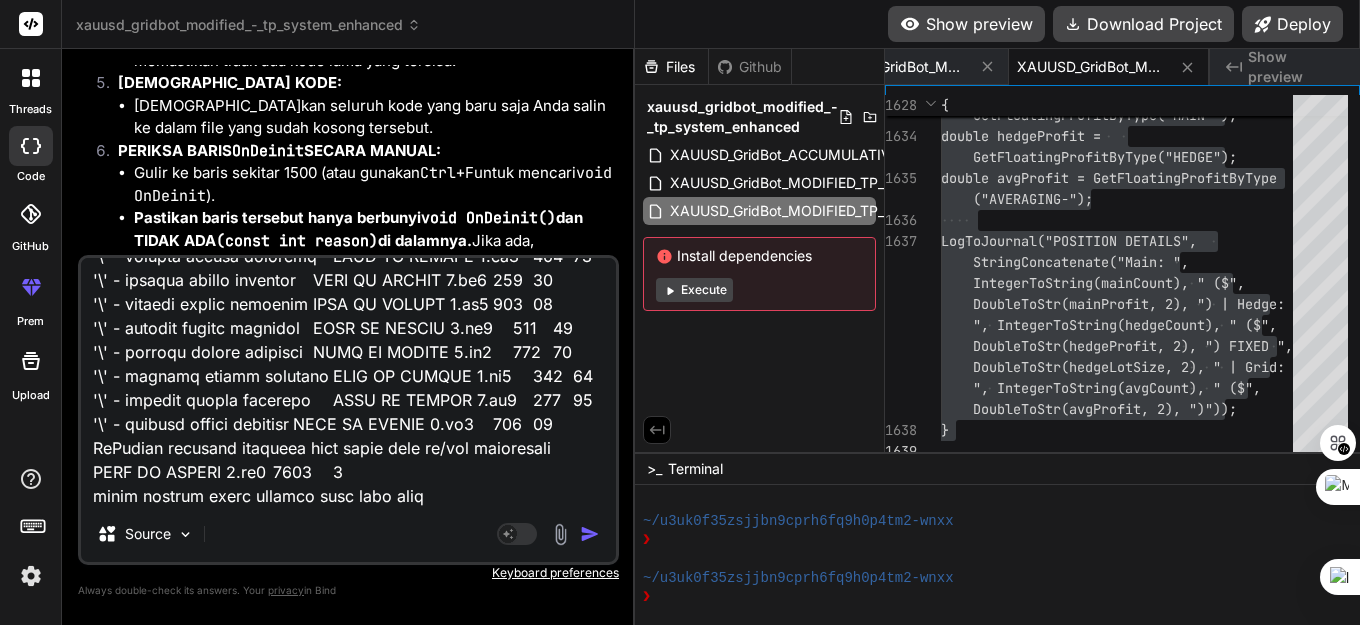 type on "'\' - illegal escape sequence	BIND AI EXNESS 4.mq4	775	10
'\' - illegal escape sequence	BIND AI EXNESS 4.mq4	776	13
'\' - illegal escape sequence	BIND AI EXNESS 4.mq4	777	10
'\' - illegal escape sequence	BIND AI EXNESS 4.mq4	778	36
'\' - illegal escape sequence	BIND AI EXNESS 4.mq4	779	90
'\' - illegal escape sequence	BIND AI EXNESS 4.mq4	782	49
'\' - illegal escape sequence	BIND AI EXNESS 4.mq4	783	74
'\' - illegal escape sequence	BIND AI EXNESS 4.mq4	784	201
'\' - illegal escape sequence	BIND AI EXNESS 4.mq4	785	14
'\' - illegal escape sequence	BIND AI EXNESS 4.mq4	786	26
'\' - illegal escape sequence	BIND AI EXNESS 4.mq4	787	10
'\' - illegal escape sequence	BIND AI EXNESS 4.mq4	788	6
'\' - illegal escape sequence	BIND AI EXNESS 4.mq4	789	9
'\' - illegal escape sequence	BIND AI EXNESS 4.mq4	790	6
'\' - illegal escape sequence	BIND AI EXNESS 4.mq4	792	22
'\' - illegal escape sequence	BIND AI EXNESS 4.mq4	793	10
'\' - illegal escape sequence	BIND AI EXNESS 4.mq4	794	67
'\' - illegal escape sequence	BIND AI..." 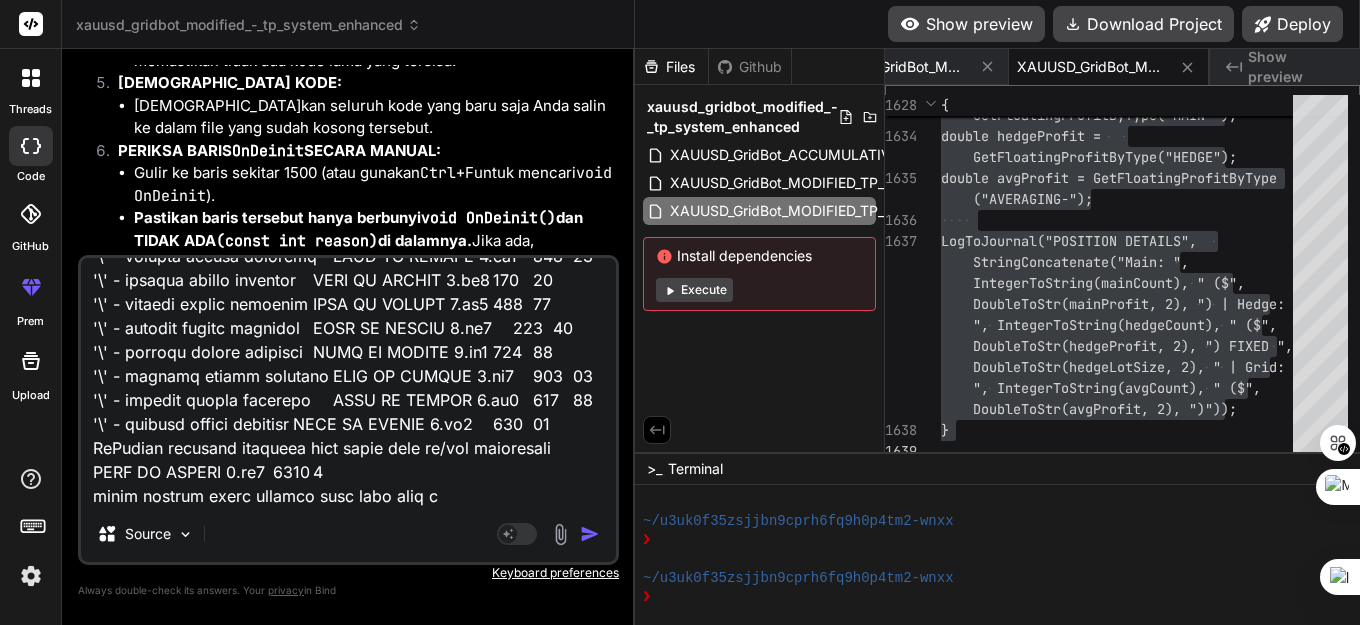type on "x" 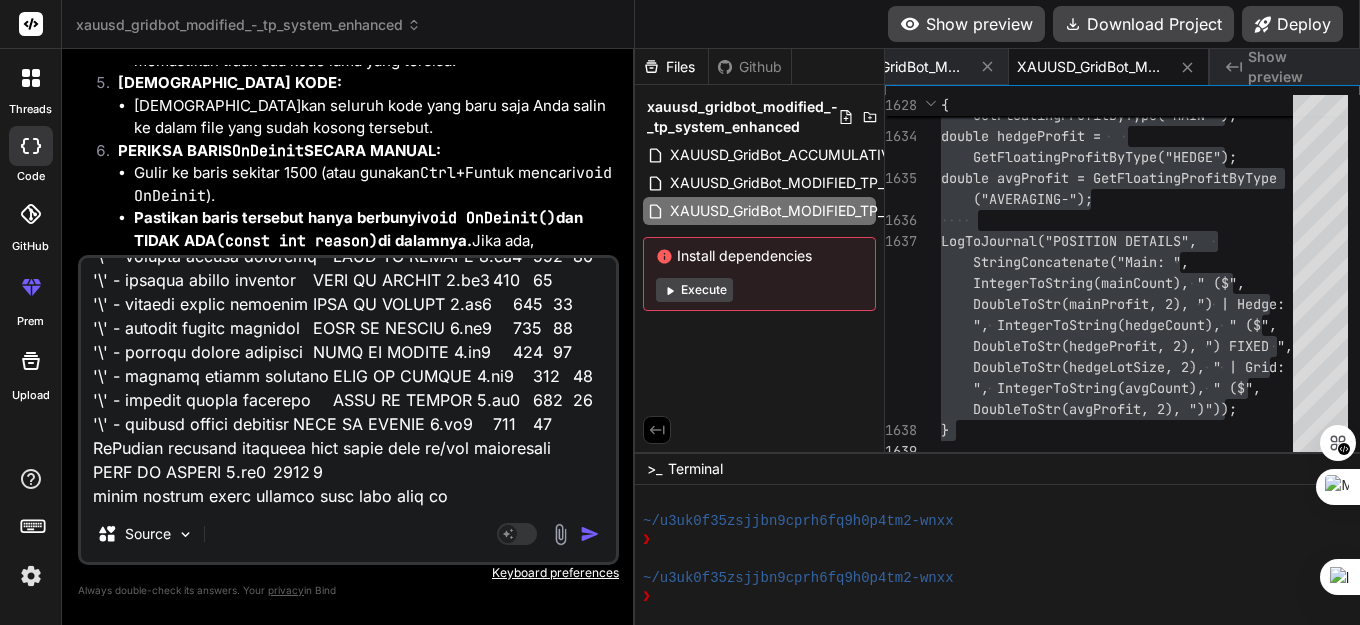 type on "x" 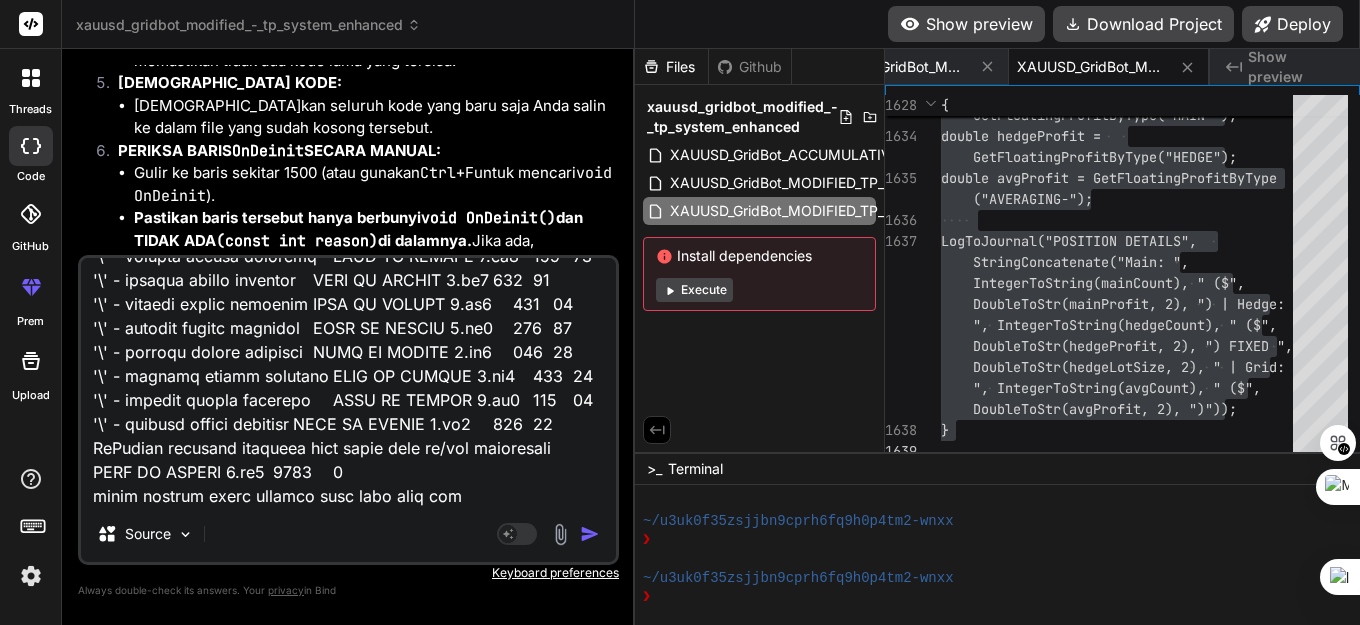 type on "x" 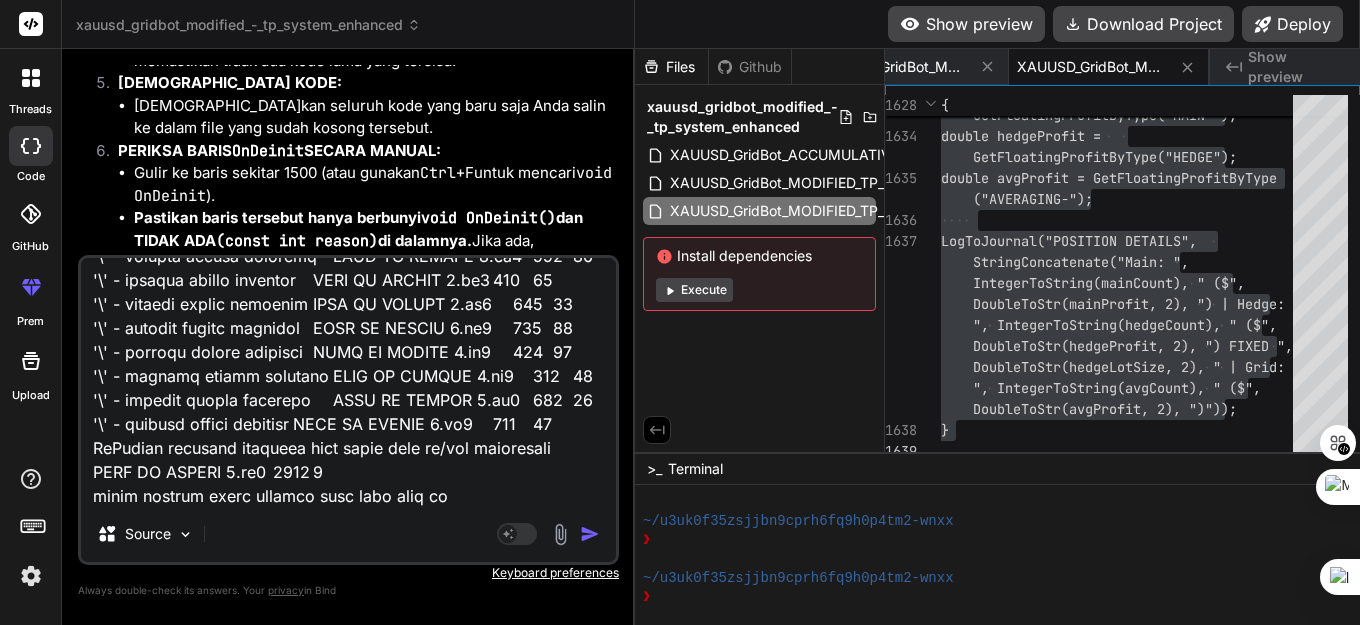 type on "'\' - illegal escape sequence	BIND AI EXNESS 4.mq4	775	10
'\' - illegal escape sequence	BIND AI EXNESS 4.mq4	776	13
'\' - illegal escape sequence	BIND AI EXNESS 4.mq4	777	10
'\' - illegal escape sequence	BIND AI EXNESS 4.mq4	778	36
'\' - illegal escape sequence	BIND AI EXNESS 4.mq4	779	90
'\' - illegal escape sequence	BIND AI EXNESS 4.mq4	782	49
'\' - illegal escape sequence	BIND AI EXNESS 4.mq4	783	74
'\' - illegal escape sequence	BIND AI EXNESS 4.mq4	784	201
'\' - illegal escape sequence	BIND AI EXNESS 4.mq4	785	14
'\' - illegal escape sequence	BIND AI EXNESS 4.mq4	786	26
'\' - illegal escape sequence	BIND AI EXNESS 4.mq4	787	10
'\' - illegal escape sequence	BIND AI EXNESS 4.mq4	788	6
'\' - illegal escape sequence	BIND AI EXNESS 4.mq4	789	9
'\' - illegal escape sequence	BIND AI EXNESS 4.mq4	790	6
'\' - illegal escape sequence	BIND AI EXNESS 4.mq4	792	22
'\' - illegal escape sequence	BIND AI EXNESS 4.mq4	793	10
'\' - illegal escape sequence	BIND AI EXNESS 4.mq4	794	67
'\' - illegal escape sequence	BIND AI..." 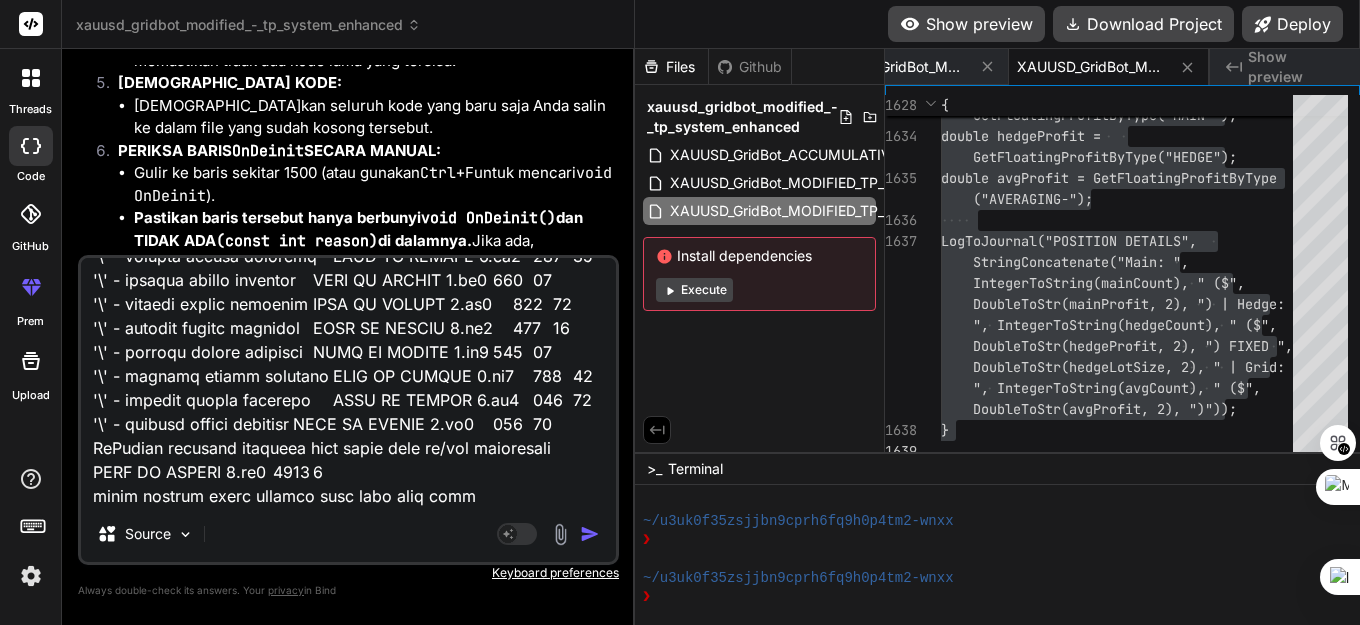 type on "'\' - illegal escape sequence	BIND AI EXNESS 4.mq4	775	10
'\' - illegal escape sequence	BIND AI EXNESS 4.mq4	776	13
'\' - illegal escape sequence	BIND AI EXNESS 4.mq4	777	10
'\' - illegal escape sequence	BIND AI EXNESS 4.mq4	778	36
'\' - illegal escape sequence	BIND AI EXNESS 4.mq4	779	90
'\' - illegal escape sequence	BIND AI EXNESS 4.mq4	782	49
'\' - illegal escape sequence	BIND AI EXNESS 4.mq4	783	74
'\' - illegal escape sequence	BIND AI EXNESS 4.mq4	784	201
'\' - illegal escape sequence	BIND AI EXNESS 4.mq4	785	14
'\' - illegal escape sequence	BIND AI EXNESS 4.mq4	786	26
'\' - illegal escape sequence	BIND AI EXNESS 4.mq4	787	10
'\' - illegal escape sequence	BIND AI EXNESS 4.mq4	788	6
'\' - illegal escape sequence	BIND AI EXNESS 4.mq4	789	9
'\' - illegal escape sequence	BIND AI EXNESS 4.mq4	790	6
'\' - illegal escape sequence	BIND AI EXNESS 4.mq4	792	22
'\' - illegal escape sequence	BIND AI EXNESS 4.mq4	793	10
'\' - illegal escape sequence	BIND AI EXNESS 4.mq4	794	67
'\' - illegal escape sequence	BIND AI..." 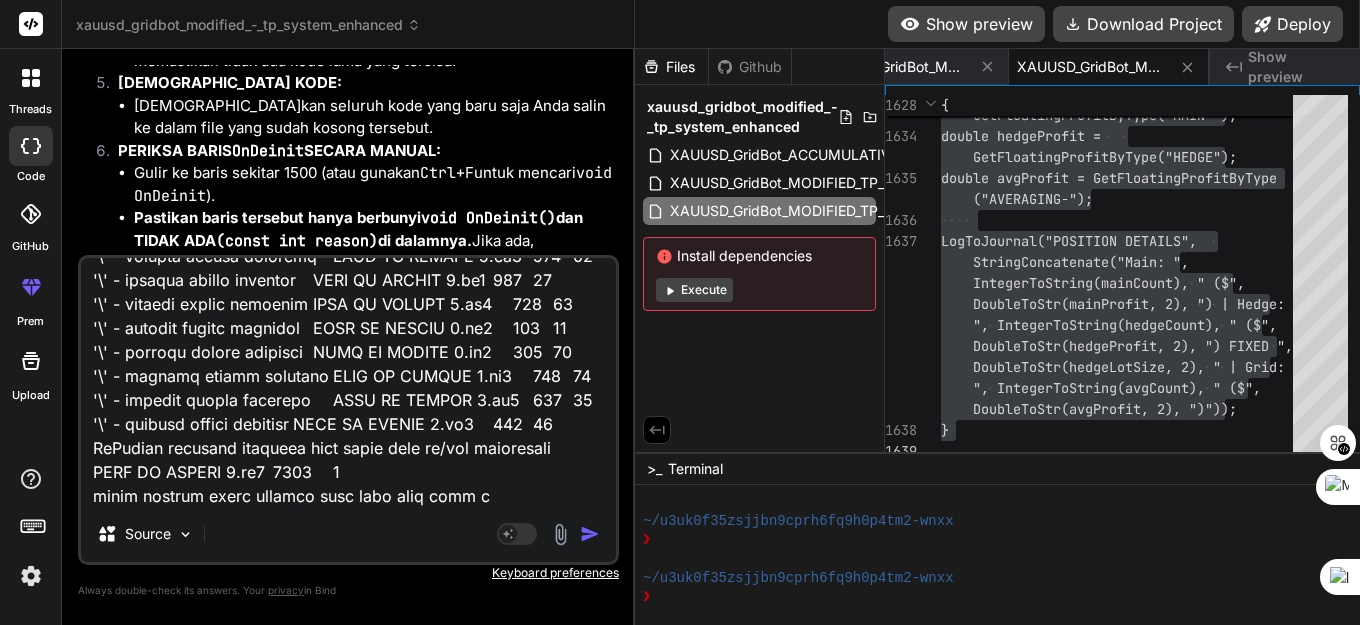 type on "'\' - illegal escape sequence	BIND AI EXNESS 4.mq4	775	10
'\' - illegal escape sequence	BIND AI EXNESS 4.mq4	776	13
'\' - illegal escape sequence	BIND AI EXNESS 4.mq4	777	10
'\' - illegal escape sequence	BIND AI EXNESS 4.mq4	778	36
'\' - illegal escape sequence	BIND AI EXNESS 4.mq4	779	90
'\' - illegal escape sequence	BIND AI EXNESS 4.mq4	782	49
'\' - illegal escape sequence	BIND AI EXNESS 4.mq4	783	74
'\' - illegal escape sequence	BIND AI EXNESS 4.mq4	784	201
'\' - illegal escape sequence	BIND AI EXNESS 4.mq4	785	14
'\' - illegal escape sequence	BIND AI EXNESS 4.mq4	786	26
'\' - illegal escape sequence	BIND AI EXNESS 4.mq4	787	10
'\' - illegal escape sequence	BIND AI EXNESS 4.mq4	788	6
'\' - illegal escape sequence	BIND AI EXNESS 4.mq4	789	9
'\' - illegal escape sequence	BIND AI EXNESS 4.mq4	790	6
'\' - illegal escape sequence	BIND AI EXNESS 4.mq4	792	22
'\' - illegal escape sequence	BIND AI EXNESS 4.mq4	793	10
'\' - illegal escape sequence	BIND AI EXNESS 4.mq4	794	67
'\' - illegal escape sequence	BIND AI..." 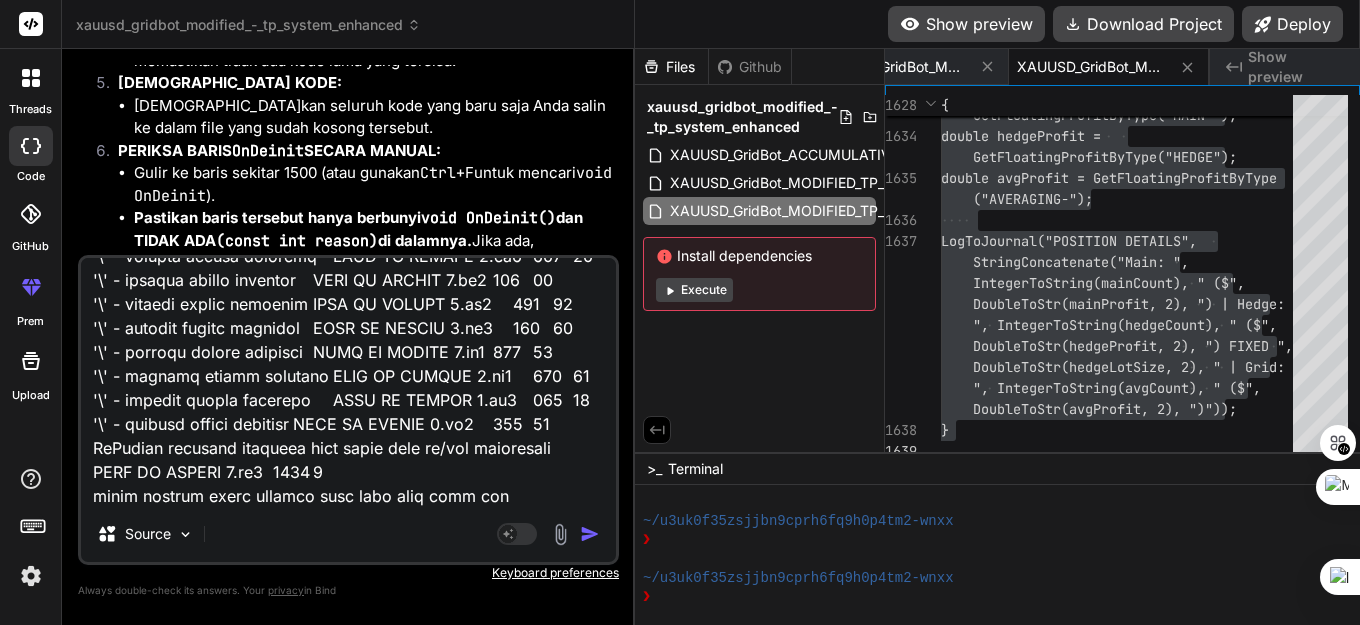 type on "'\' - illegal escape sequence	BIND AI EXNESS 4.mq4	775	10
'\' - illegal escape sequence	BIND AI EXNESS 4.mq4	776	13
'\' - illegal escape sequence	BIND AI EXNESS 4.mq4	777	10
'\' - illegal escape sequence	BIND AI EXNESS 4.mq4	778	36
'\' - illegal escape sequence	BIND AI EXNESS 4.mq4	779	90
'\' - illegal escape sequence	BIND AI EXNESS 4.mq4	782	49
'\' - illegal escape sequence	BIND AI EXNESS 4.mq4	783	74
'\' - illegal escape sequence	BIND AI EXNESS 4.mq4	784	201
'\' - illegal escape sequence	BIND AI EXNESS 4.mq4	785	14
'\' - illegal escape sequence	BIND AI EXNESS 4.mq4	786	26
'\' - illegal escape sequence	BIND AI EXNESS 4.mq4	787	10
'\' - illegal escape sequence	BIND AI EXNESS 4.mq4	788	6
'\' - illegal escape sequence	BIND AI EXNESS 4.mq4	789	9
'\' - illegal escape sequence	BIND AI EXNESS 4.mq4	790	6
'\' - illegal escape sequence	BIND AI EXNESS 4.mq4	792	22
'\' - illegal escape sequence	BIND AI EXNESS 4.mq4	793	10
'\' - illegal escape sequence	BIND AI EXNESS 4.mq4	794	67
'\' - illegal escape sequence	BIND AI..." 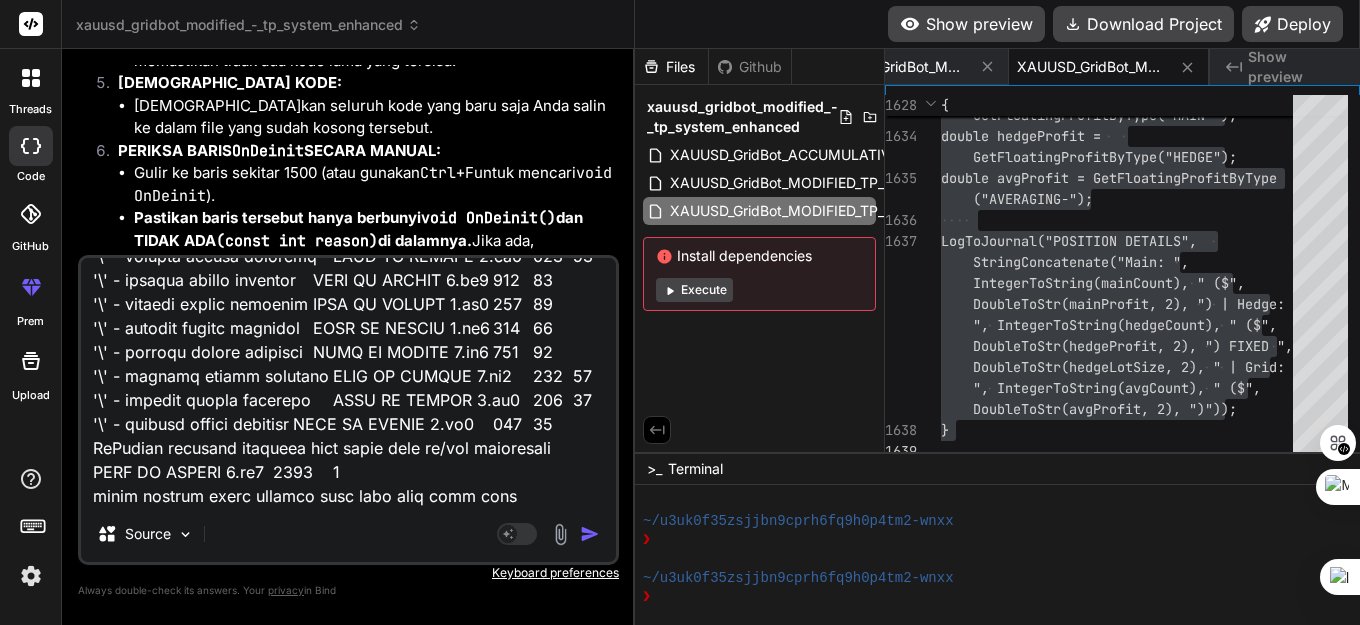 type on "'\' - illegal escape sequence	BIND AI EXNESS 4.mq4	775	10
'\' - illegal escape sequence	BIND AI EXNESS 4.mq4	776	13
'\' - illegal escape sequence	BIND AI EXNESS 4.mq4	777	10
'\' - illegal escape sequence	BIND AI EXNESS 4.mq4	778	36
'\' - illegal escape sequence	BIND AI EXNESS 4.mq4	779	90
'\' - illegal escape sequence	BIND AI EXNESS 4.mq4	782	49
'\' - illegal escape sequence	BIND AI EXNESS 4.mq4	783	74
'\' - illegal escape sequence	BIND AI EXNESS 4.mq4	784	201
'\' - illegal escape sequence	BIND AI EXNESS 4.mq4	785	14
'\' - illegal escape sequence	BIND AI EXNESS 4.mq4	786	26
'\' - illegal escape sequence	BIND AI EXNESS 4.mq4	787	10
'\' - illegal escape sequence	BIND AI EXNESS 4.mq4	788	6
'\' - illegal escape sequence	BIND AI EXNESS 4.mq4	789	9
'\' - illegal escape sequence	BIND AI EXNESS 4.mq4	790	6
'\' - illegal escape sequence	BIND AI EXNESS 4.mq4	792	22
'\' - illegal escape sequence	BIND AI EXNESS 4.mq4	793	10
'\' - illegal escape sequence	BIND AI EXNESS 4.mq4	794	67
'\' - illegal escape sequence	BIND AI..." 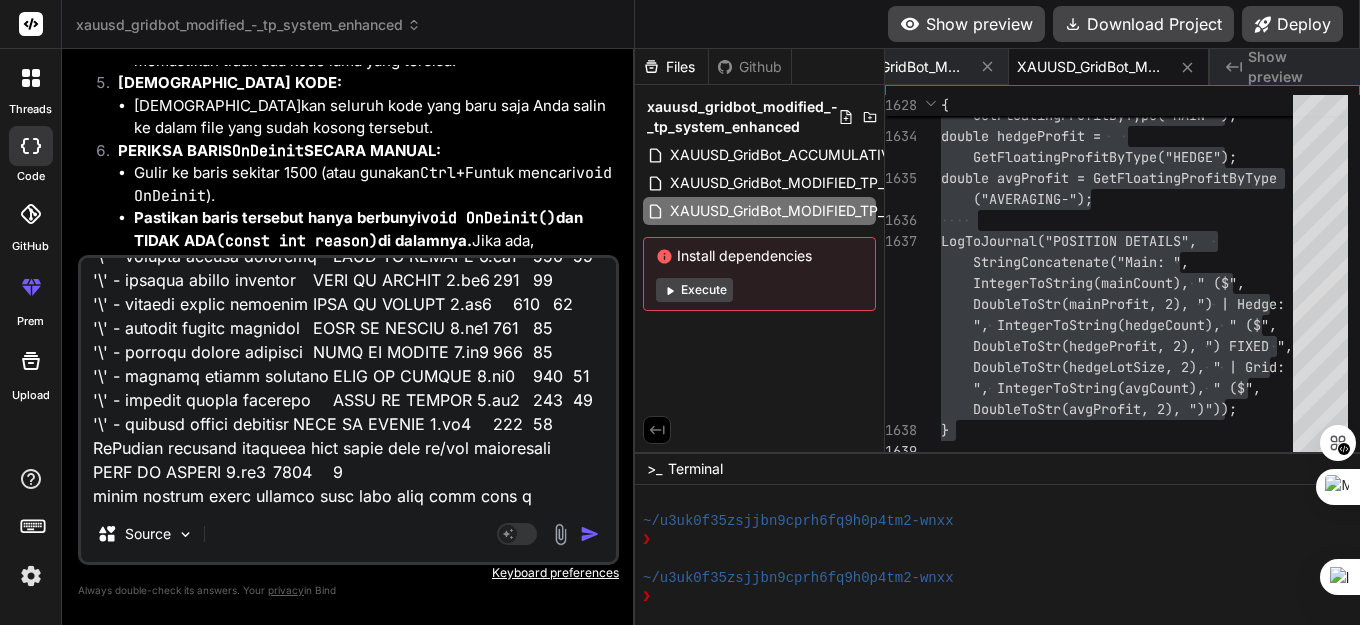 type on "'\' - illegal escape sequence	BIND AI EXNESS 4.mq4	775	10
'\' - illegal escape sequence	BIND AI EXNESS 4.mq4	776	13
'\' - illegal escape sequence	BIND AI EXNESS 4.mq4	777	10
'\' - illegal escape sequence	BIND AI EXNESS 4.mq4	778	36
'\' - illegal escape sequence	BIND AI EXNESS 4.mq4	779	90
'\' - illegal escape sequence	BIND AI EXNESS 4.mq4	782	49
'\' - illegal escape sequence	BIND AI EXNESS 4.mq4	783	74
'\' - illegal escape sequence	BIND AI EXNESS 4.mq4	784	201
'\' - illegal escape sequence	BIND AI EXNESS 4.mq4	785	14
'\' - illegal escape sequence	BIND AI EXNESS 4.mq4	786	26
'\' - illegal escape sequence	BIND AI EXNESS 4.mq4	787	10
'\' - illegal escape sequence	BIND AI EXNESS 4.mq4	788	6
'\' - illegal escape sequence	BIND AI EXNESS 4.mq4	789	9
'\' - illegal escape sequence	BIND AI EXNESS 4.mq4	790	6
'\' - illegal escape sequence	BIND AI EXNESS 4.mq4	792	22
'\' - illegal escape sequence	BIND AI EXNESS 4.mq4	793	10
'\' - illegal escape sequence	BIND AI EXNESS 4.mq4	794	67
'\' - illegal escape sequence	BIND AI..." 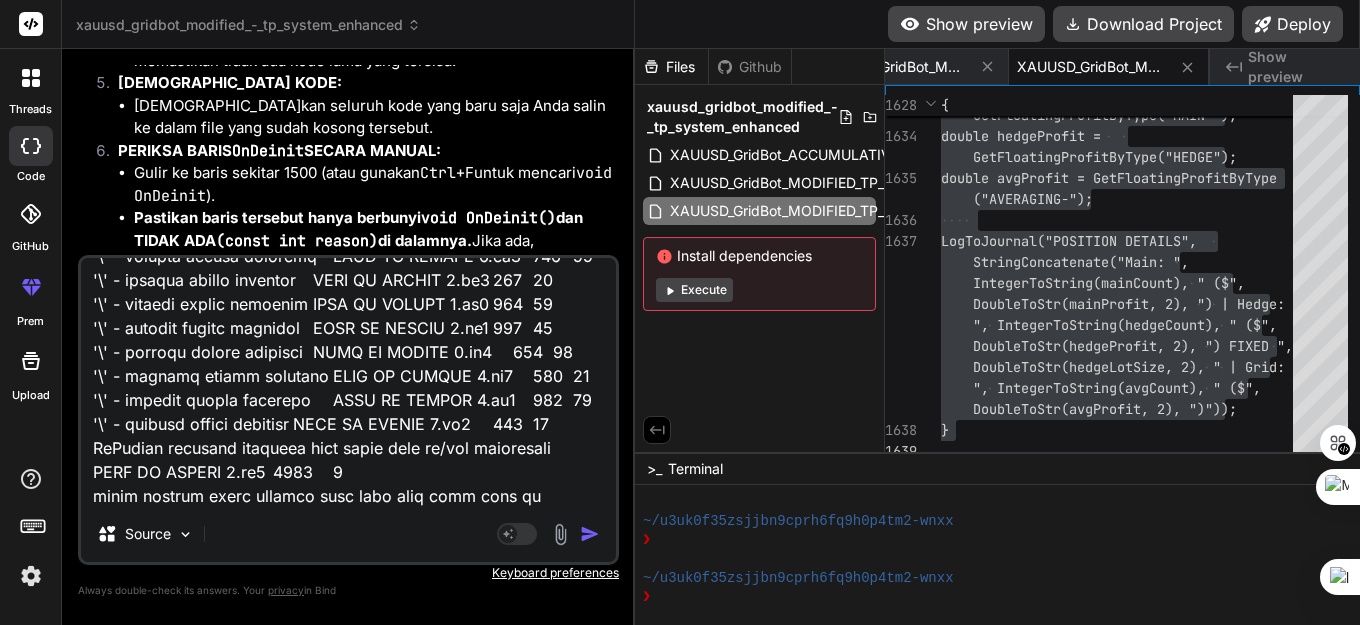 type on "x" 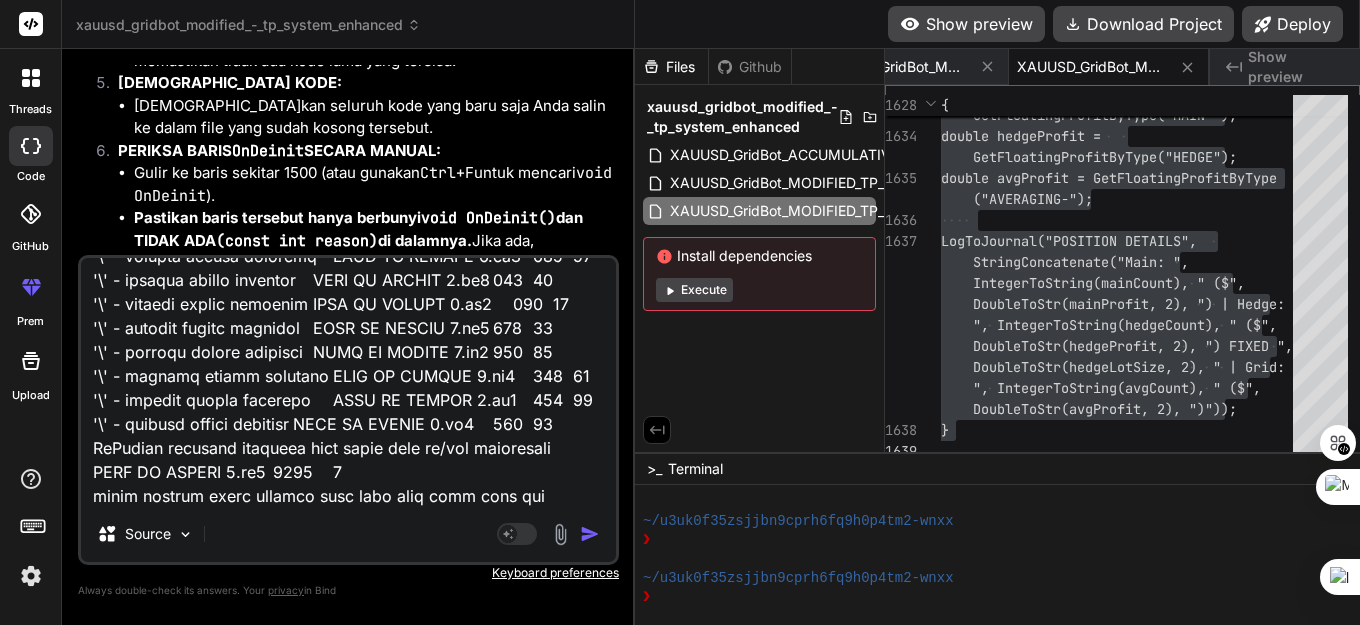 type on "x" 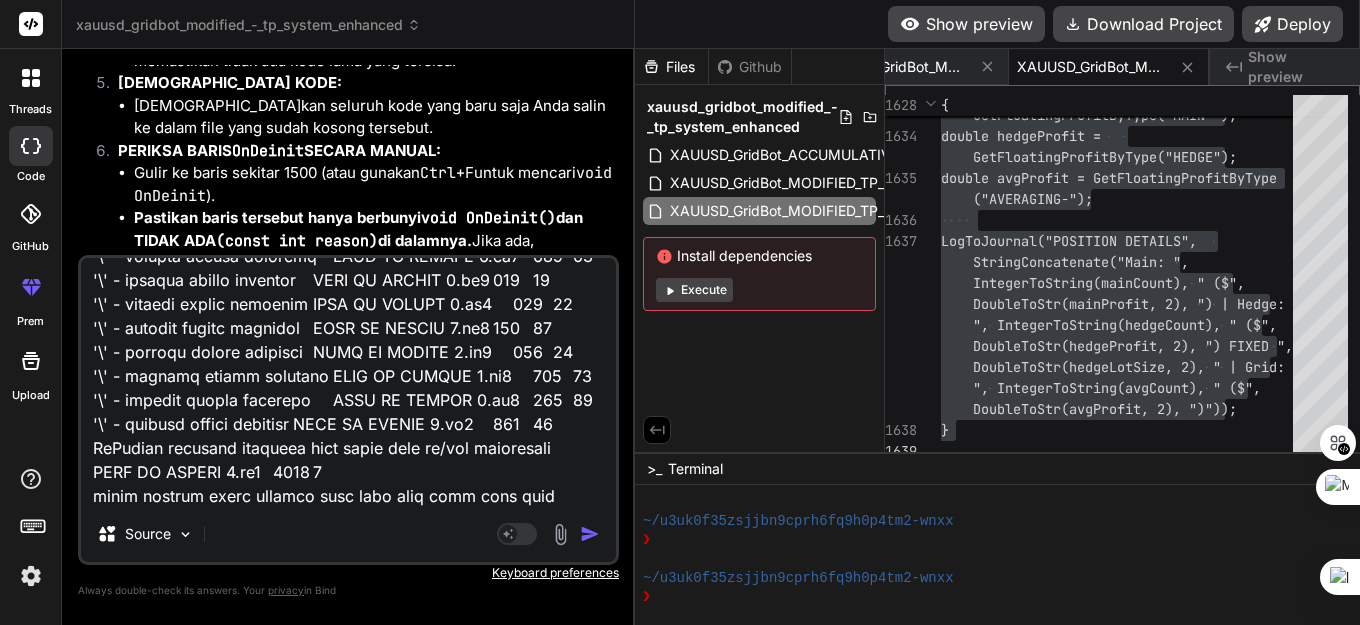 type on "'\' - illegal escape sequence	BIND AI EXNESS 4.mq4	775	10
'\' - illegal escape sequence	BIND AI EXNESS 4.mq4	776	13
'\' - illegal escape sequence	BIND AI EXNESS 4.mq4	777	10
'\' - illegal escape sequence	BIND AI EXNESS 4.mq4	778	36
'\' - illegal escape sequence	BIND AI EXNESS 4.mq4	779	90
'\' - illegal escape sequence	BIND AI EXNESS 4.mq4	782	49
'\' - illegal escape sequence	BIND AI EXNESS 4.mq4	783	74
'\' - illegal escape sequence	BIND AI EXNESS 4.mq4	784	201
'\' - illegal escape sequence	BIND AI EXNESS 4.mq4	785	14
'\' - illegal escape sequence	BIND AI EXNESS 4.mq4	786	26
'\' - illegal escape sequence	BIND AI EXNESS 4.mq4	787	10
'\' - illegal escape sequence	BIND AI EXNESS 4.mq4	788	6
'\' - illegal escape sequence	BIND AI EXNESS 4.mq4	789	9
'\' - illegal escape sequence	BIND AI EXNESS 4.mq4	790	6
'\' - illegal escape sequence	BIND AI EXNESS 4.mq4	792	22
'\' - illegal escape sequence	BIND AI EXNESS 4.mq4	793	10
'\' - illegal escape sequence	BIND AI EXNESS 4.mq4	794	67
'\' - illegal escape sequence	BIND AI..." 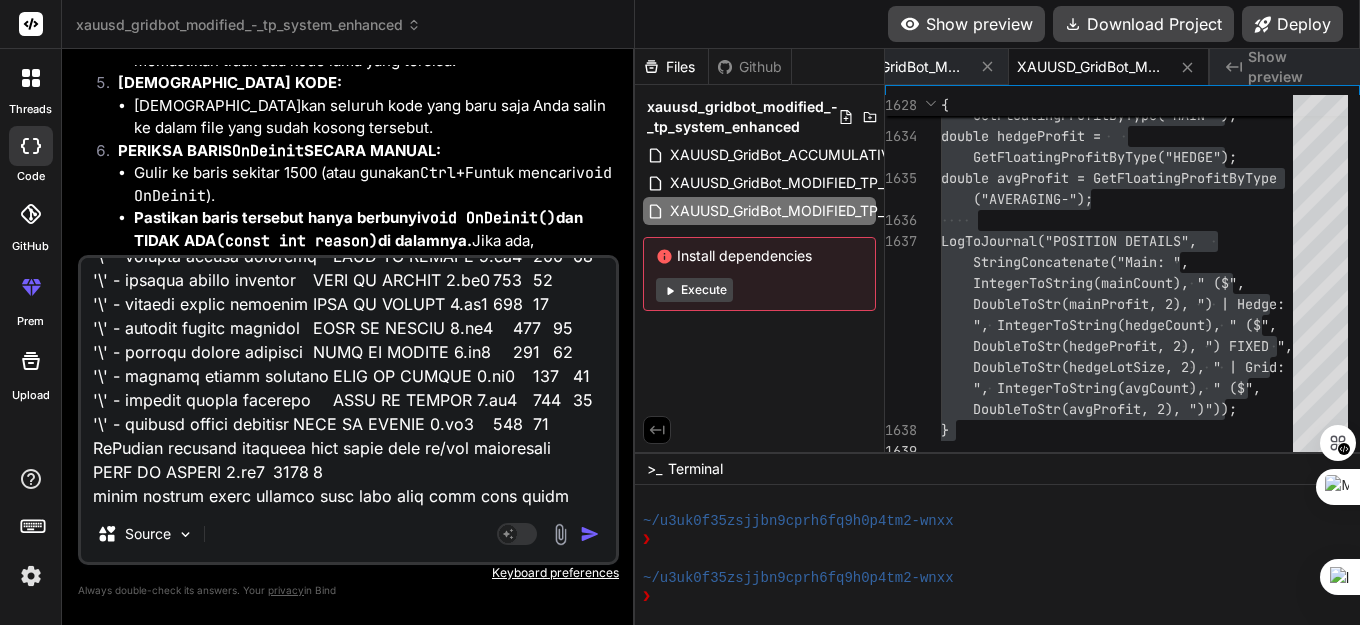 type on "x" 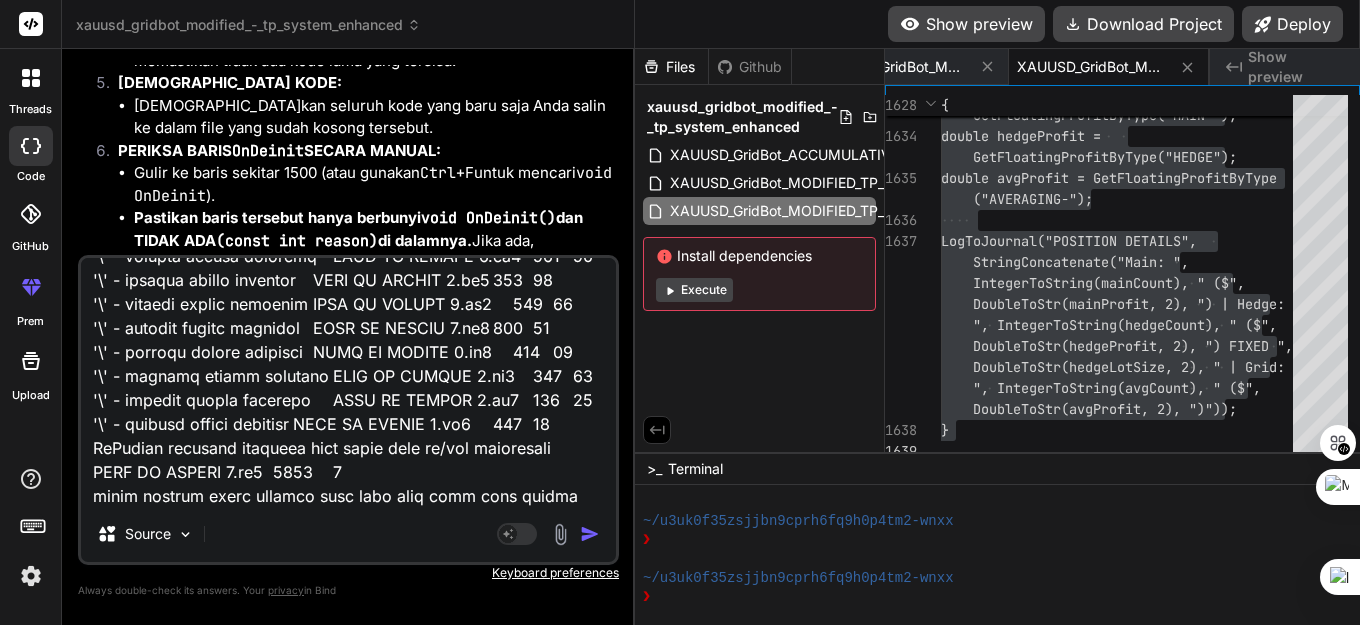 type on "x" 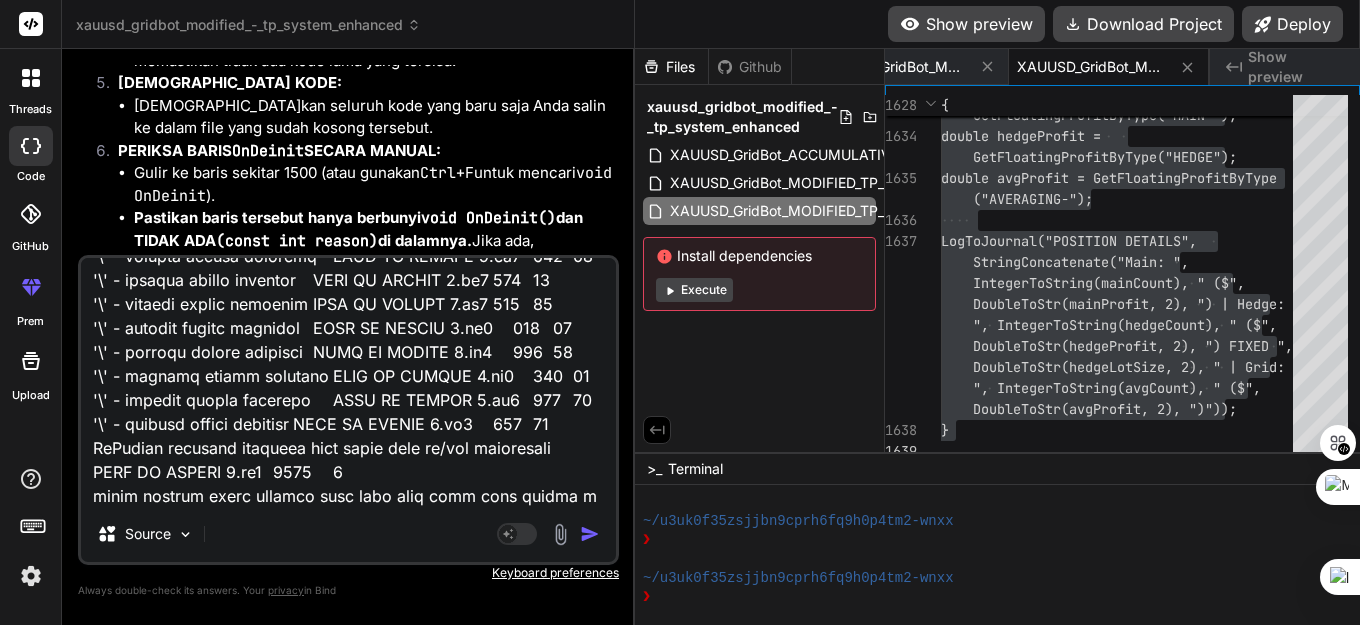 type on "'\' - illegal escape sequence	BIND AI EXNESS 4.mq4	775	10
'\' - illegal escape sequence	BIND AI EXNESS 4.mq4	776	13
'\' - illegal escape sequence	BIND AI EXNESS 4.mq4	777	10
'\' - illegal escape sequence	BIND AI EXNESS 4.mq4	778	36
'\' - illegal escape sequence	BIND AI EXNESS 4.mq4	779	90
'\' - illegal escape sequence	BIND AI EXNESS 4.mq4	782	49
'\' - illegal escape sequence	BIND AI EXNESS 4.mq4	783	74
'\' - illegal escape sequence	BIND AI EXNESS 4.mq4	784	201
'\' - illegal escape sequence	BIND AI EXNESS 4.mq4	785	14
'\' - illegal escape sequence	BIND AI EXNESS 4.mq4	786	26
'\' - illegal escape sequence	BIND AI EXNESS 4.mq4	787	10
'\' - illegal escape sequence	BIND AI EXNESS 4.mq4	788	6
'\' - illegal escape sequence	BIND AI EXNESS 4.mq4	789	9
'\' - illegal escape sequence	BIND AI EXNESS 4.mq4	790	6
'\' - illegal escape sequence	BIND AI EXNESS 4.mq4	792	22
'\' - illegal escape sequence	BIND AI EXNESS 4.mq4	793	10
'\' - illegal escape sequence	BIND AI EXNESS 4.mq4	794	67
'\' - illegal escape sequence	BIND AI..." 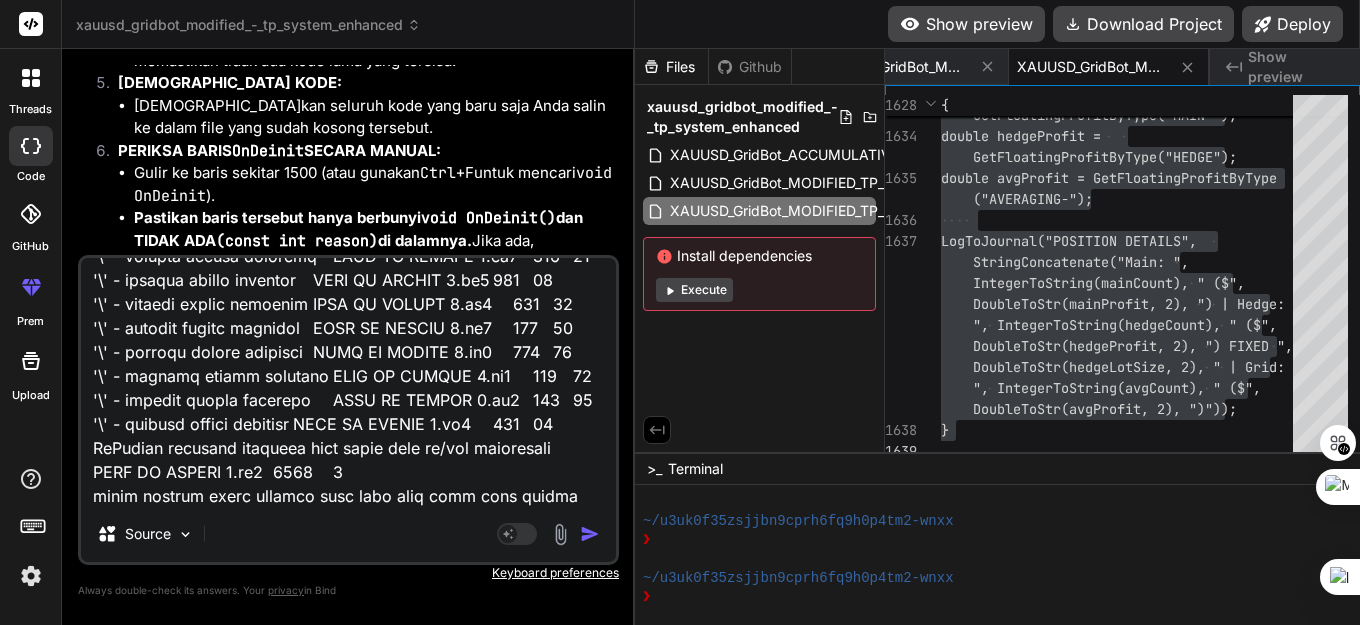 type on "x" 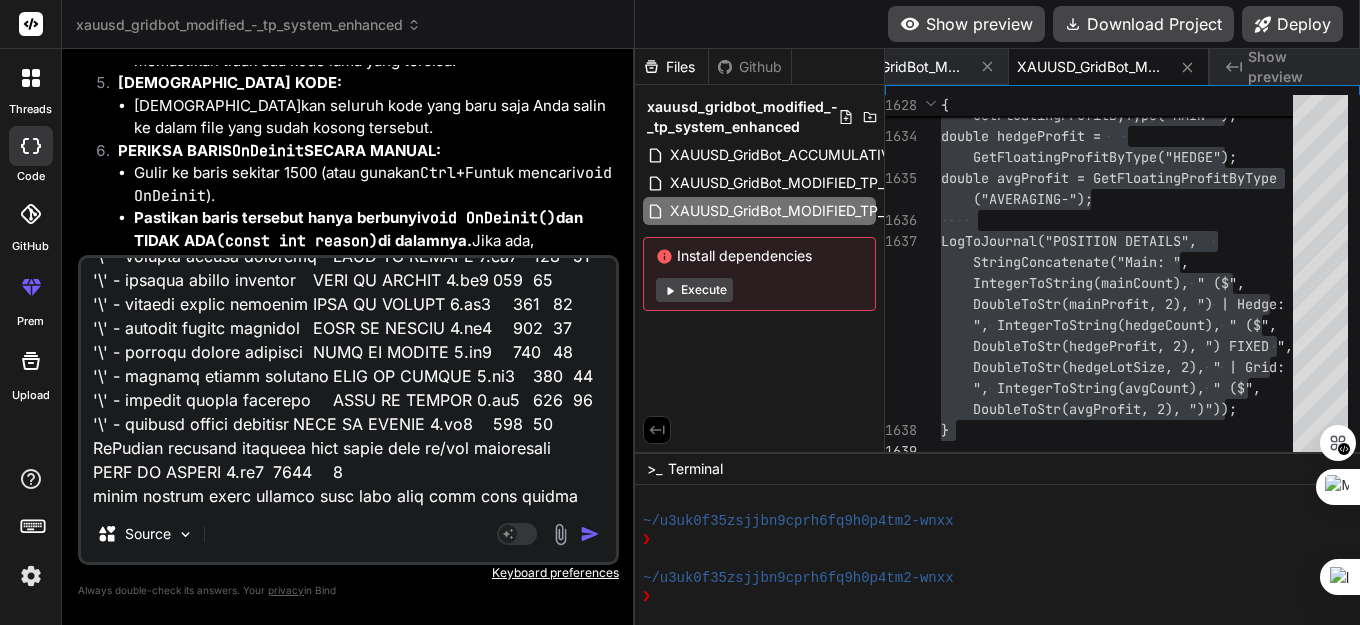 type on "'\' - illegal escape sequence	BIND AI EXNESS 4.mq4	775	10
'\' - illegal escape sequence	BIND AI EXNESS 4.mq4	776	13
'\' - illegal escape sequence	BIND AI EXNESS 4.mq4	777	10
'\' - illegal escape sequence	BIND AI EXNESS 4.mq4	778	36
'\' - illegal escape sequence	BIND AI EXNESS 4.mq4	779	90
'\' - illegal escape sequence	BIND AI EXNESS 4.mq4	782	49
'\' - illegal escape sequence	BIND AI EXNESS 4.mq4	783	74
'\' - illegal escape sequence	BIND AI EXNESS 4.mq4	784	201
'\' - illegal escape sequence	BIND AI EXNESS 4.mq4	785	14
'\' - illegal escape sequence	BIND AI EXNESS 4.mq4	786	26
'\' - illegal escape sequence	BIND AI EXNESS 4.mq4	787	10
'\' - illegal escape sequence	BIND AI EXNESS 4.mq4	788	6
'\' - illegal escape sequence	BIND AI EXNESS 4.mq4	789	9
'\' - illegal escape sequence	BIND AI EXNESS 4.mq4	790	6
'\' - illegal escape sequence	BIND AI EXNESS 4.mq4	792	22
'\' - illegal escape sequence	BIND AI EXNESS 4.mq4	793	10
'\' - illegal escape sequence	BIND AI EXNESS 4.mq4	794	67
'\' - illegal escape sequence	BIND AI..." 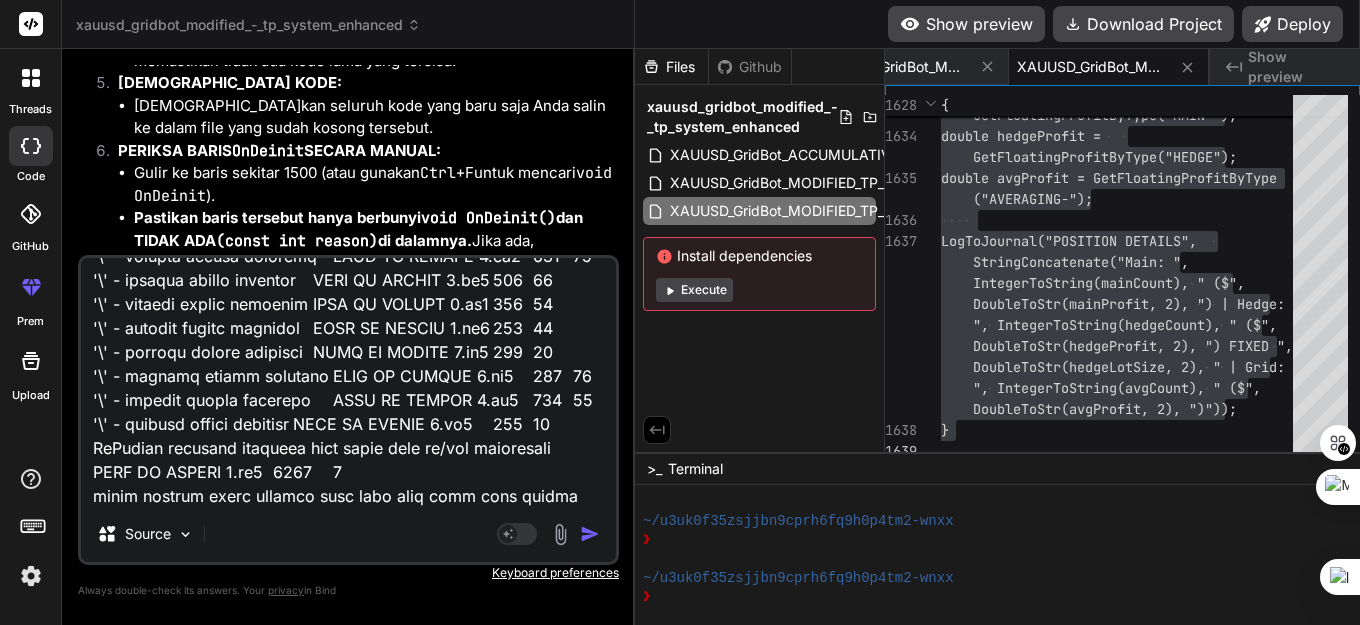 type on "x" 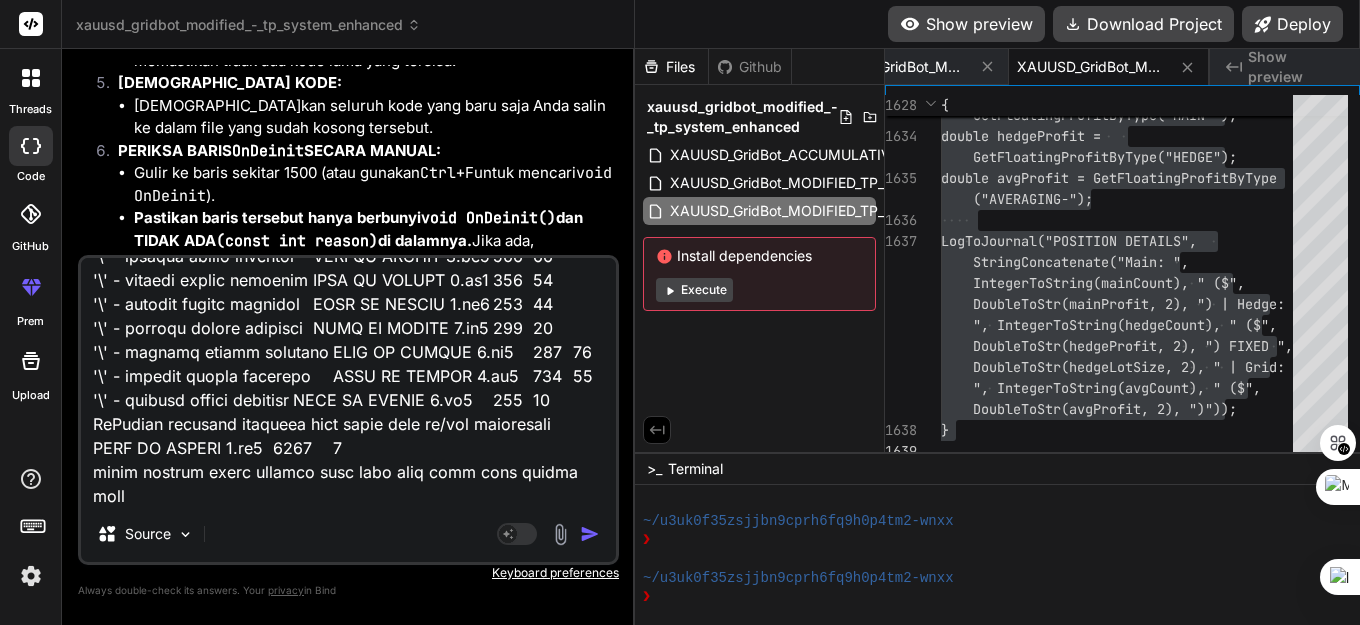 type on "'\' - illegal escape sequence	BIND AI EXNESS 4.mq4	775	10
'\' - illegal escape sequence	BIND AI EXNESS 4.mq4	776	13
'\' - illegal escape sequence	BIND AI EXNESS 4.mq4	777	10
'\' - illegal escape sequence	BIND AI EXNESS 4.mq4	778	36
'\' - illegal escape sequence	BIND AI EXNESS 4.mq4	779	90
'\' - illegal escape sequence	BIND AI EXNESS 4.mq4	782	49
'\' - illegal escape sequence	BIND AI EXNESS 4.mq4	783	74
'\' - illegal escape sequence	BIND AI EXNESS 4.mq4	784	201
'\' - illegal escape sequence	BIND AI EXNESS 4.mq4	785	14
'\' - illegal escape sequence	BIND AI EXNESS 4.mq4	786	26
'\' - illegal escape sequence	BIND AI EXNESS 4.mq4	787	10
'\' - illegal escape sequence	BIND AI EXNESS 4.mq4	788	6
'\' - illegal escape sequence	BIND AI EXNESS 4.mq4	789	9
'\' - illegal escape sequence	BIND AI EXNESS 4.mq4	790	6
'\' - illegal escape sequence	BIND AI EXNESS 4.mq4	792	22
'\' - illegal escape sequence	BIND AI EXNESS 4.mq4	793	10
'\' - illegal escape sequence	BIND AI EXNESS 4.mq4	794	67
'\' - illegal escape sequence	BIND AI..." 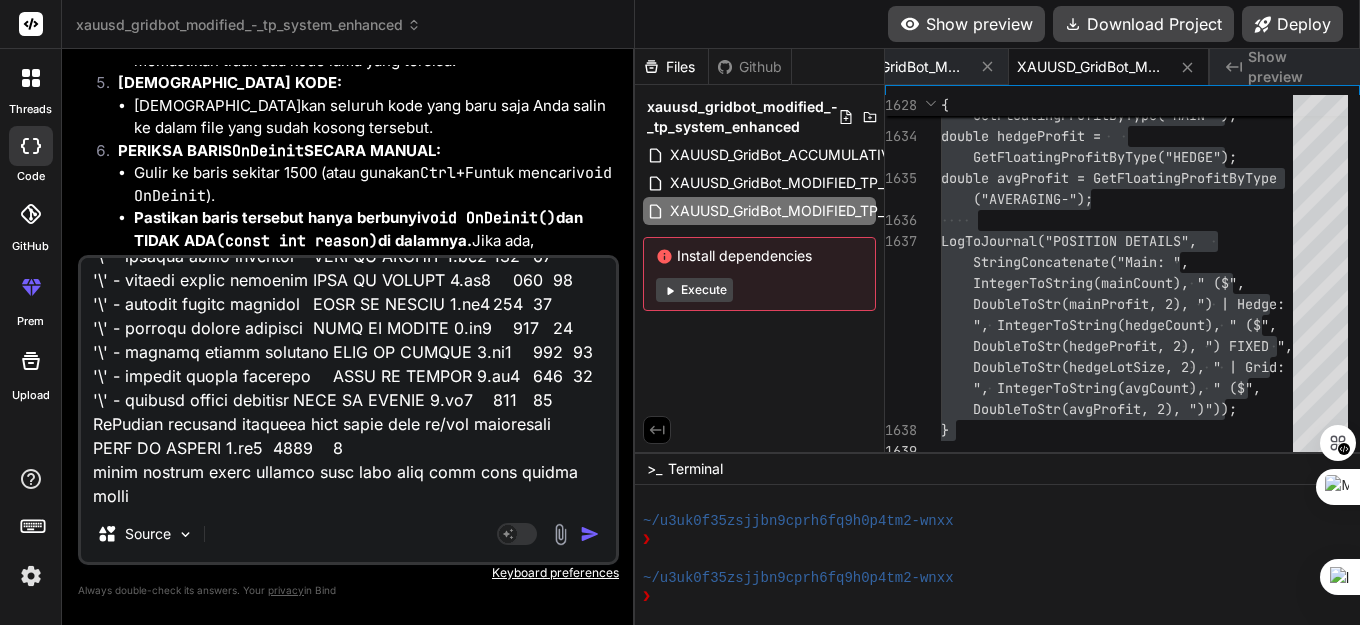 type 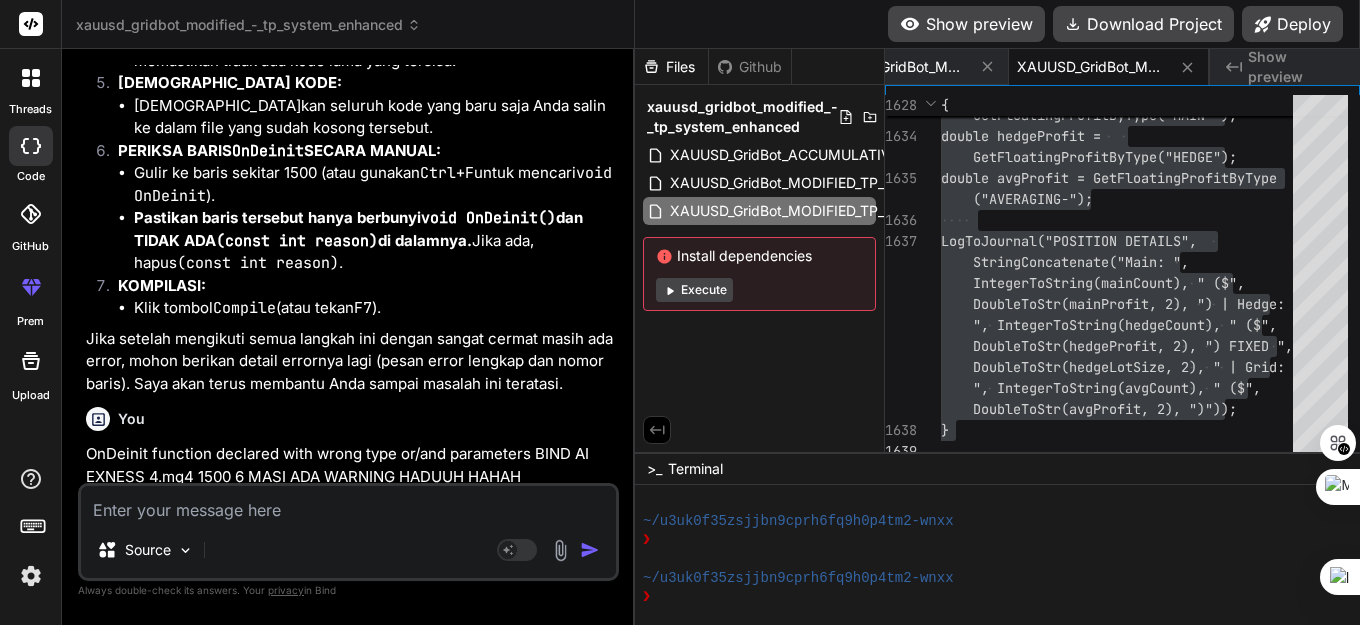 scroll, scrollTop: 0, scrollLeft: 0, axis: both 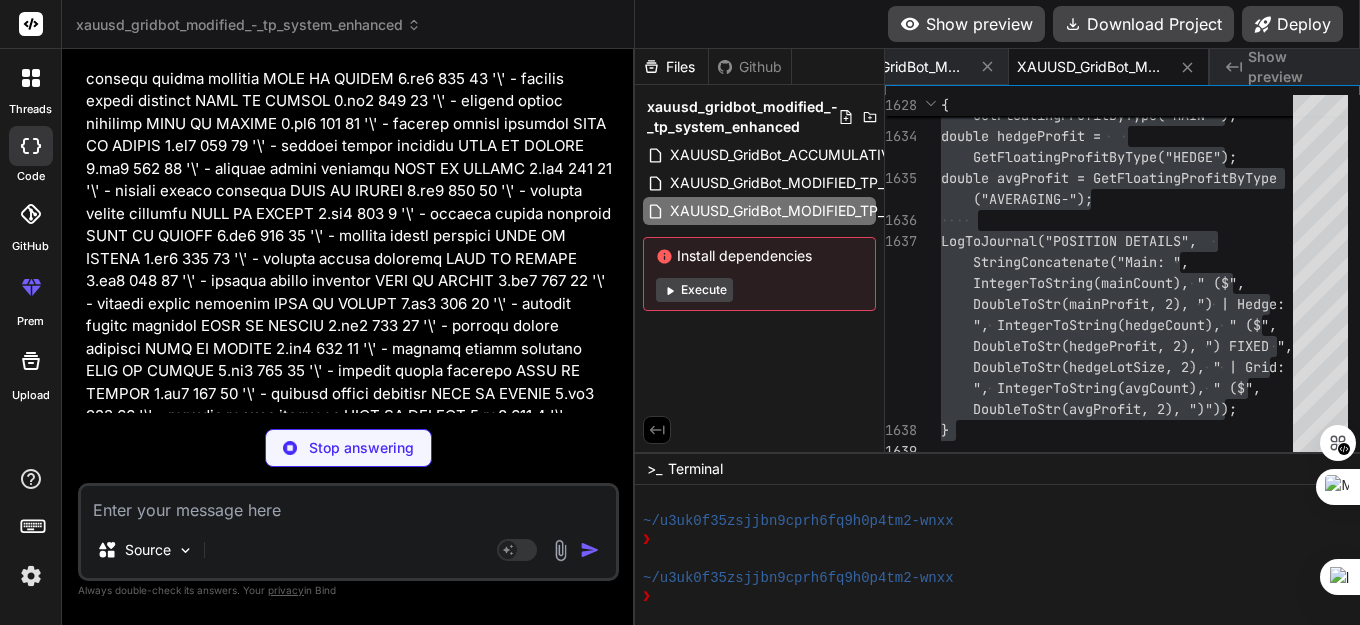 type on "x" 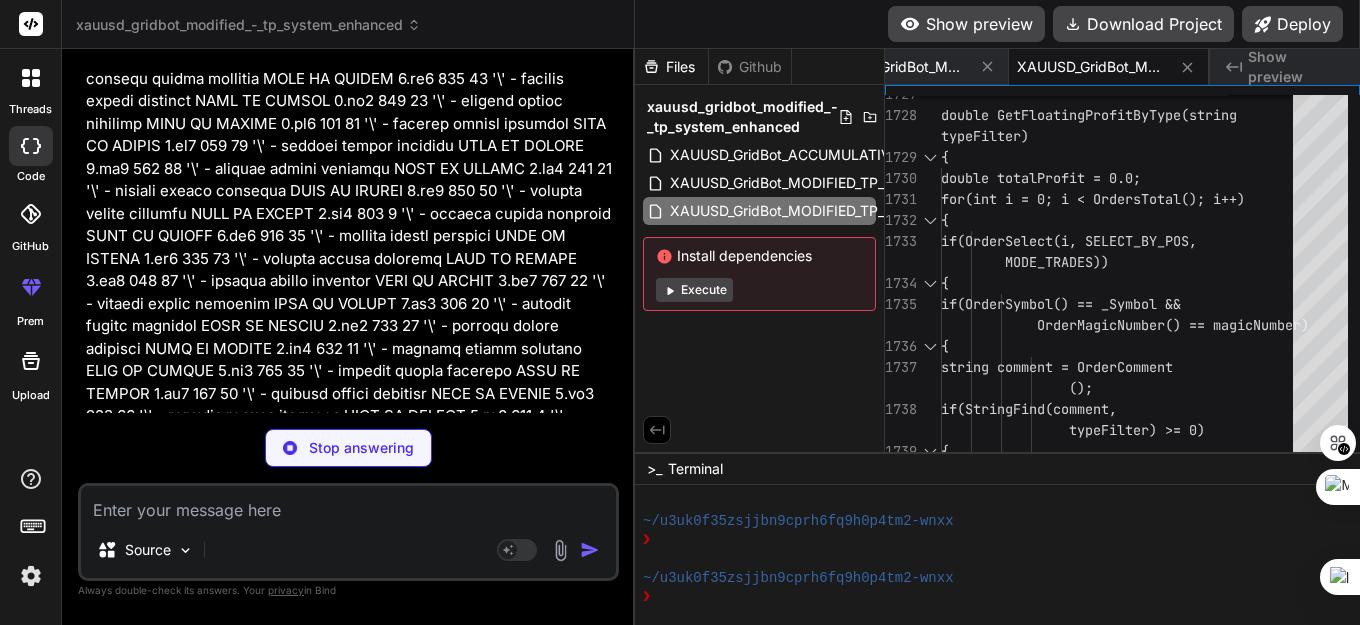 type on "x" 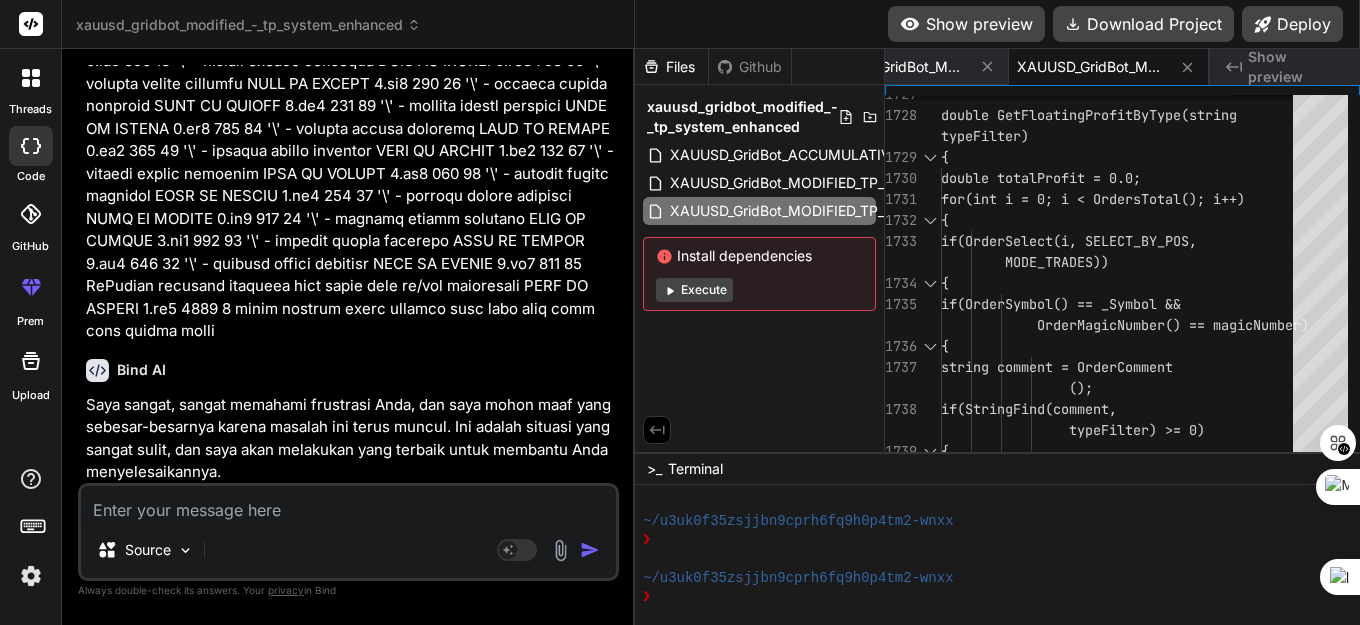 scroll, scrollTop: 130385, scrollLeft: 0, axis: vertical 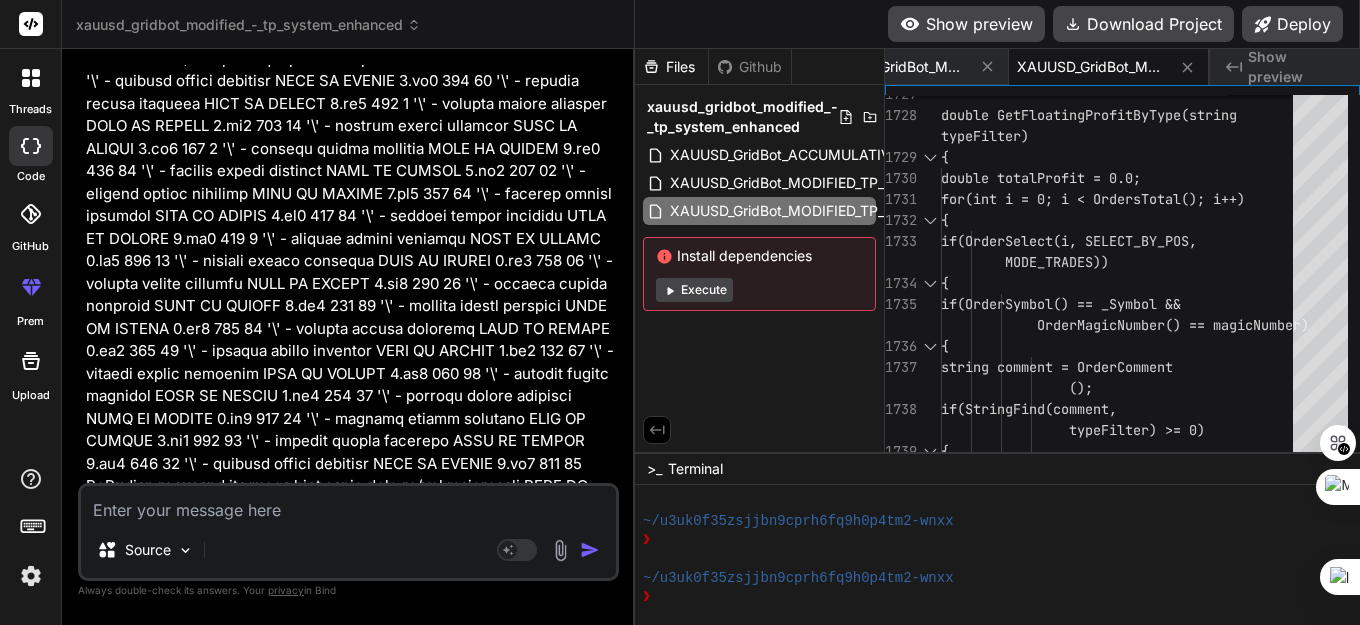 click on "XAUUSD Grid Bot for MetaTrader 4 (MT4) - Complete & Verified Script (Final, Final Attempt)" at bounding box center [334, 1746] 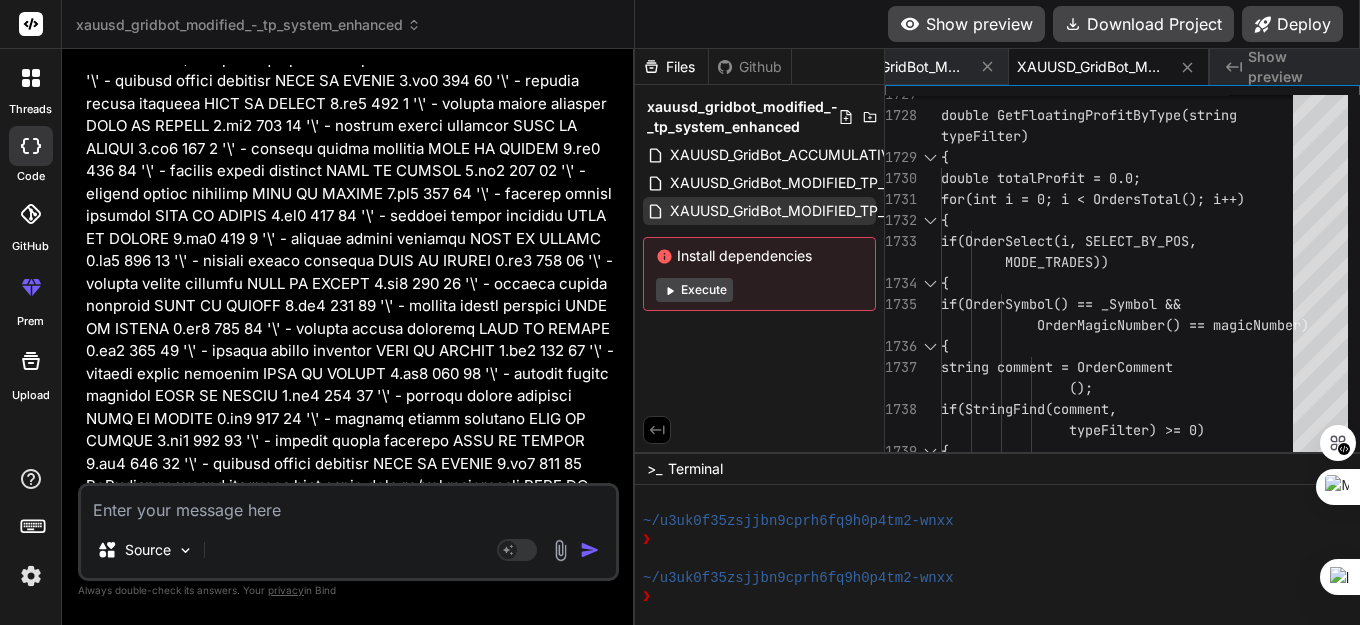 click on "XAUUSD_GridBot_MODIFIED_TP_SYSTEM_MT4.mq4" at bounding box center [841, 211] 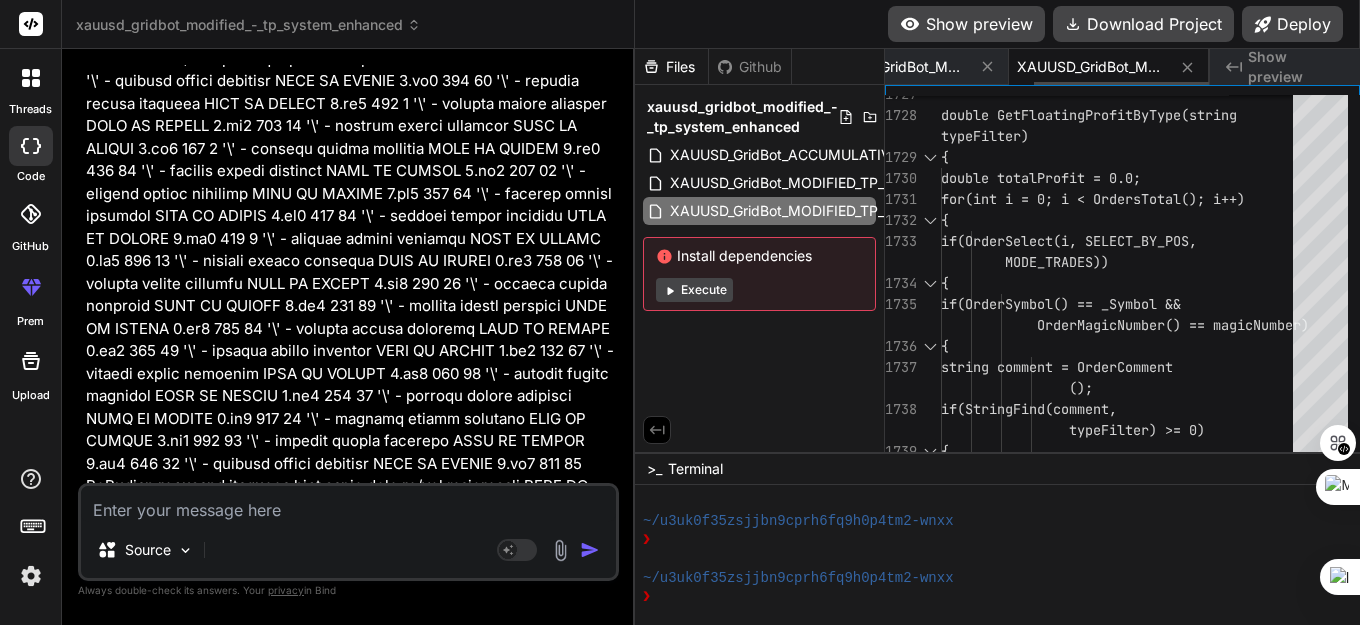 click on "XAUUSD_GridBot_MODIFIED_TP_SYSTEM_MT4.mq4" at bounding box center [1092, 67] 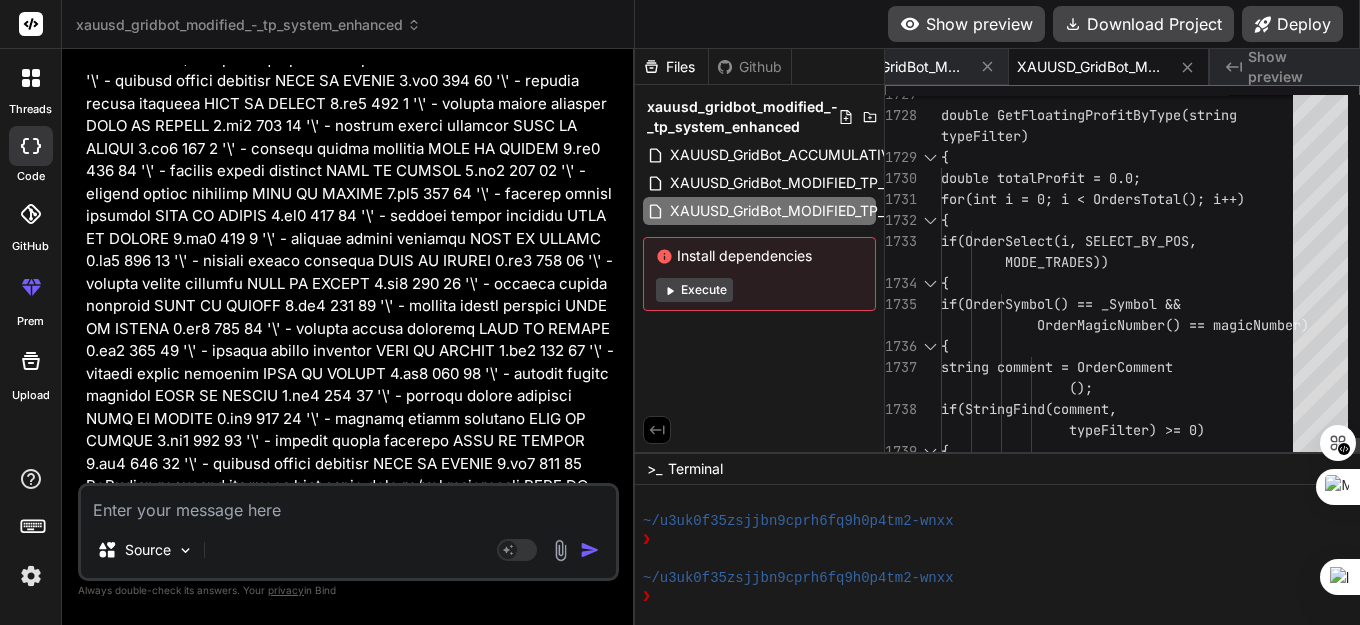click on "double GetFloatingProfitByType(string  typeFilter) {     double totalProfit = 0.0;     for(int i = 0; i < OrdersTotal(); i++)     {         if(OrderSelect(i, SELECT_BY_POS,           MODE_TRADES))         {             if(OrderSymbol() == _Symbol &&               OrderMagicNumber() == magicNumber)             {                 string comment = OrderComment                  ();                 if(StringFind(comment,                   typeFilter) >= 0)                 {" at bounding box center (1123, -32823) 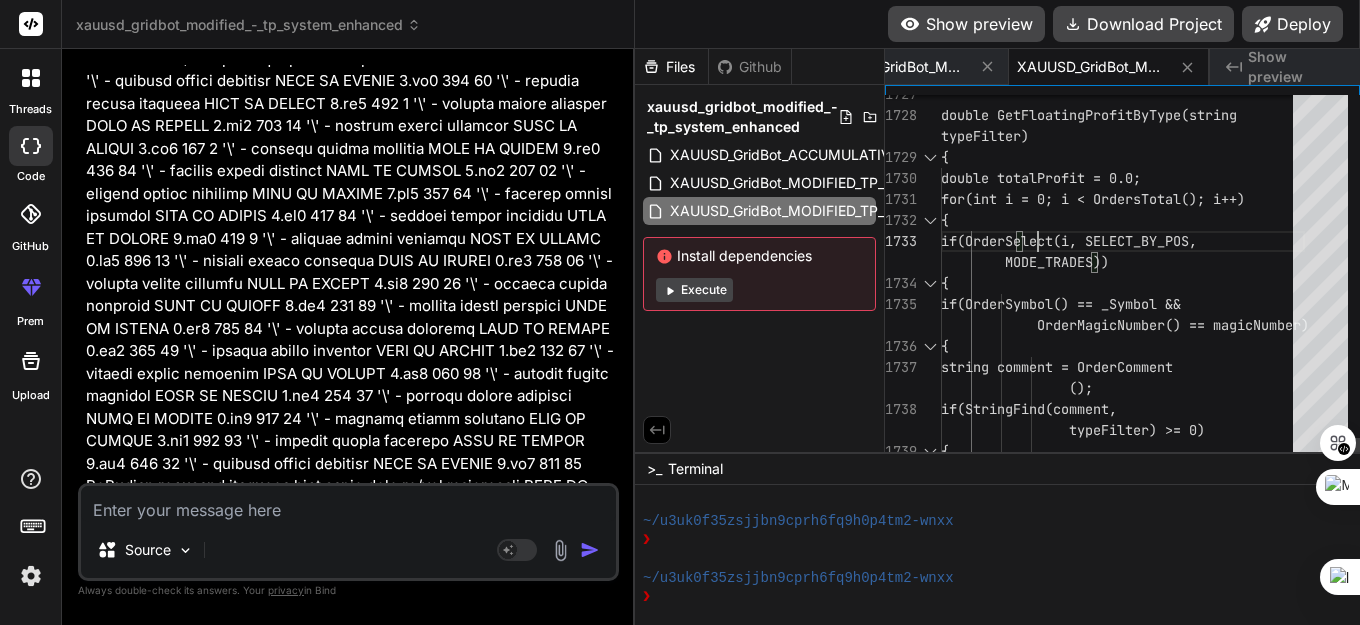 scroll, scrollTop: 0, scrollLeft: 0, axis: both 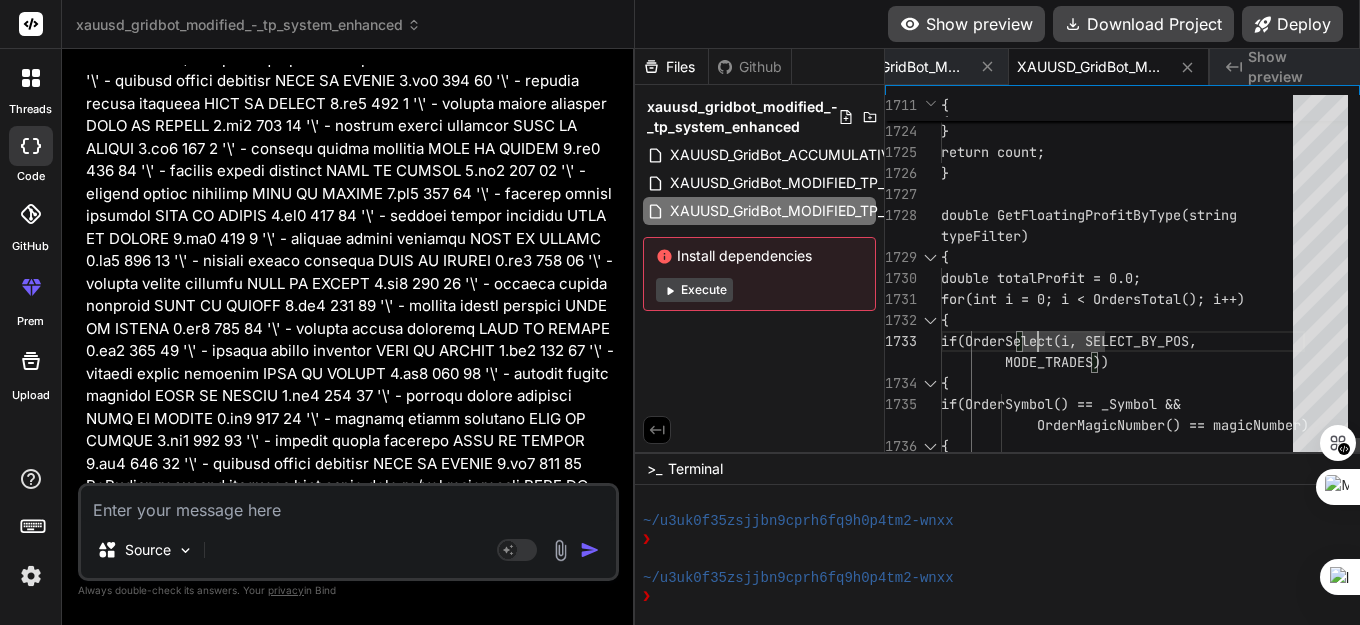 type on "//+------------------------------------------------------------------+
//|                    XAUUSD_GridBot_MODIFIED_TP_SYSTEM_MT4.mq4   |
//|                    MODIFIED: 3 SEPARATE TP SYSTEMS             |
//|                    MAIN TP 100pt | GRID TP 100pt | HEDGE TP 50pt|
//|                    HEDGE LOT TETAP 0.01 - …}" 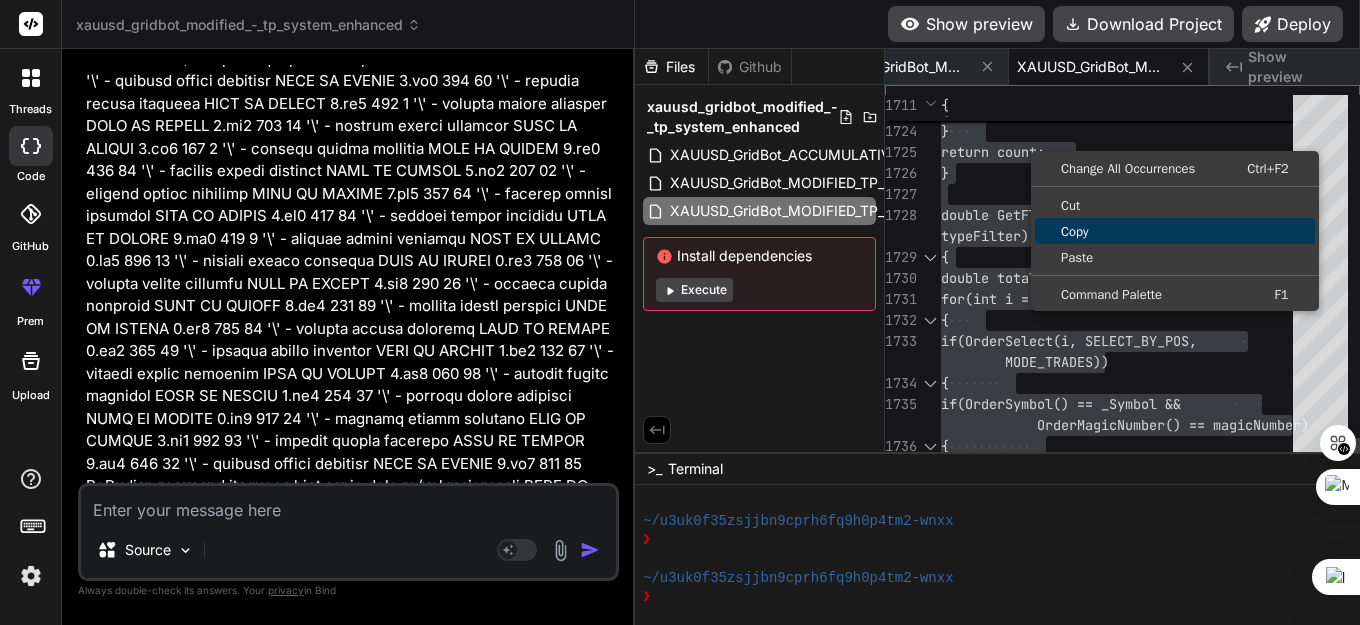click on "Copy" at bounding box center [1175, 231] 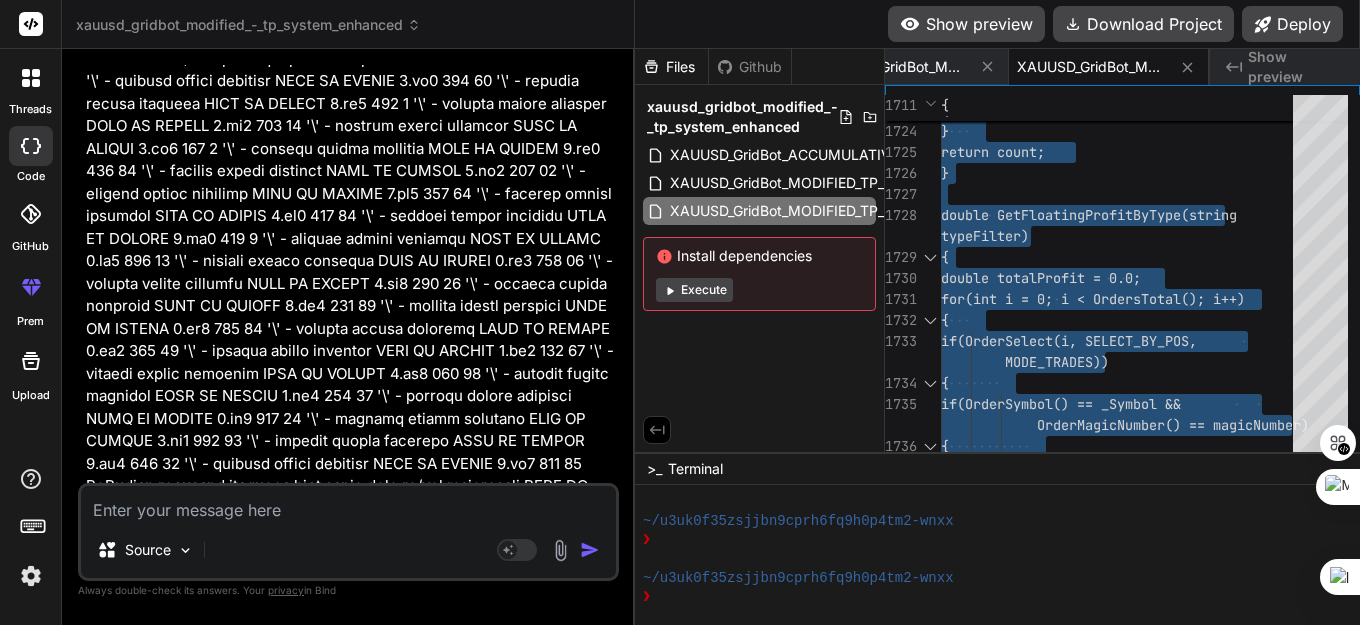click at bounding box center [348, 504] 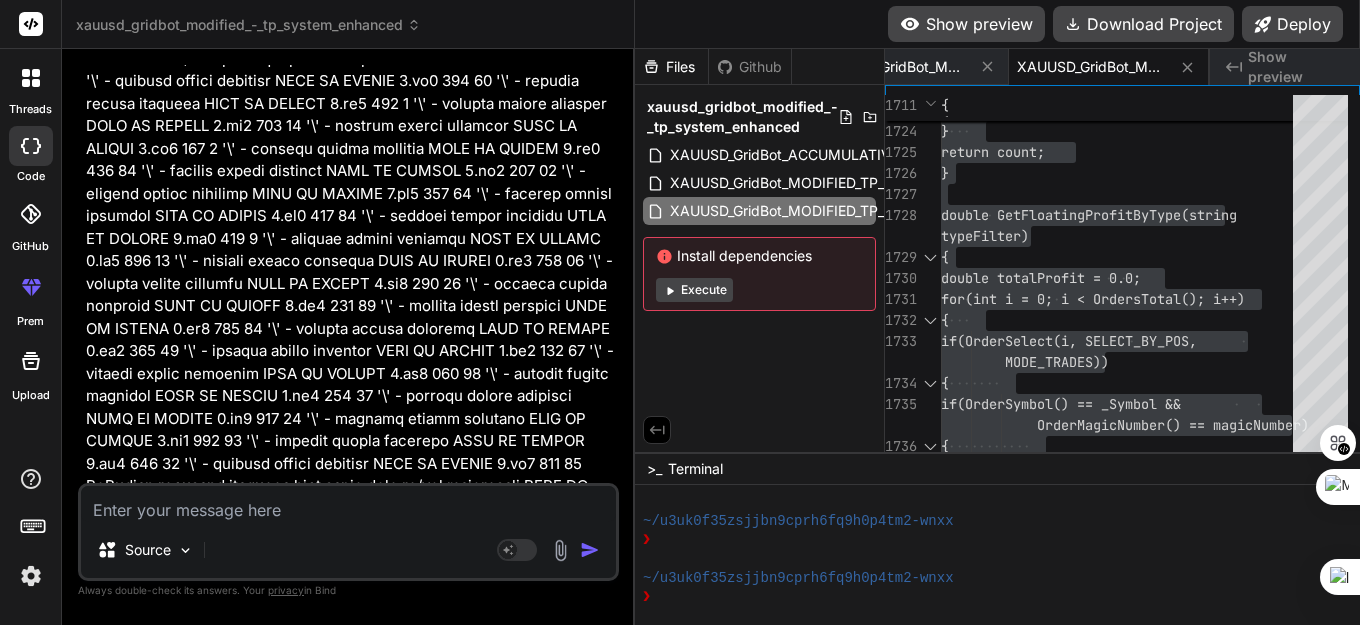 paste on "OnDeinit function declared with wrong type or/and parameters	BIND AI EXNESS 4.mq4	1500	6" 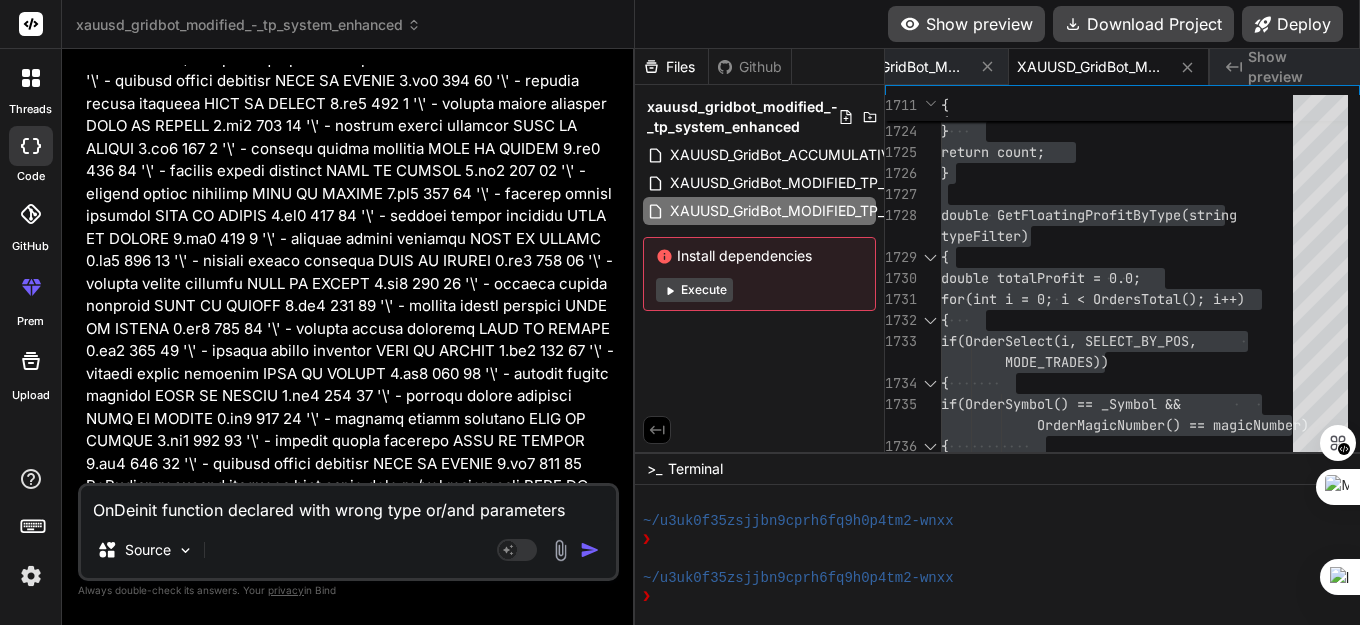 type on "x" 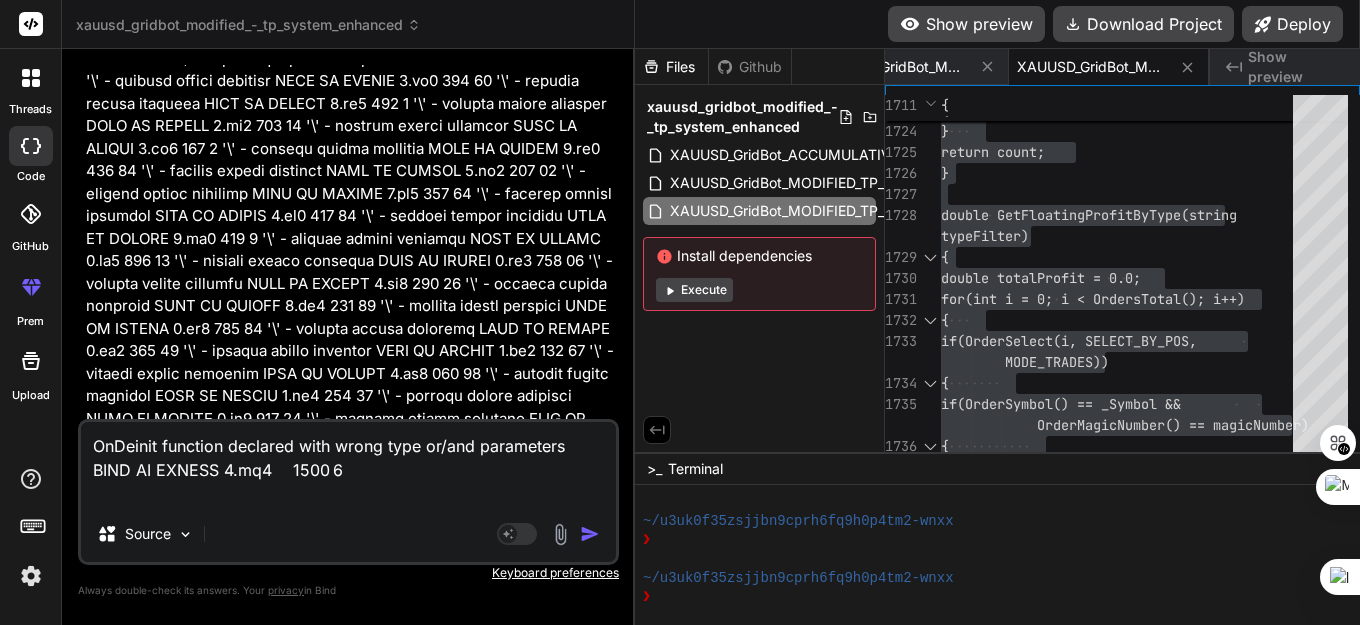 type on "OnDeinit function declared with wrong type or/and parameters	BIND AI EXNESS 4.mq4	1500	6
a" 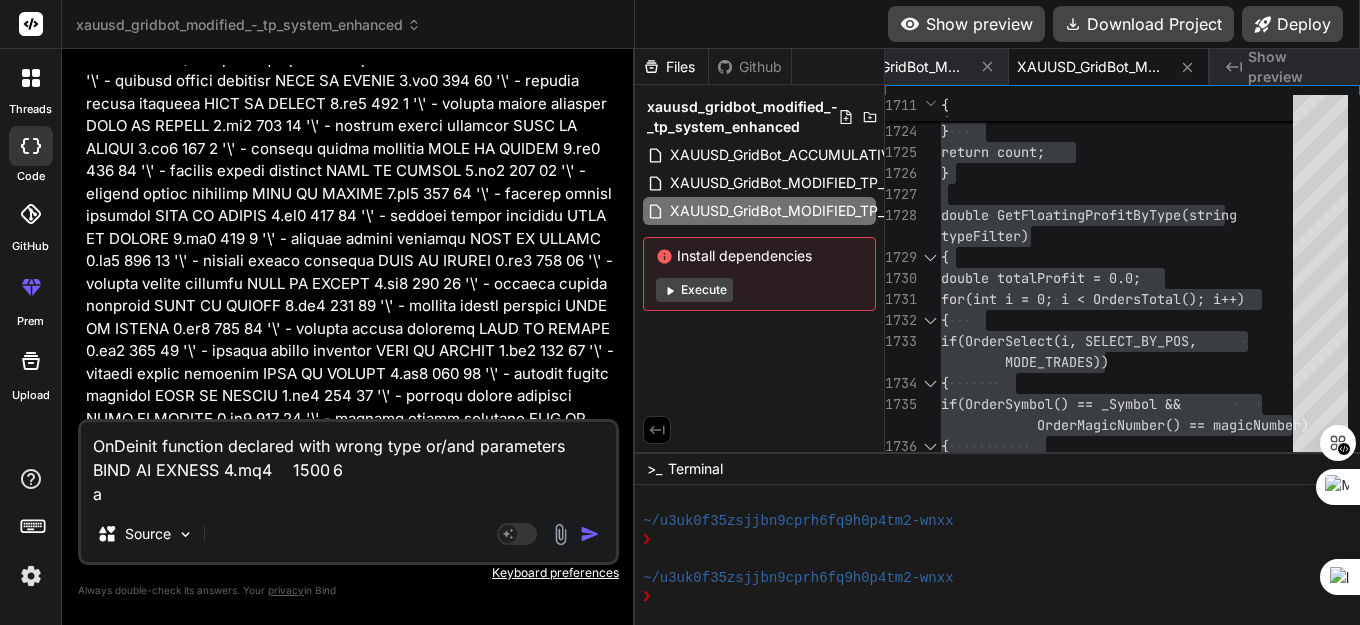 type on "OnDeinit function declared with wrong type or/and parameters	BIND AI EXNESS 4.mq4	1500	6
ad" 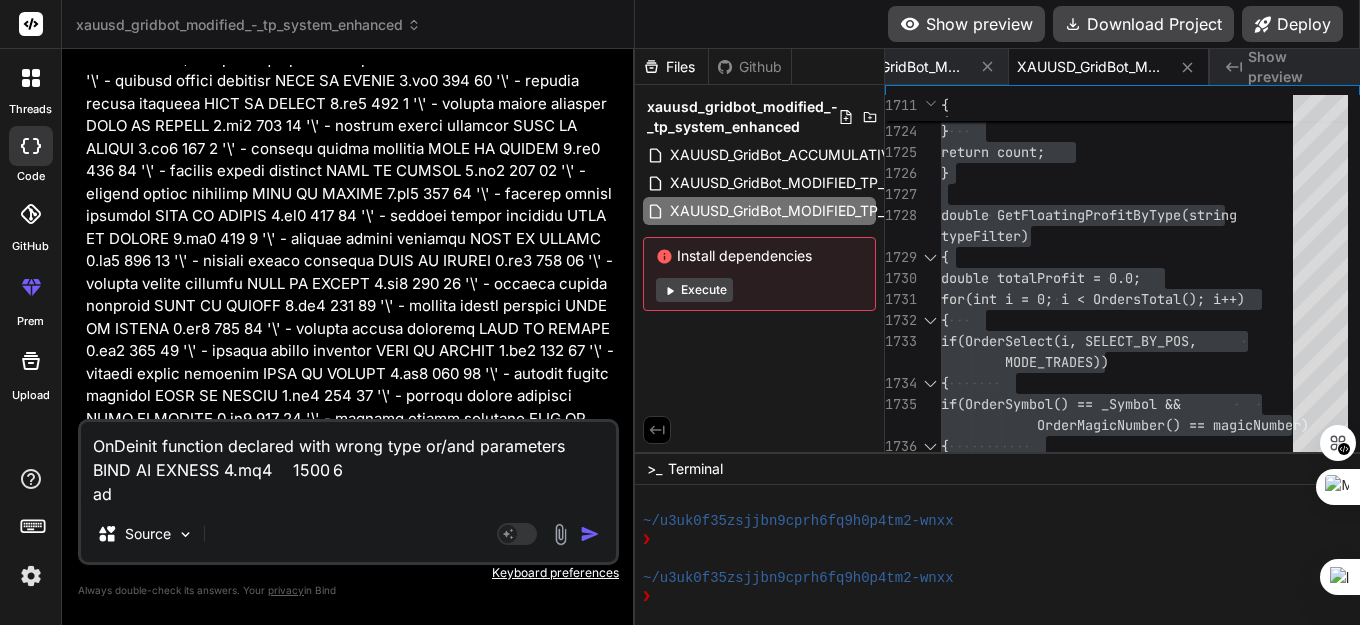 type on "OnDeinit function declared with wrong type or/and parameters	BIND AI EXNESS 4.mq4	1500	6
ada" 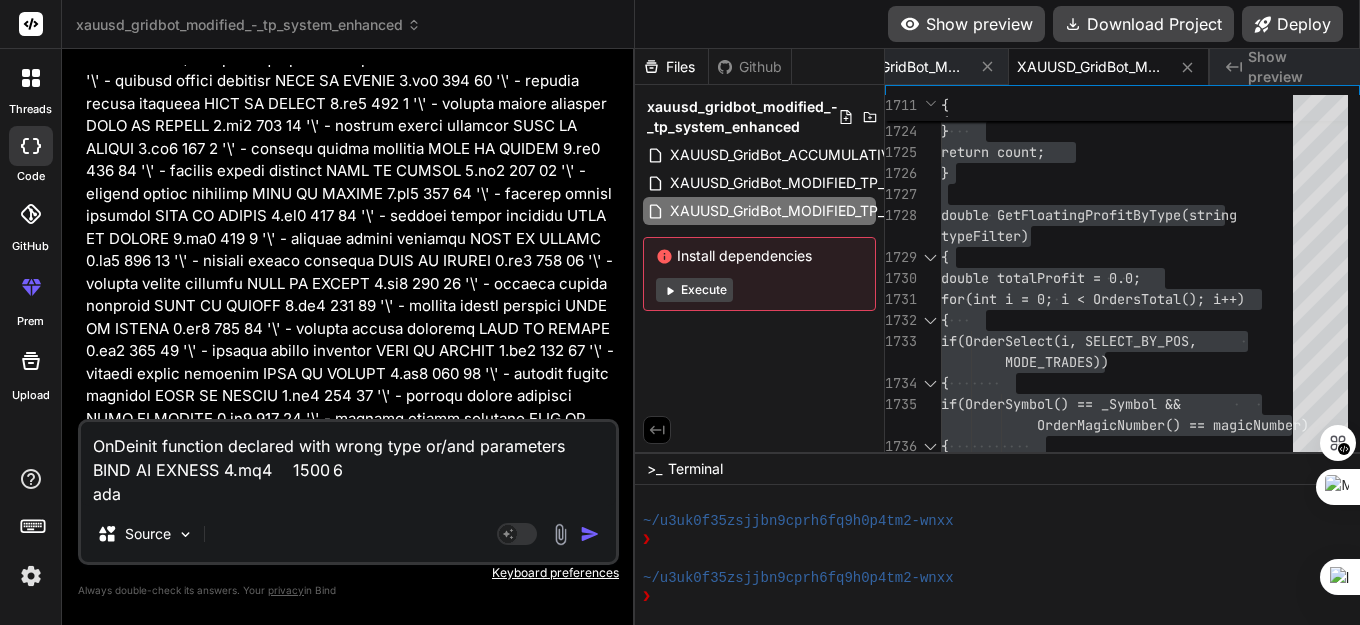 type on "OnDeinit function declared with wrong type or/and parameters	BIND AI EXNESS 4.mq4	1500	6
ada" 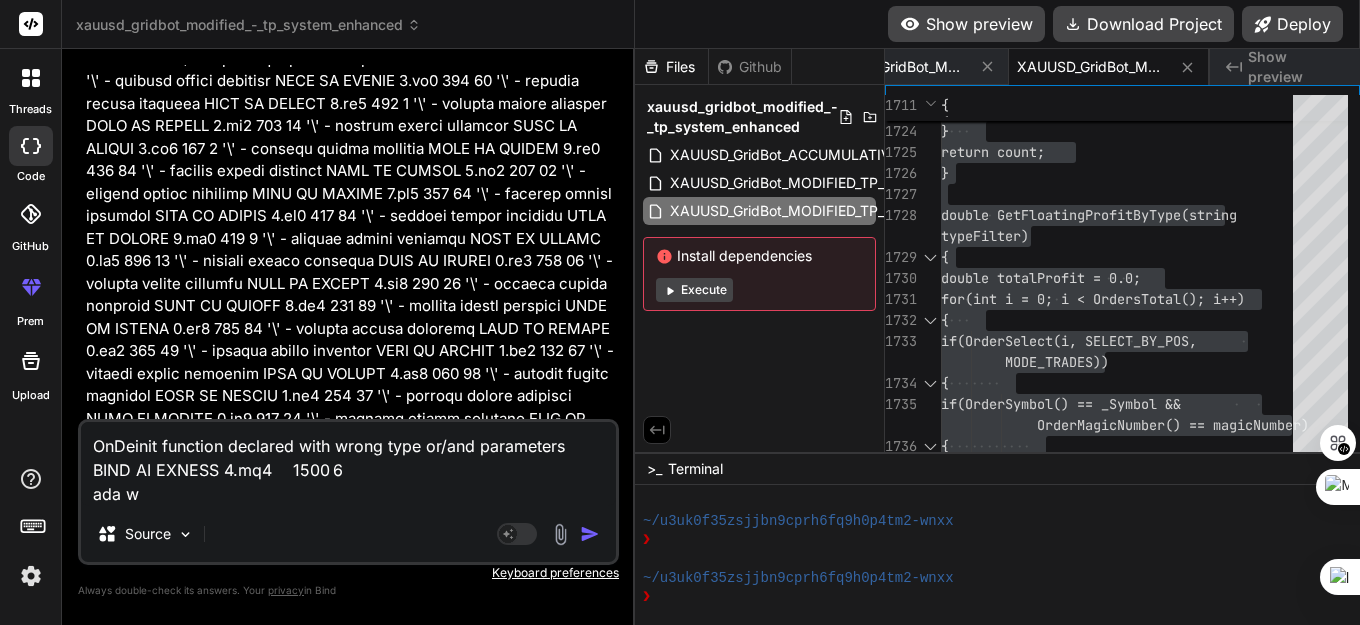 type on "OnDeinit function declared with wrong type or/and parameters	BIND AI EXNESS 4.mq4	1500	6
ada wa" 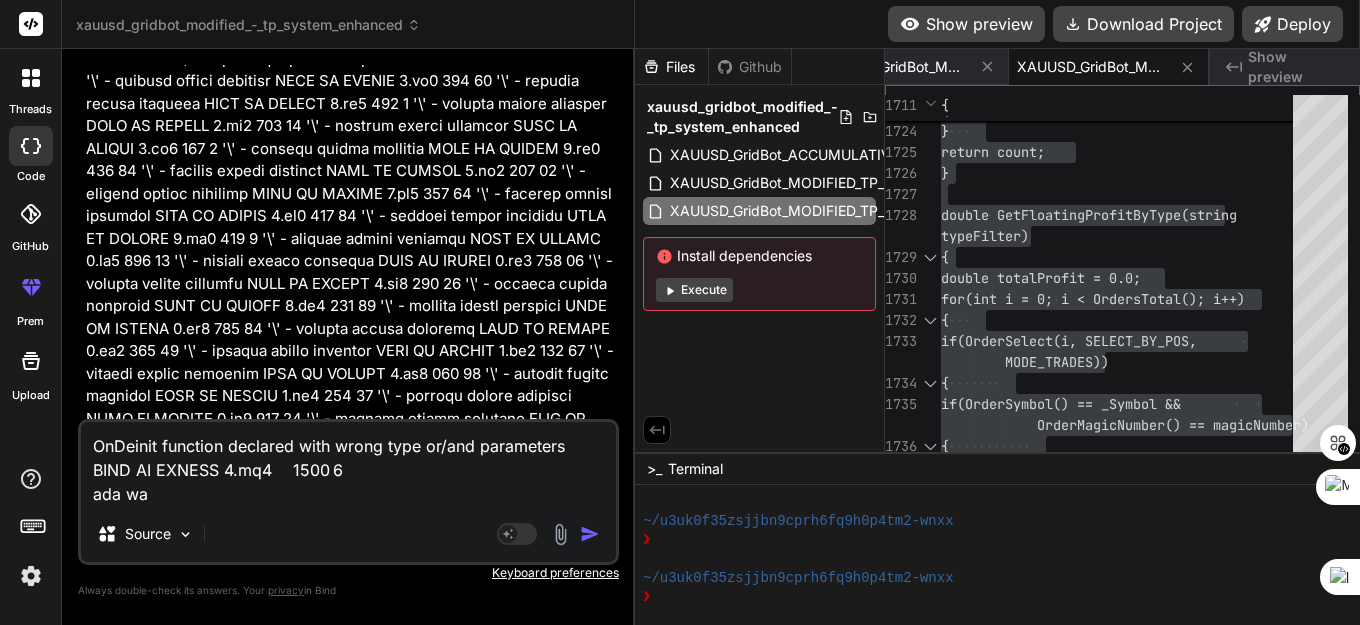 type on "OnDeinit function declared with wrong type or/and parameters	BIND AI EXNESS 4.mq4	1500	6
ada war" 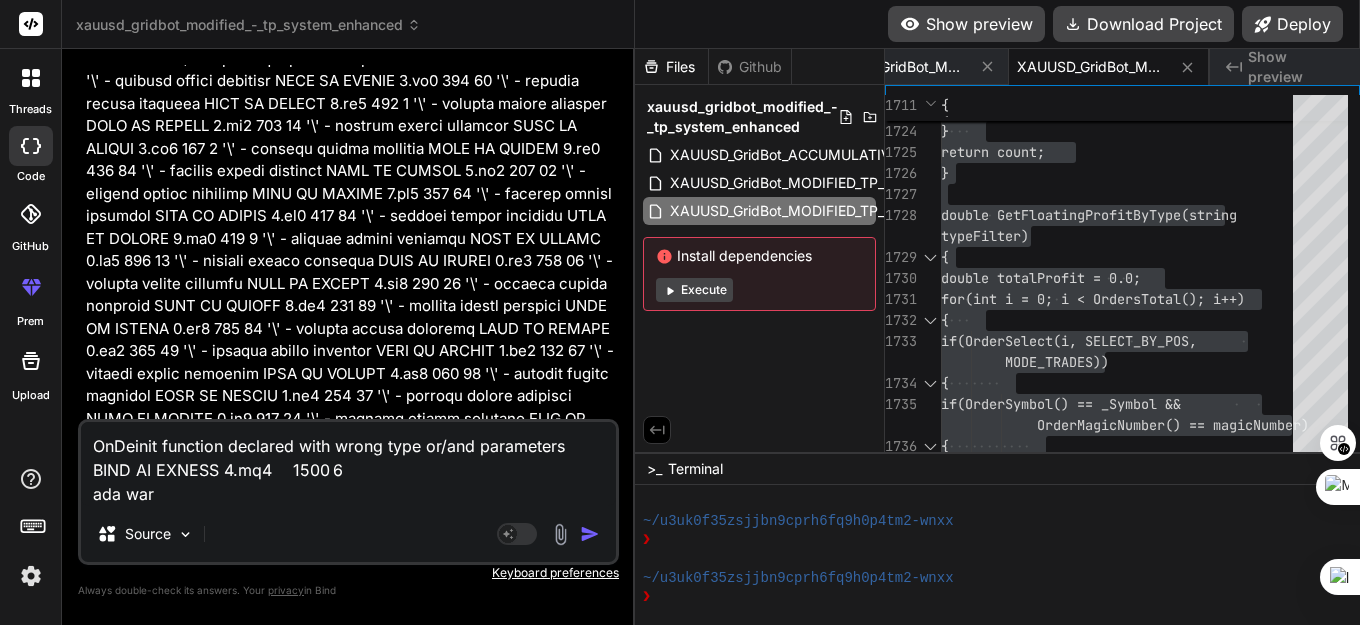 type on "OnDeinit function declared with wrong type or/and parameters	BIND AI EXNESS 4.mq4	1500	6
ada warn" 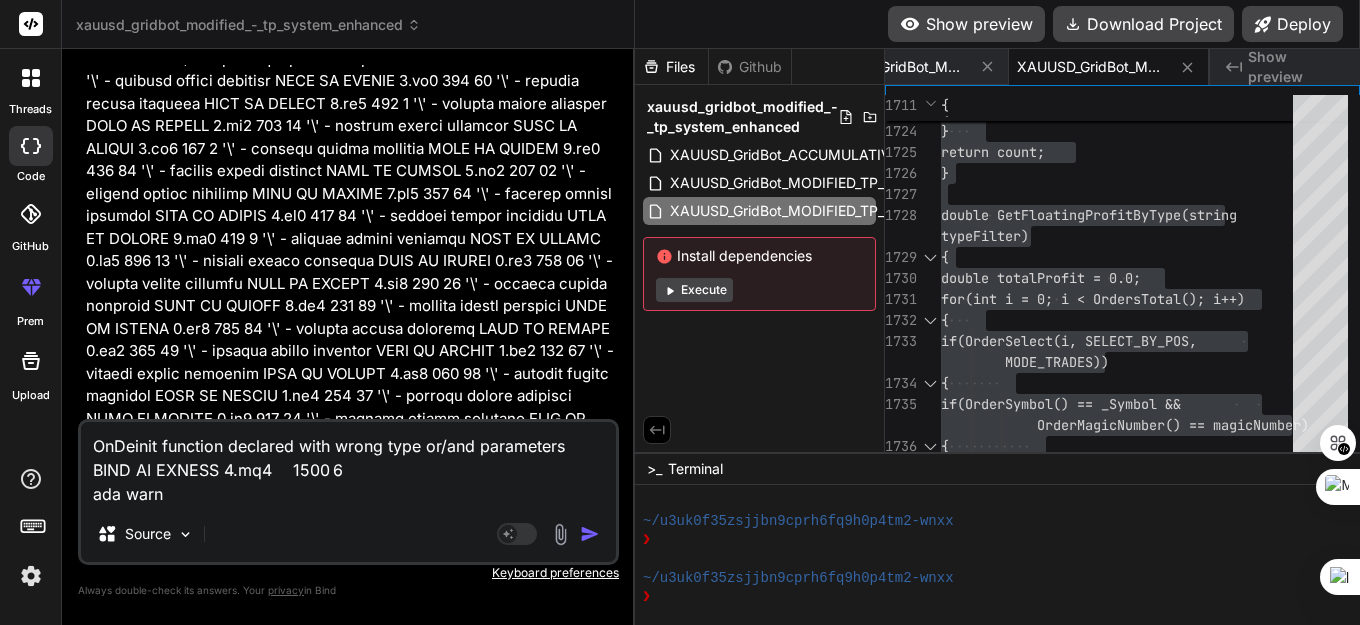 type on "OnDeinit function declared with wrong type or/and parameters	BIND AI EXNESS 4.mq4	1500	6
ada warni" 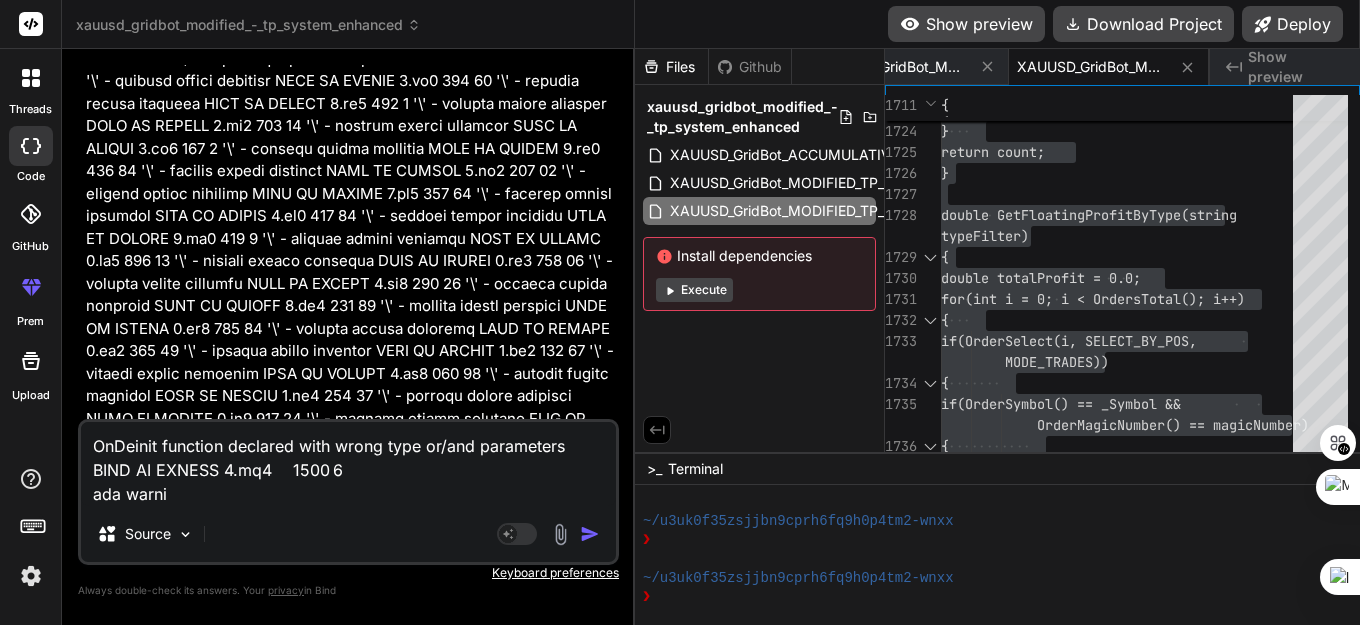 type on "OnDeinit function declared with wrong type or/and parameters	BIND AI EXNESS 4.mq4	1500	6
ada warnin" 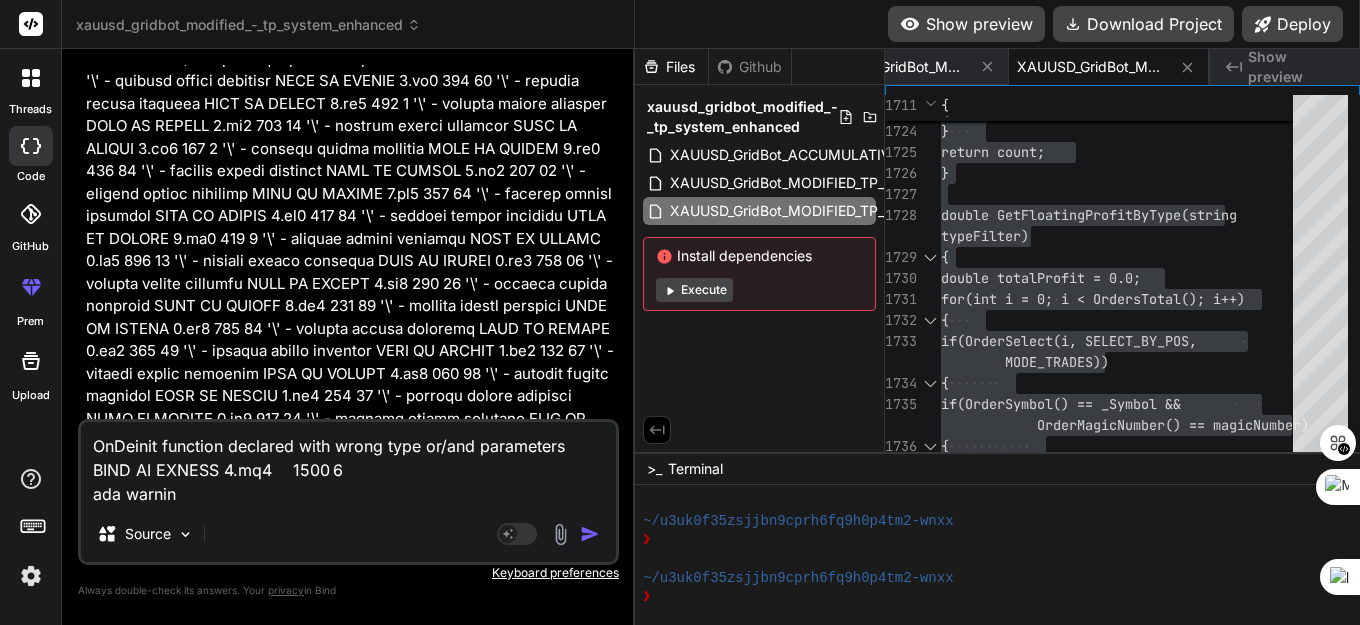 type on "OnDeinit function declared with wrong type or/and parameters	BIND AI EXNESS 4.mq4	1500	6
ada warning" 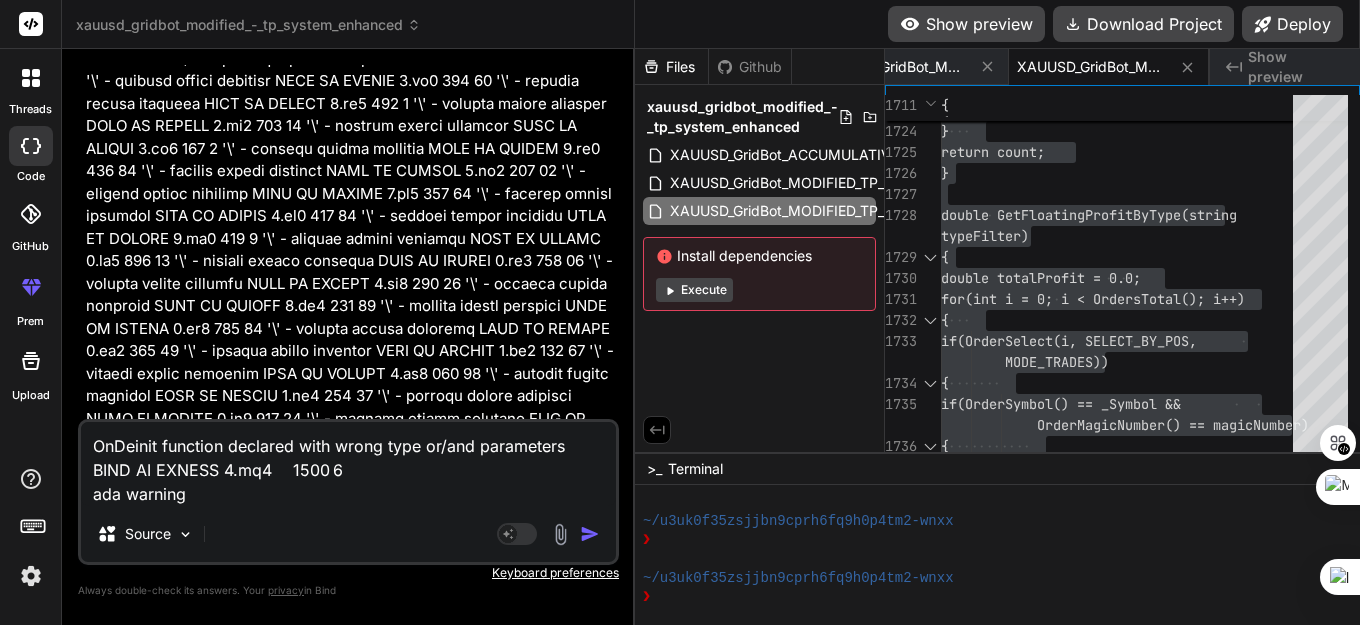 type on "x" 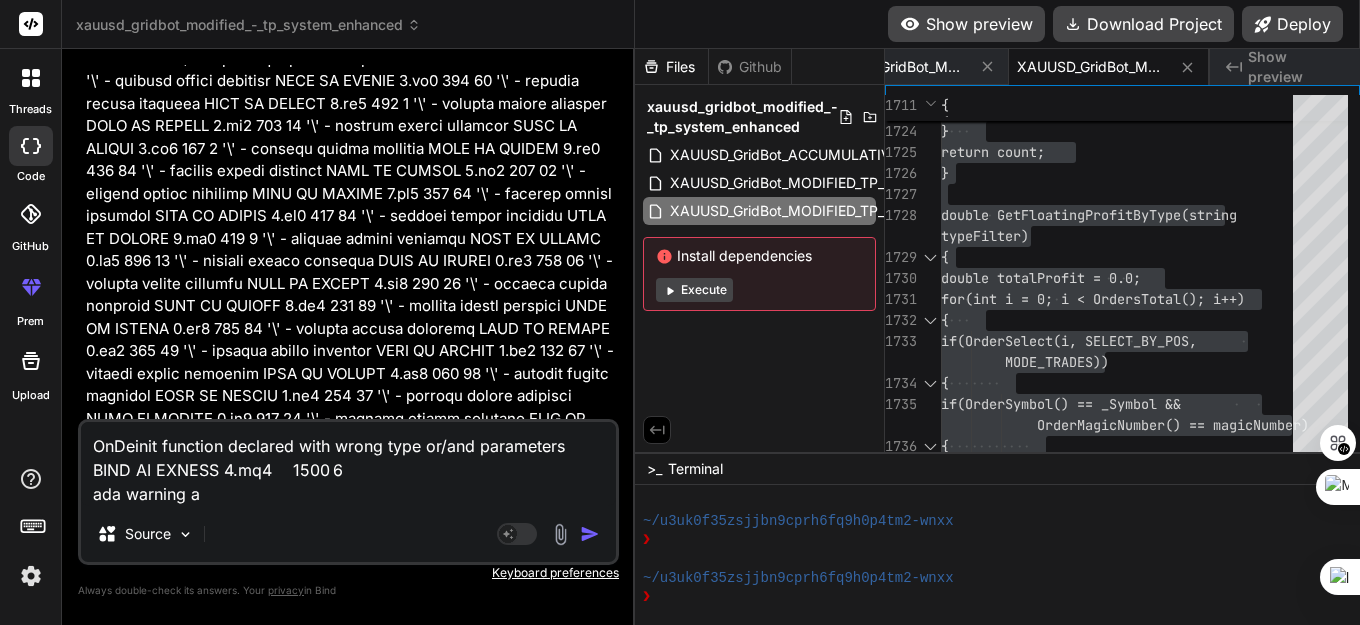 type on "x" 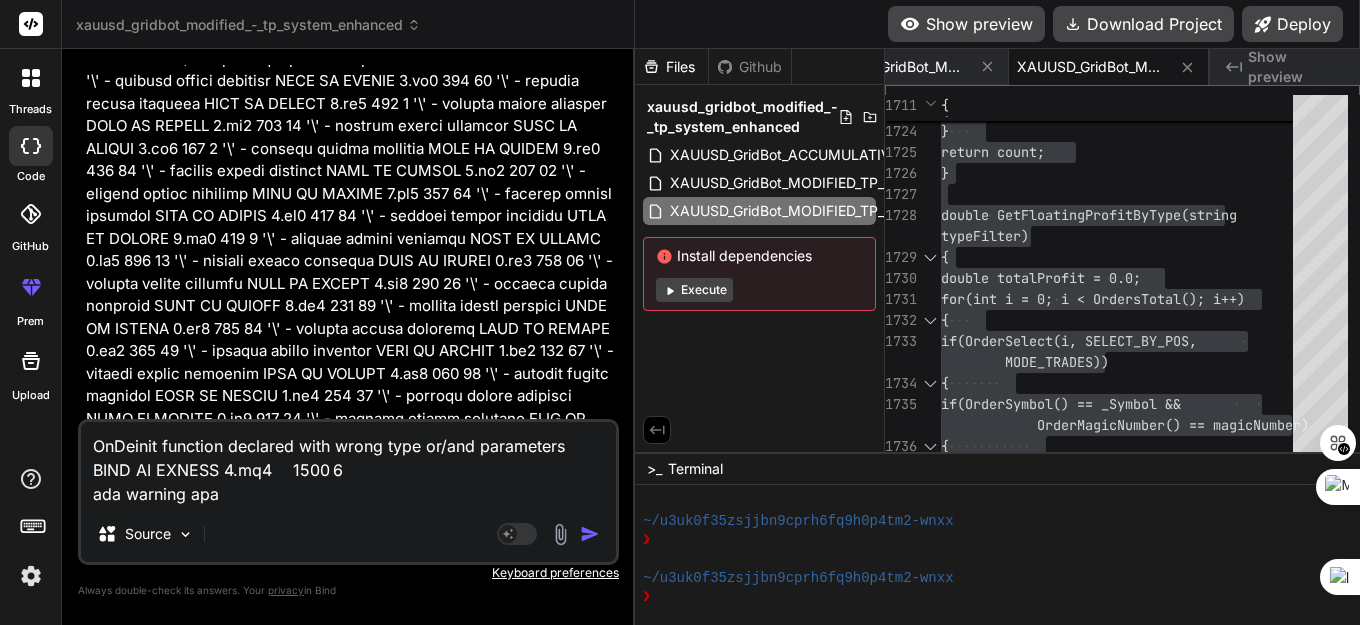 type on "OnDeinit function declared with wrong type or/and parameters	BIND AI EXNESS 4.mq4	1500	6
ada warning apak" 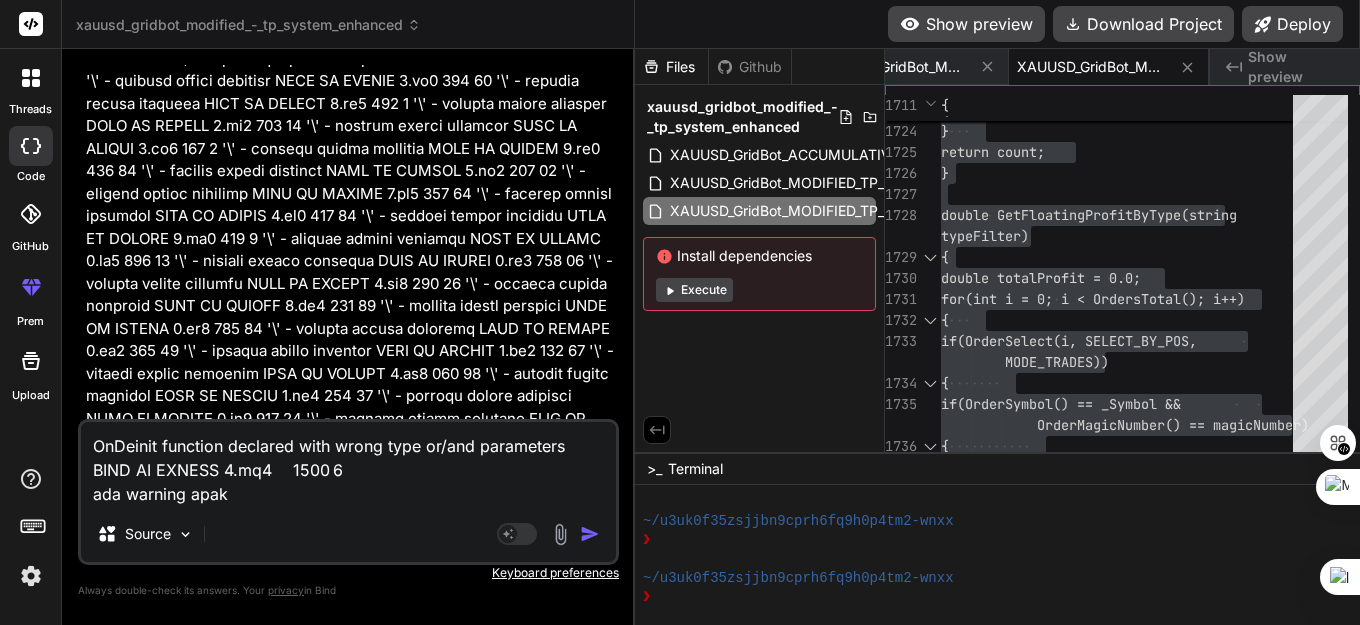 type on "OnDeinit function declared with wrong type or/and parameters	BIND AI EXNESS 4.mq4	1500	6
ada warning apaka" 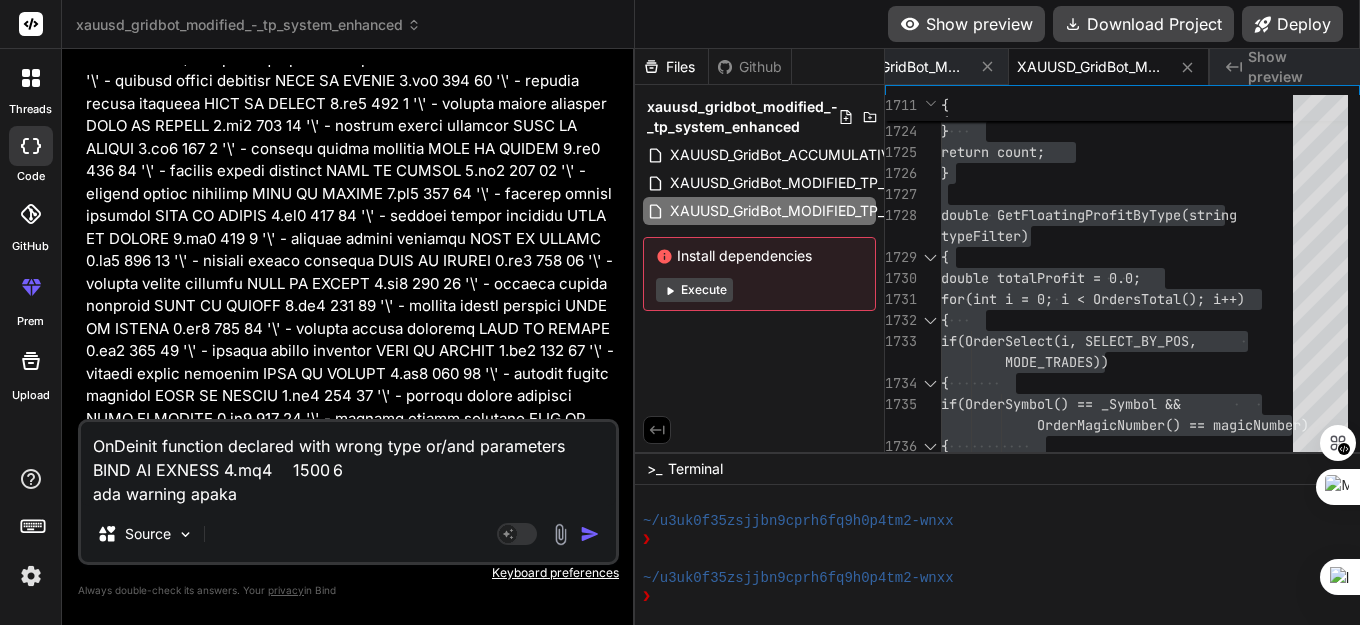 type on "x" 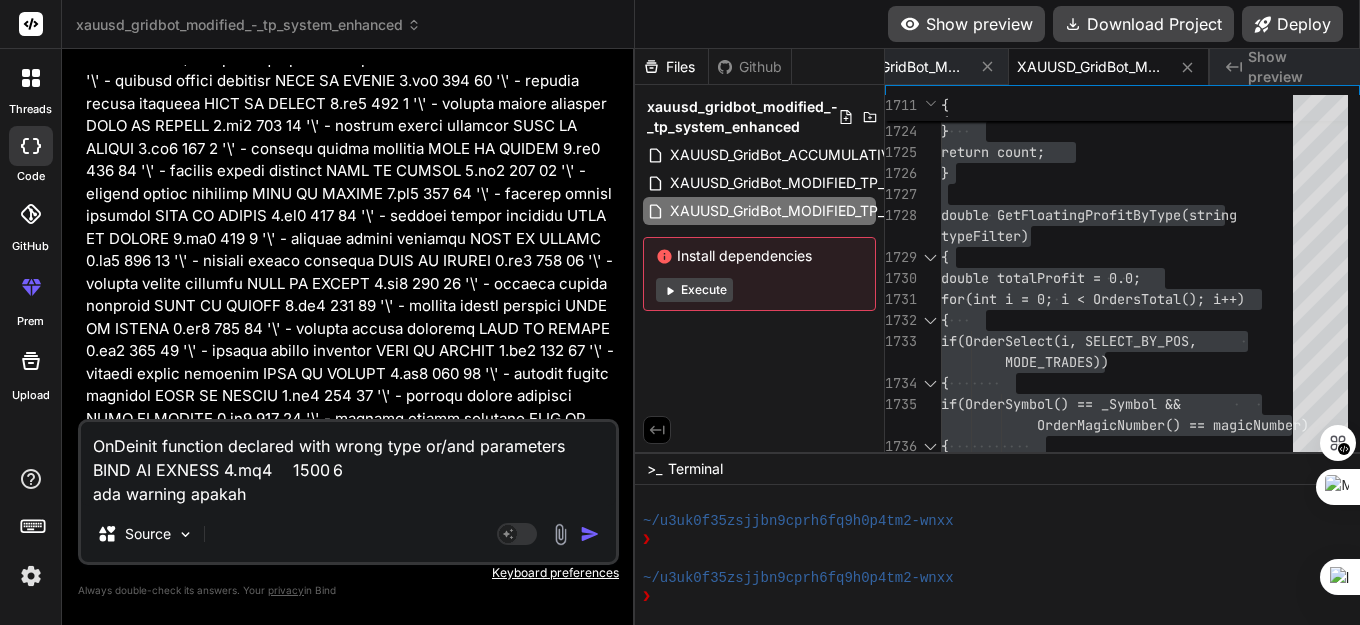 type on "OnDeinit function declared with wrong type or/and parameters	BIND AI EXNESS 4.mq4	1500	6
ada warning apakah" 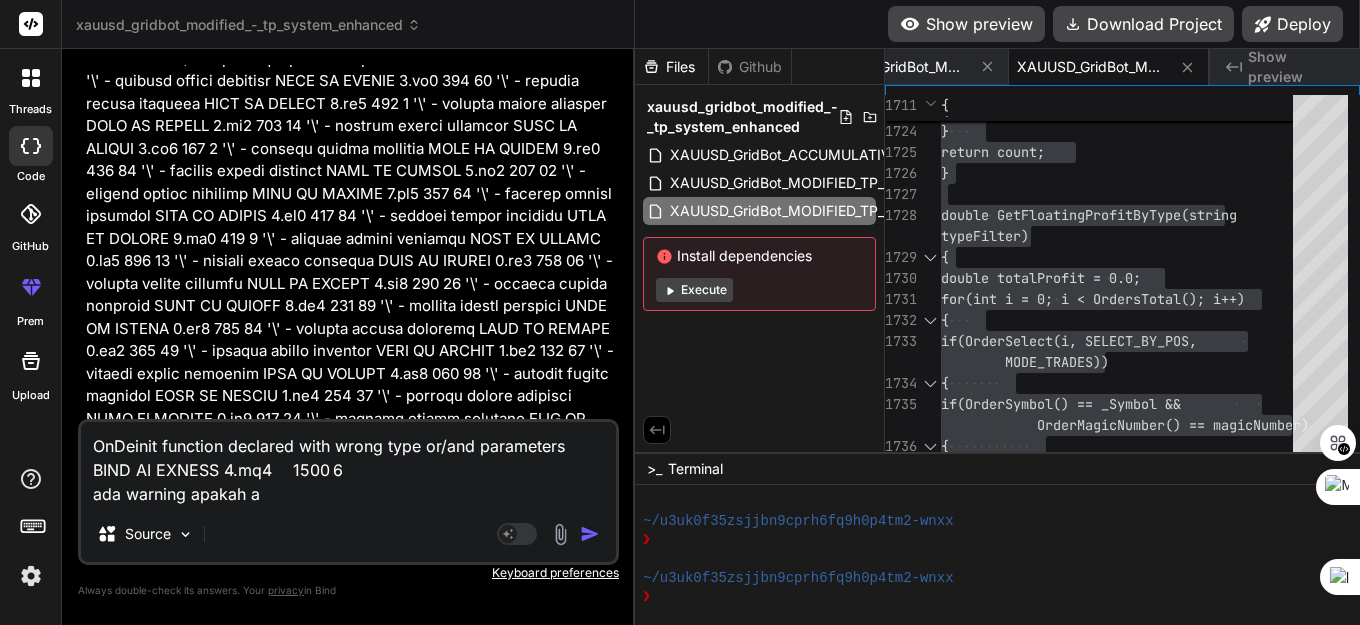 type on "OnDeinit function declared with wrong type or/and parameters	BIND AI EXNESS 4.mq4	1500	6
ada warning apakah am" 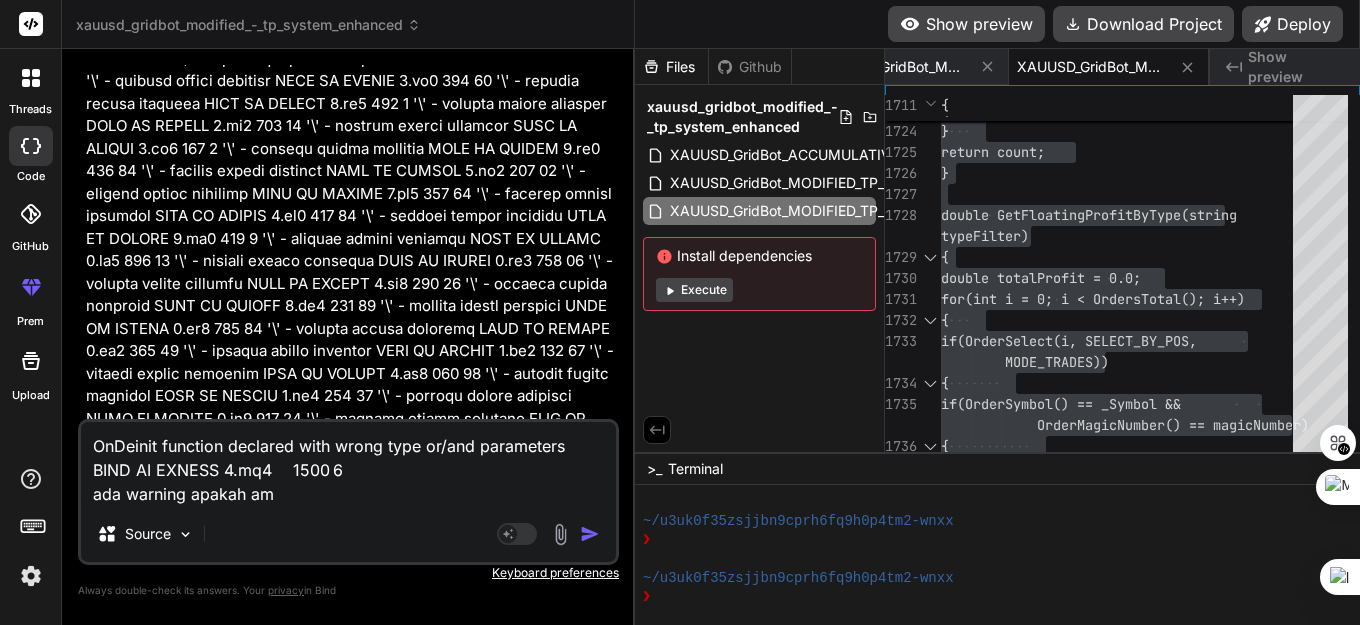 type on "x" 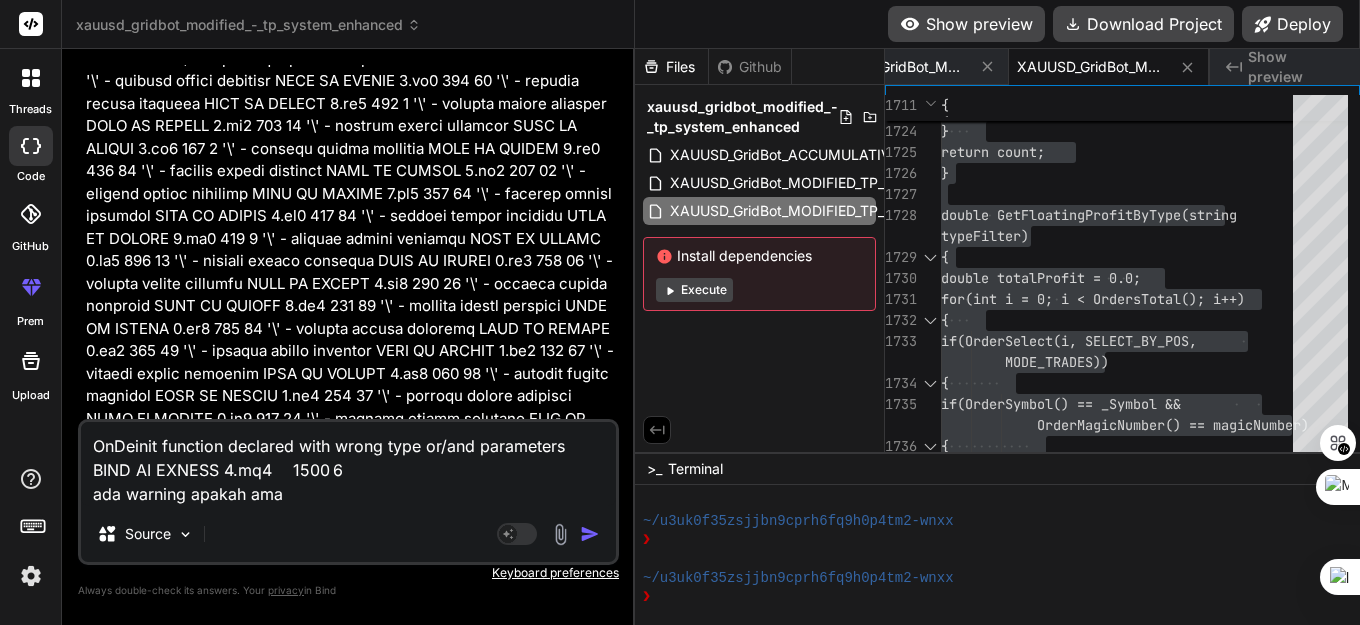 type on "OnDeinit function declared with wrong type or/and parameters	BIND AI EXNESS 4.mq4	1500	6
ada warning apakah aman" 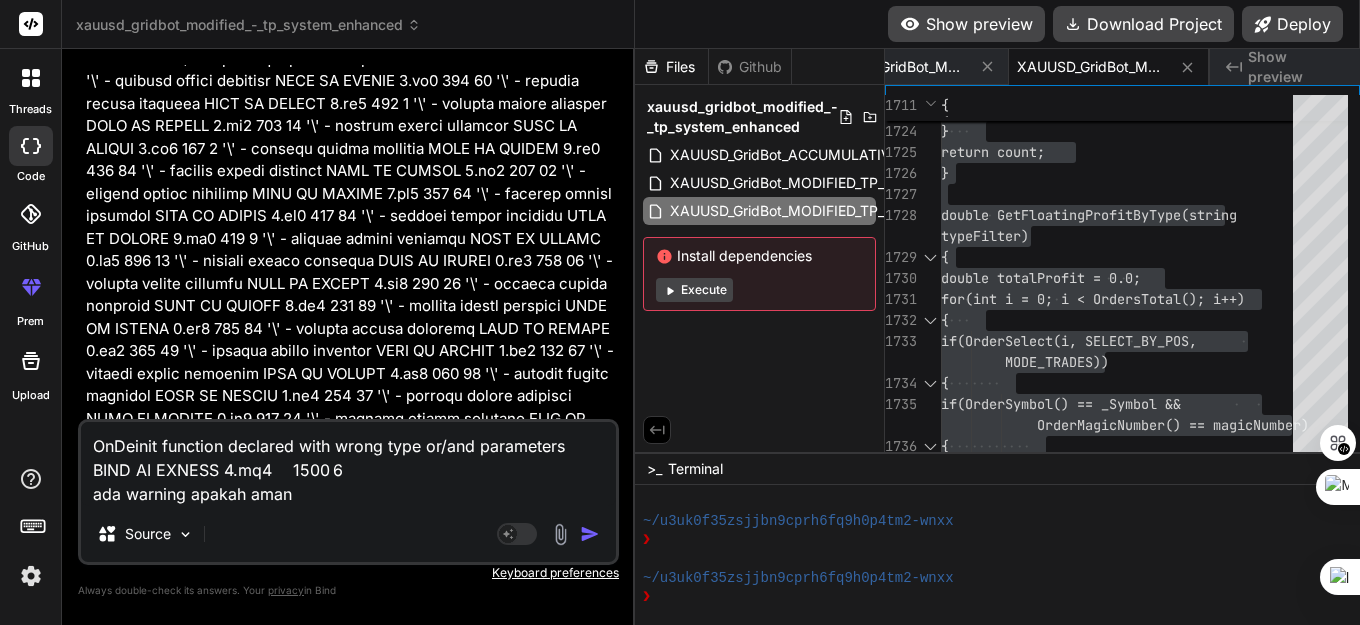 type on "x" 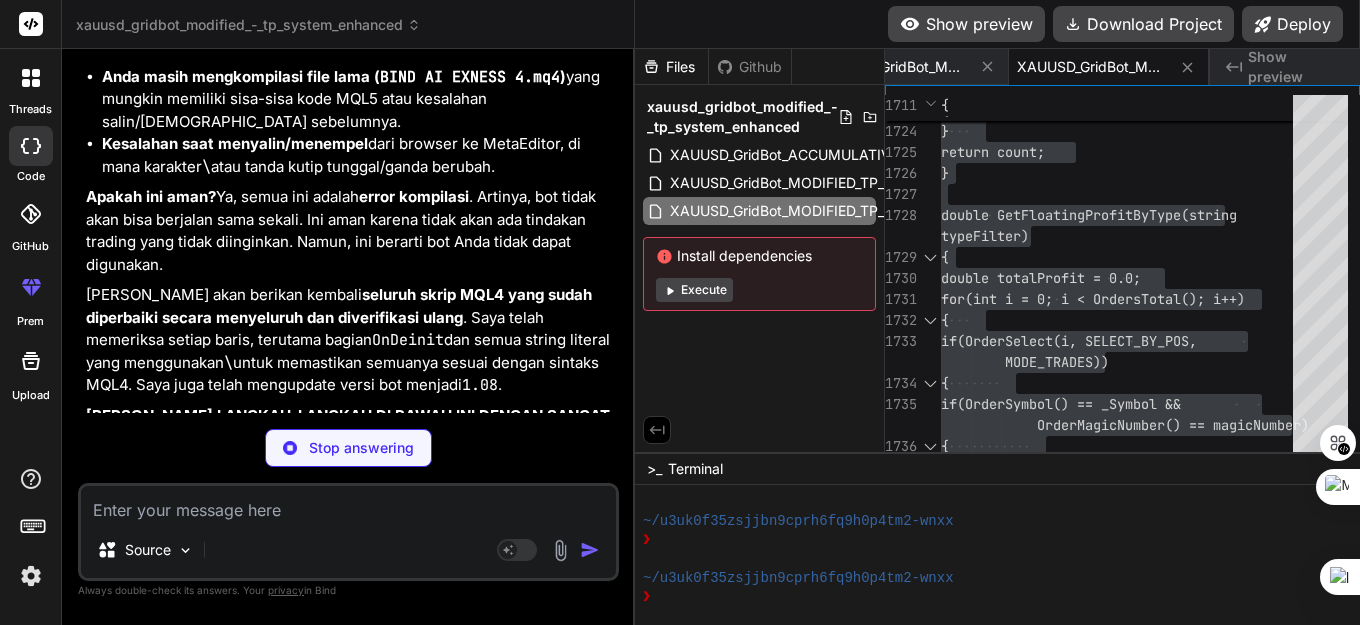 scroll, scrollTop: 131715, scrollLeft: 0, axis: vertical 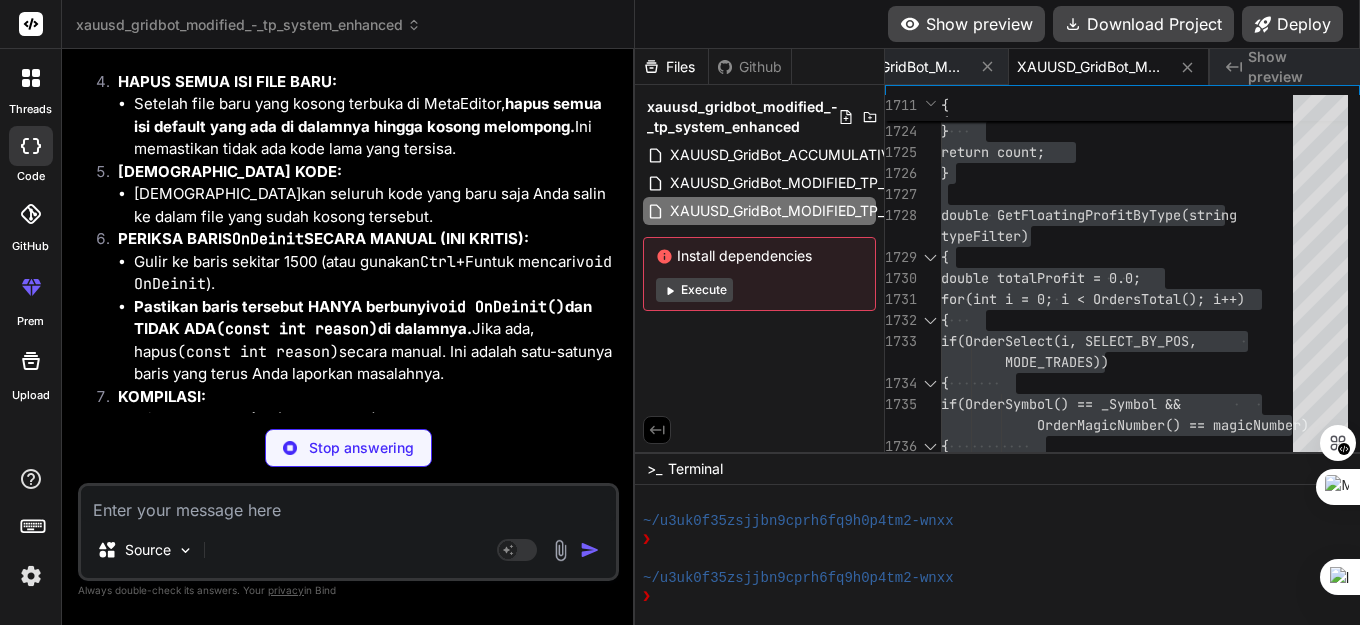 type on "x" 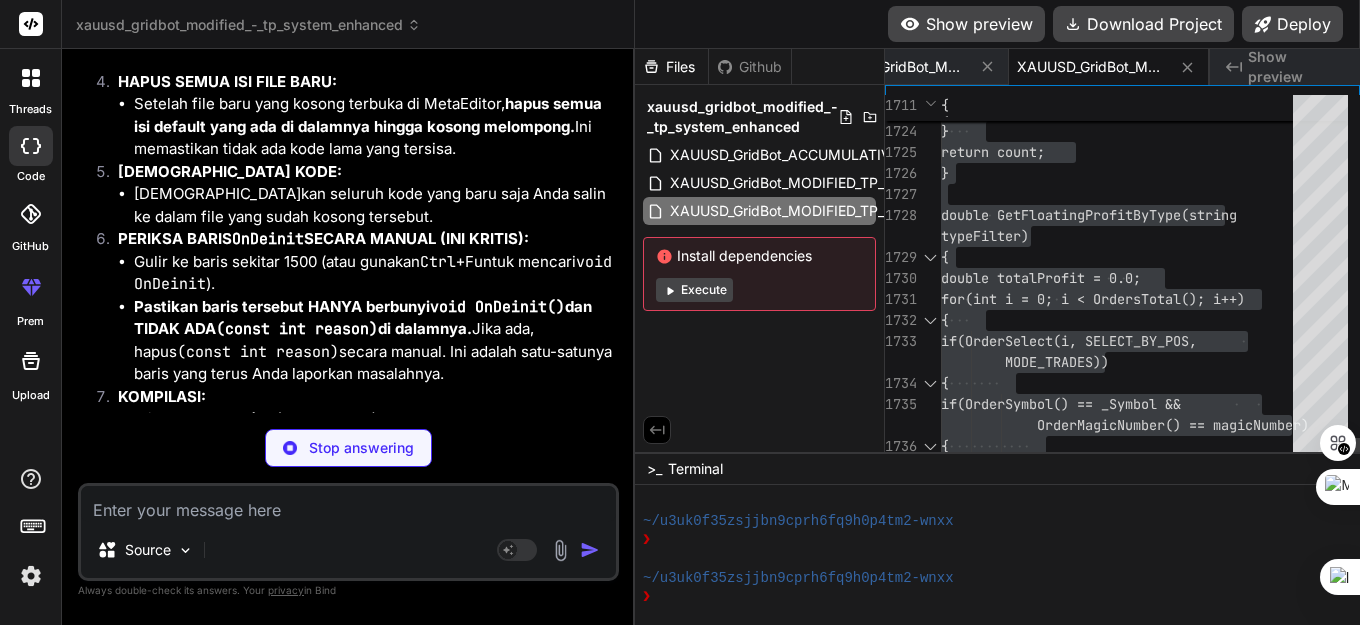 click on "double GetFloatingProfitByType(string  typeFilter) {     double totalProfit = 0.0;     for(int i = 0; i < OrdersTotal(); i++)     {         if(OrderSelect(i, SELECT_BY_POS,           MODE_TRADES))         {             if(OrderSymbol() == _Symbol &&               OrderMagicNumber() == magicNumber)             {                 string comment = OrderComment     return count; }             }         }     }" at bounding box center [1123, -32723] 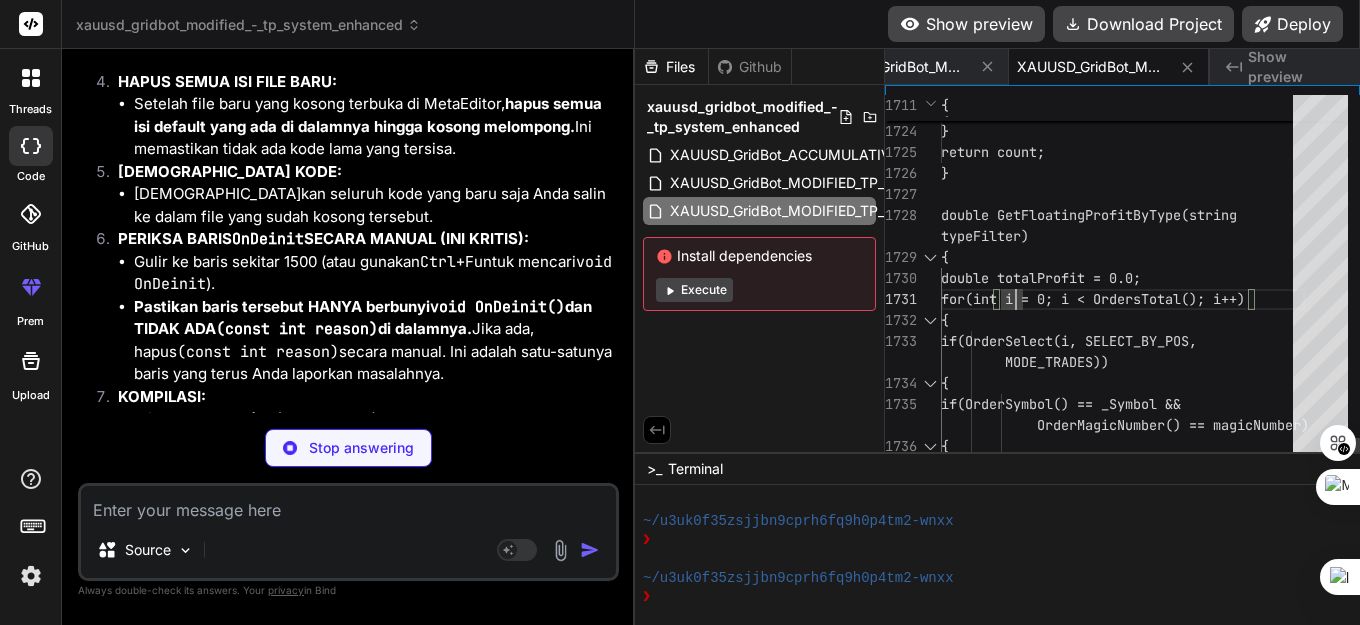 type on "x" 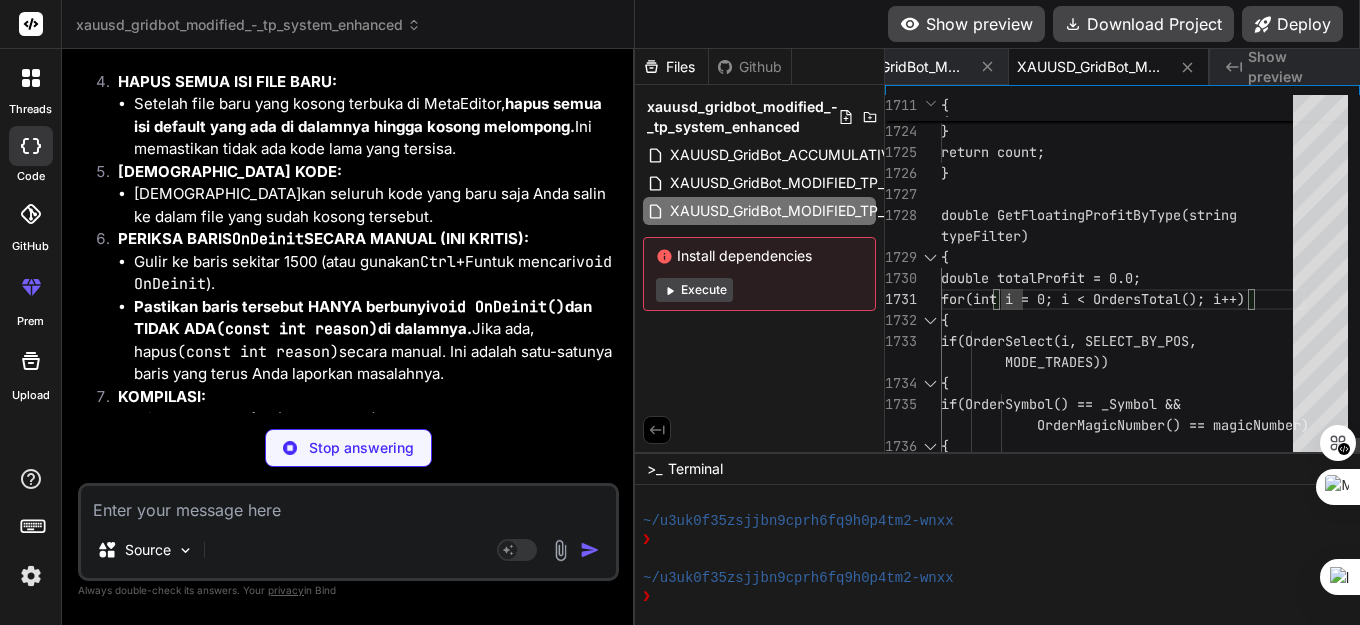 type on "}" 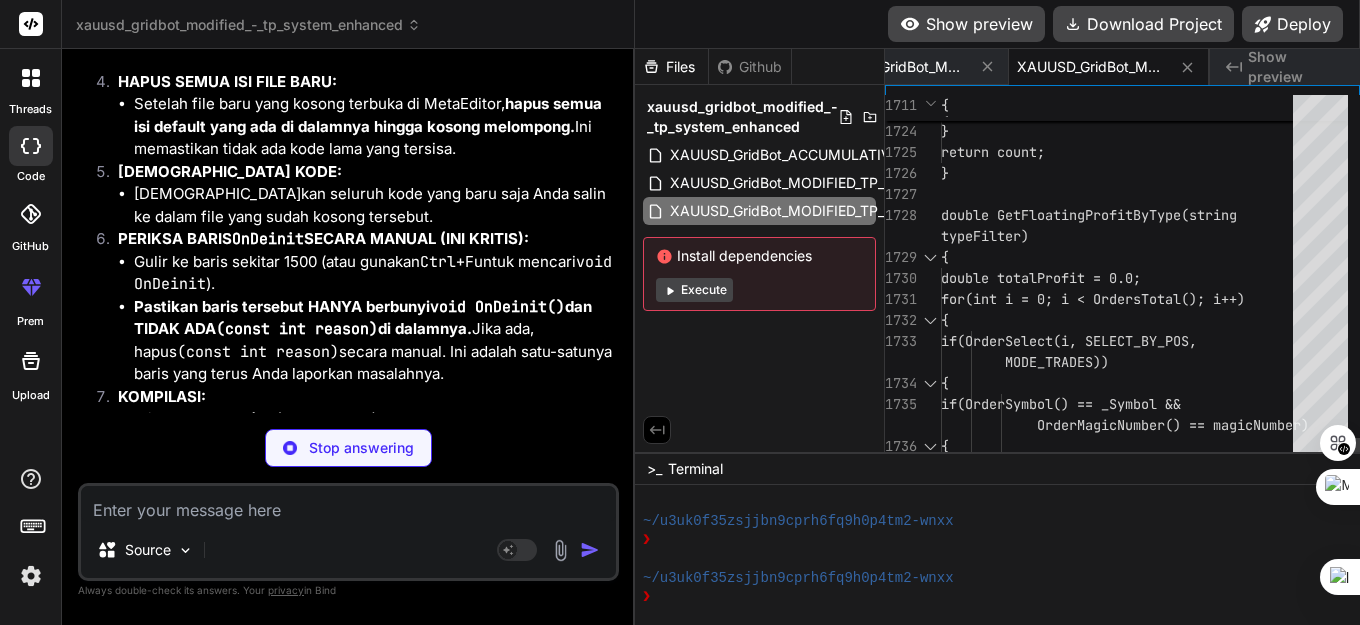 type on "x" 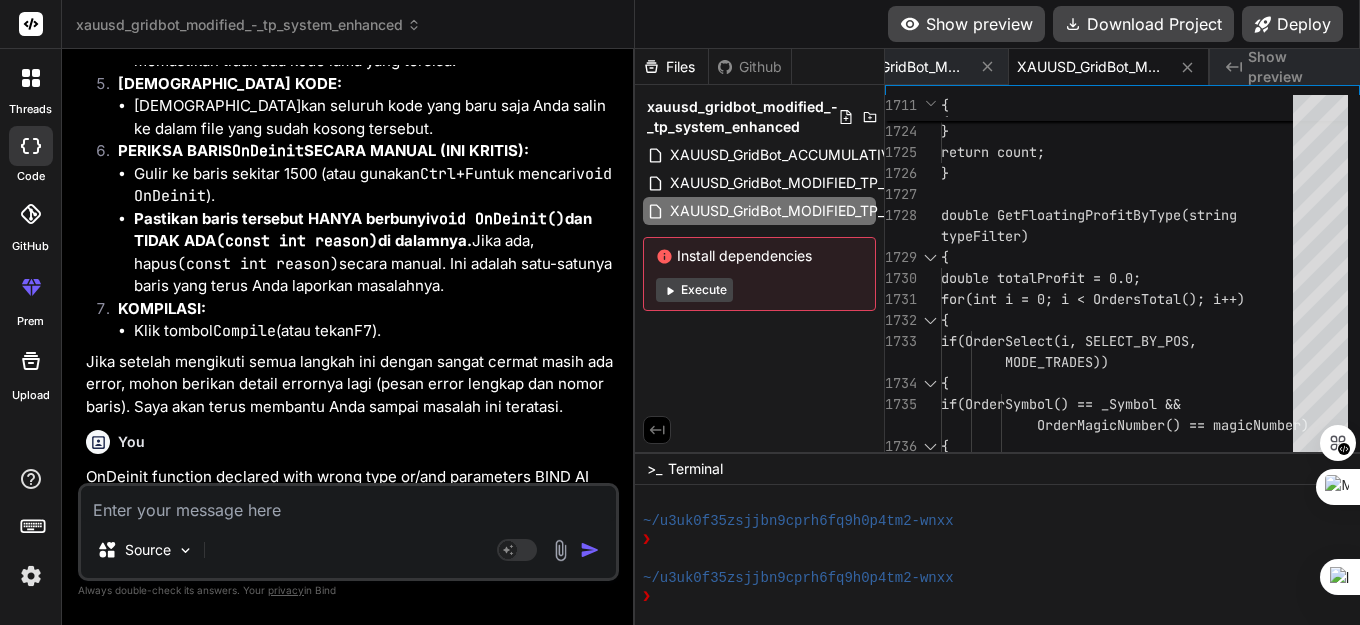 scroll, scrollTop: 132759, scrollLeft: 0, axis: vertical 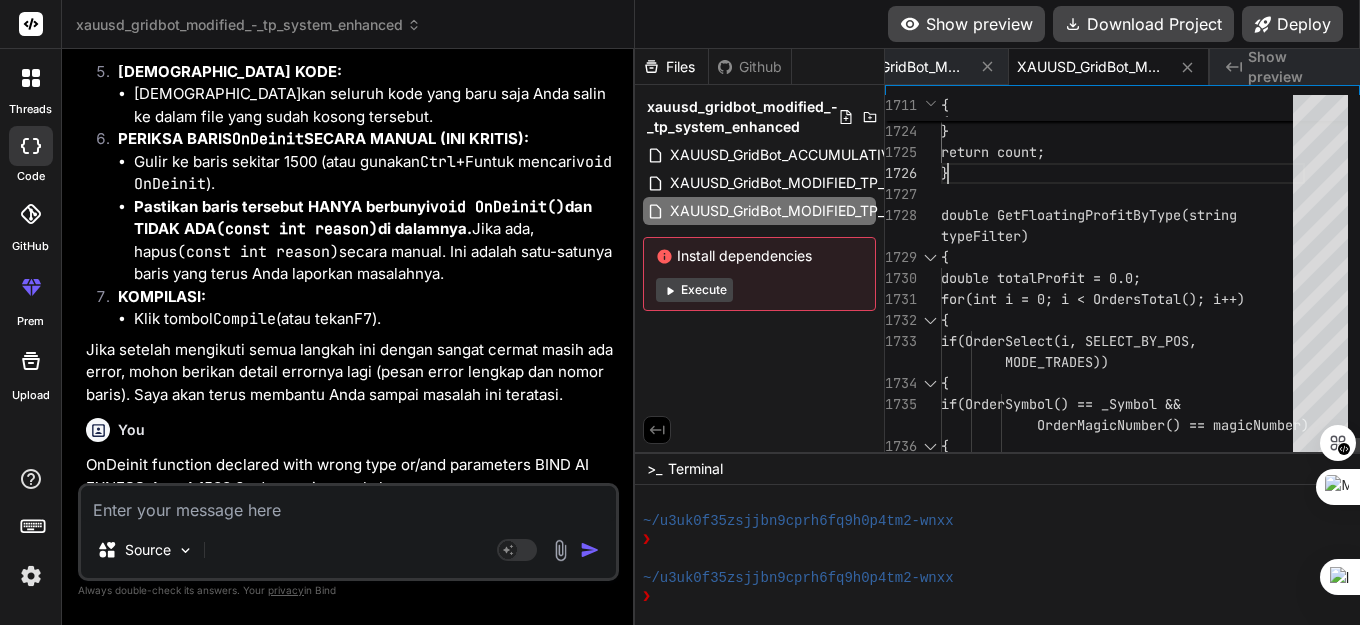 click on "double GetFloatingProfitByType(string  typeFilter) {     double totalProfit = 0.0;     for(int i = 0; i < OrdersTotal(); i++)     {         if(OrderSelect(i, SELECT_BY_POS,           MODE_TRADES))         {             if(OrderSymbol() == _Symbol &&               OrderMagicNumber() == magicNumber)             {                 string comment = OrderComment     return count; }             }         }     }" at bounding box center [1123, -32723] 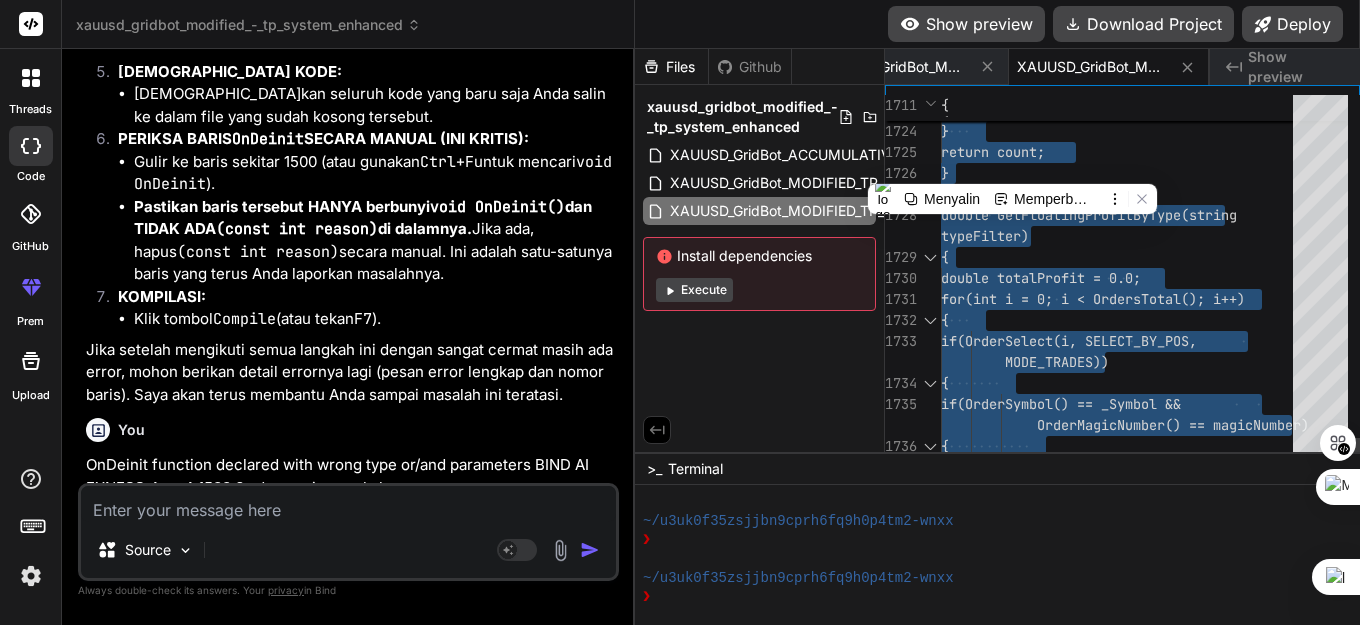 click on "double GetFloatingProfitByType(string  typeFilter) {     double totalProfit = 0.0;     for(int i = 0; i < OrdersTotal(); i++)     {         if(OrderSelect(i, SELECT_BY_POS,           MODE_TRADES))         {             if(OrderSymbol() == _Symbol &&               OrderMagicNumber() == magicNumber)             {                 string comment = OrderComment     return count; }             }         }     }" at bounding box center (1123, -32723) 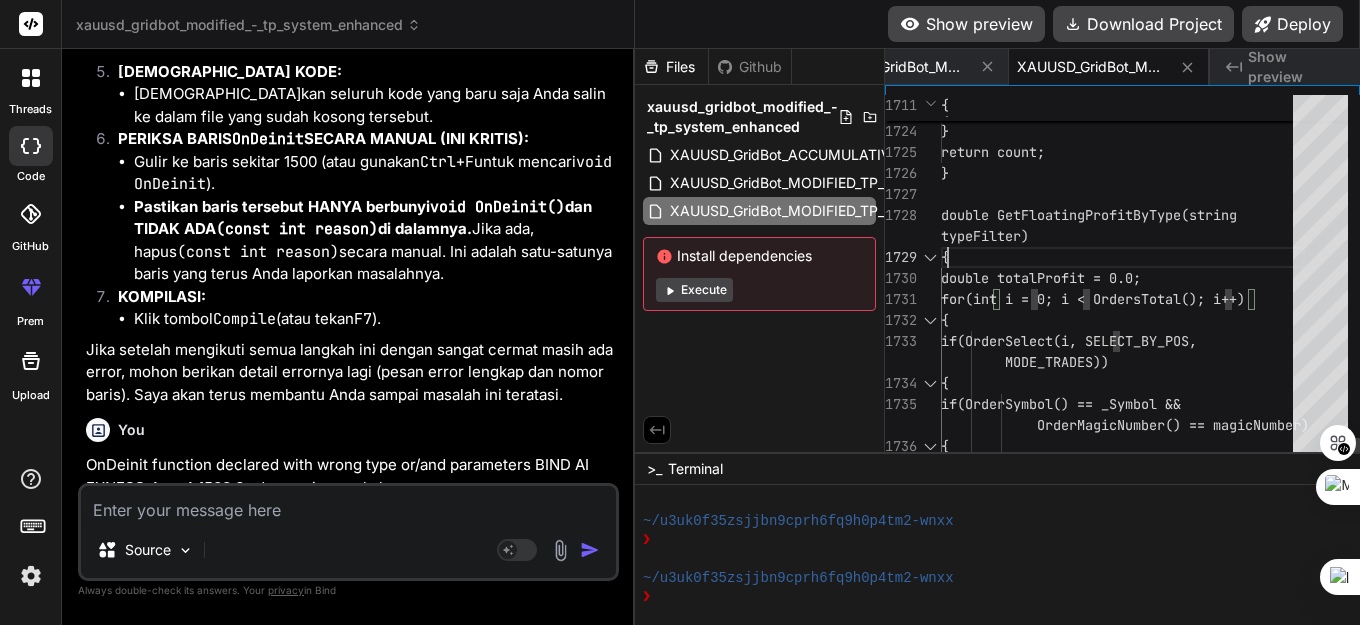 click on "double GetFloatingProfitByType(string  typeFilter) {     double totalProfit = 0.0;     for(int i = 0; i < OrdersTotal(); i++)     {         if(OrderSelect(i, SELECT_BY_POS,           MODE_TRADES))         {             if(OrderSymbol() == _Symbol &&               OrderMagicNumber() == magicNumber)             {                 string comment = OrderComment     return count; }             }         }     }" at bounding box center (1123, -32723) 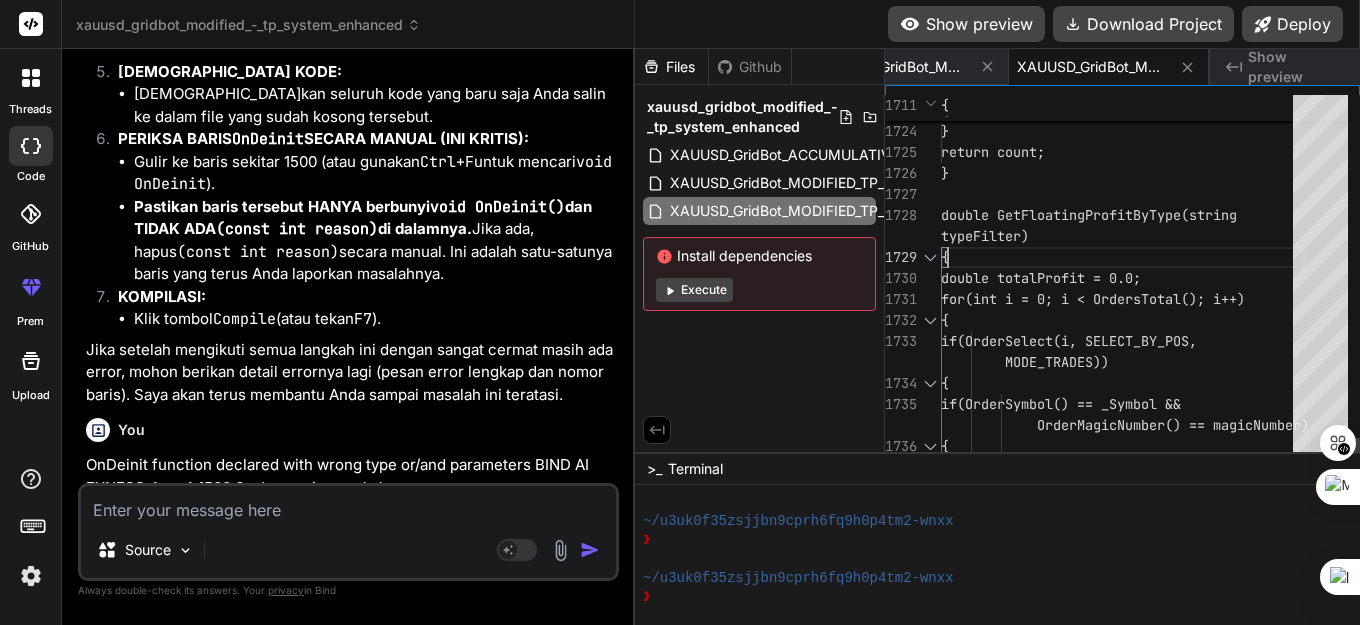 type on "//+------------------------------------------------------------------+
//|                    XAUUSD_GridBot_MODIFIED_TP_SYSTEM_MT4.mq4   |
//|                    MODIFIED: 3 SEPARATE TP SYSTEMS             |
//|                    MAIN TP 100pt | GRID TP 100pt | HEDGE TP 50pt|
//|                    HEDGE LOT TETAP 0.01 - …}" 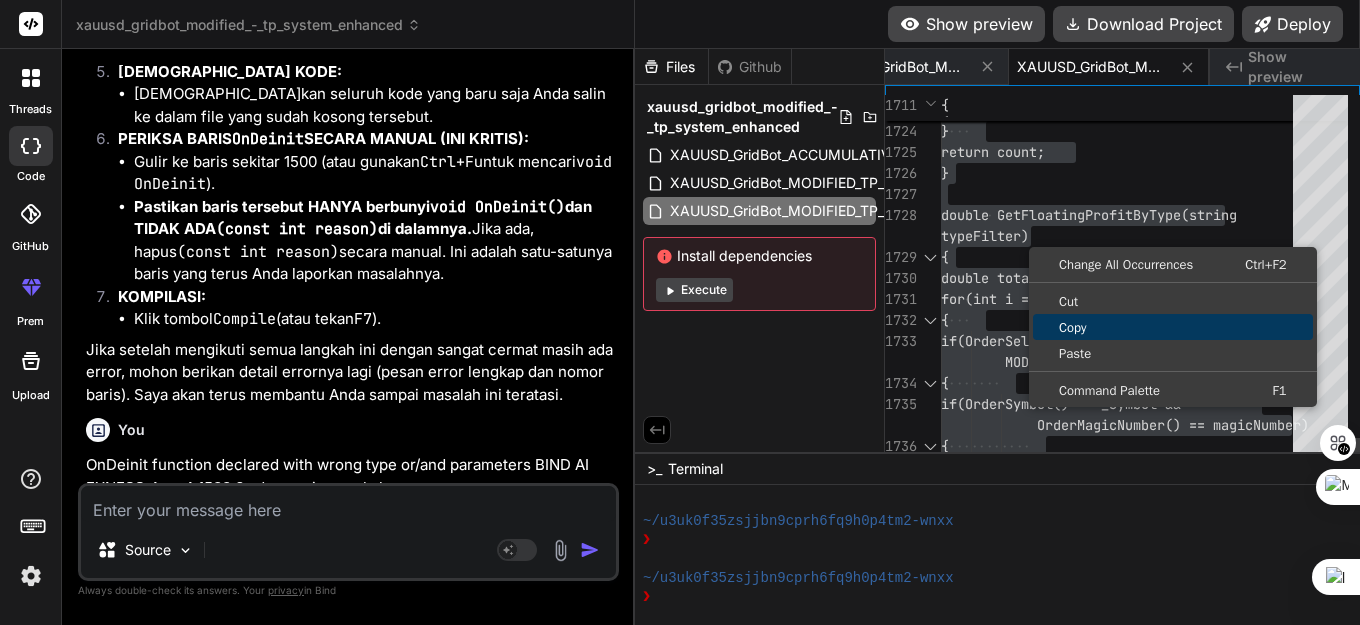 click on "Copy" at bounding box center (1173, 327) 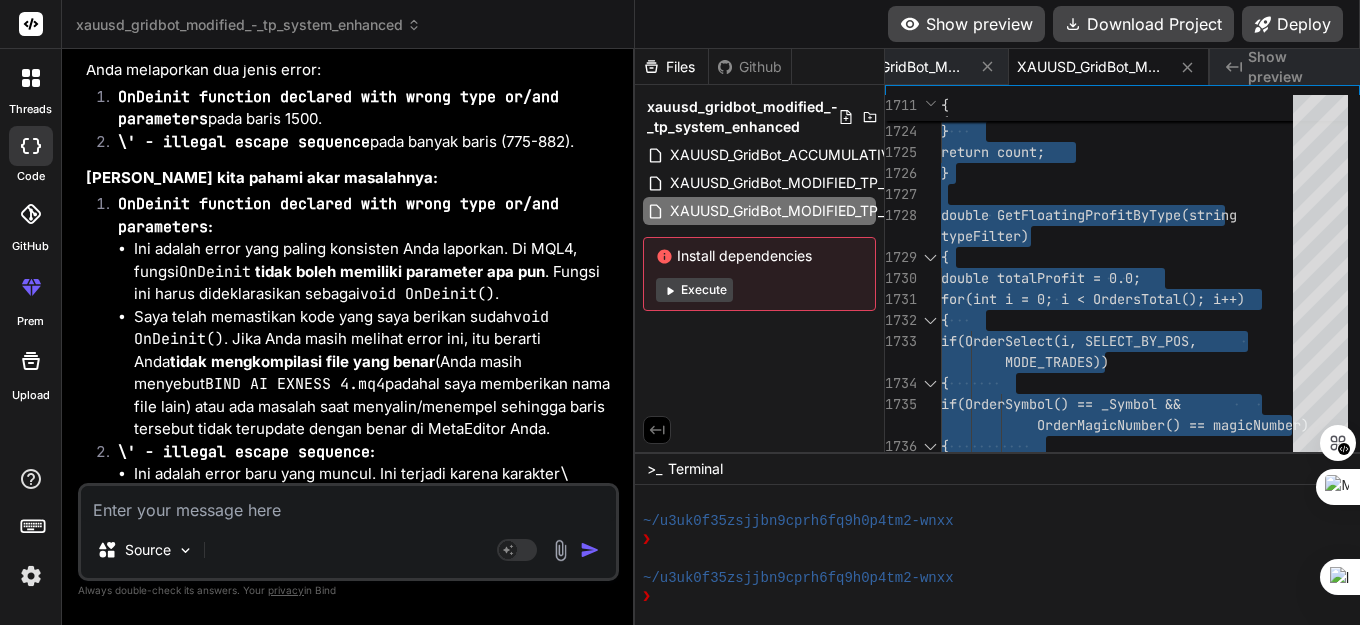 scroll, scrollTop: 133359, scrollLeft: 0, axis: vertical 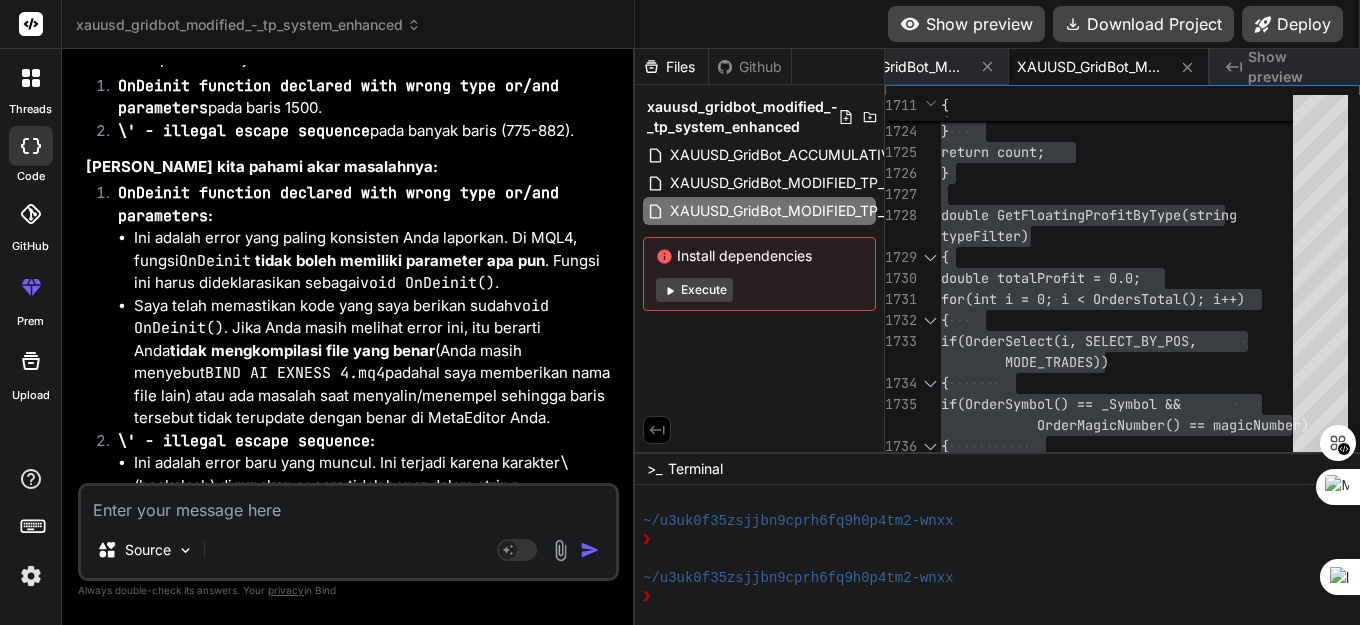 drag, startPoint x: 134, startPoint y: 409, endPoint x: 253, endPoint y: 417, distance: 119.26861 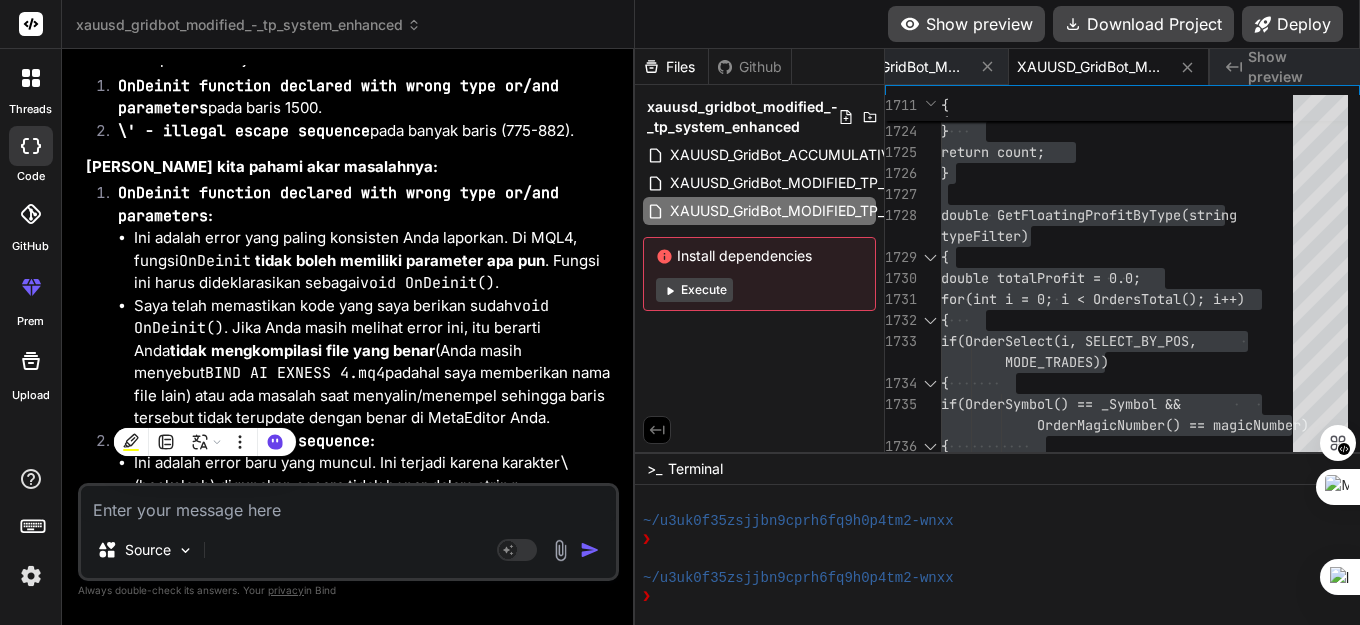 click on "Gulir ke baris sekitar 1500 (atau gunakan  Ctrl+F  untuk mencari  void OnDeinit )." at bounding box center (374, 1878) 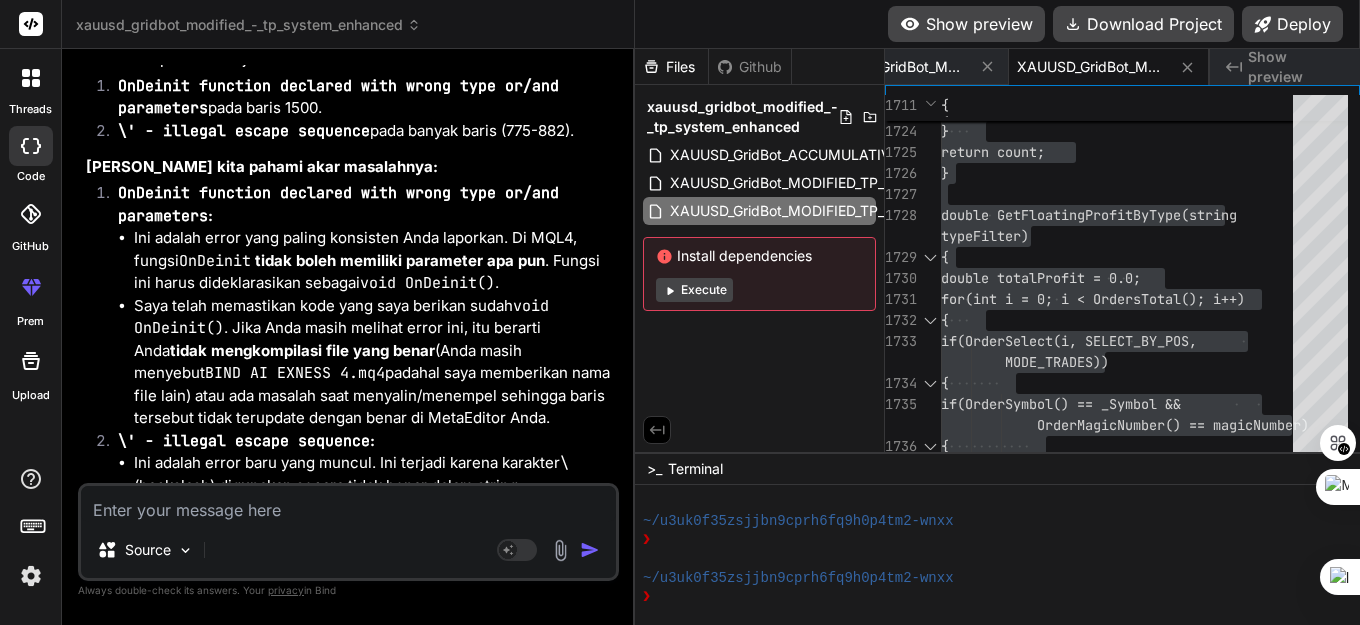 click on "Gulir ke baris sekitar 1500 (atau gunakan  Ctrl+F  untuk mencari  void OnDeinit )." at bounding box center (374, 1878) 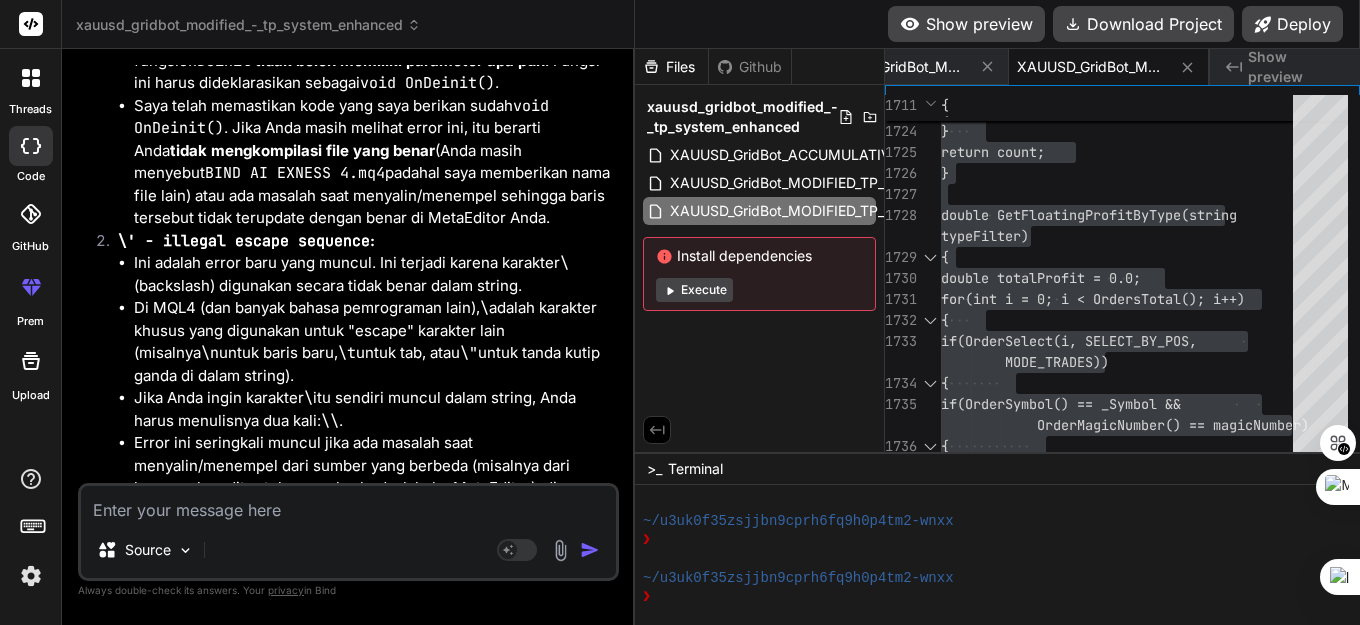 scroll, scrollTop: 133716, scrollLeft: 0, axis: vertical 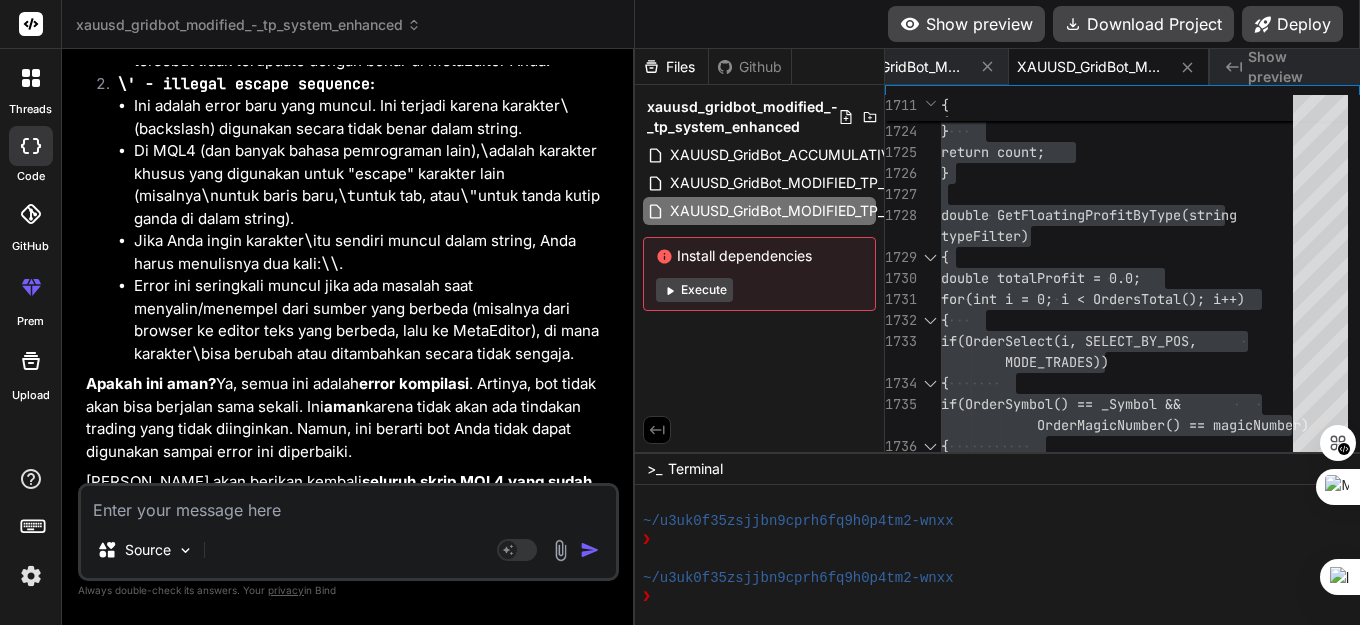 drag, startPoint x: 134, startPoint y: 229, endPoint x: 239, endPoint y: 244, distance: 106.06602 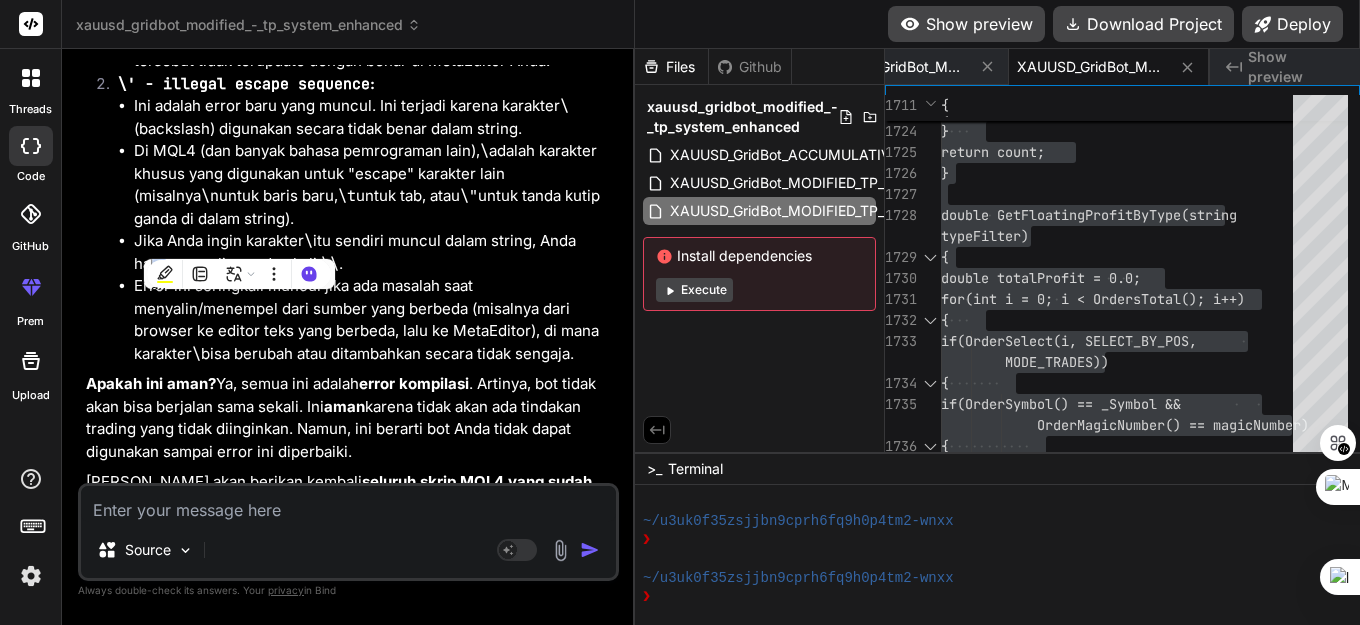 click on "Gulir ke baris sekitar 775 (atau gunakan  Ctrl+F  untuk mencari  StringFormat  atau  StringConcatenate  di bagian  UpdateChartComment  dan  OnInit )." at bounding box center [374, 1713] 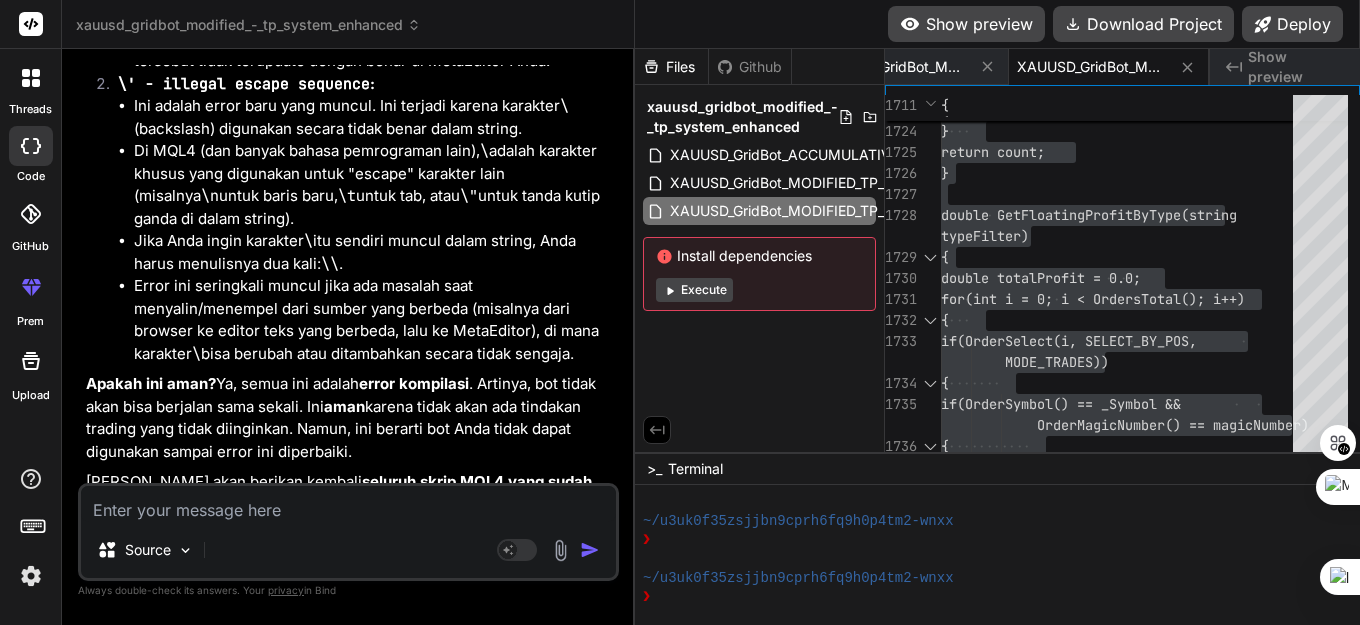 drag, startPoint x: 137, startPoint y: 232, endPoint x: 241, endPoint y: 232, distance: 104 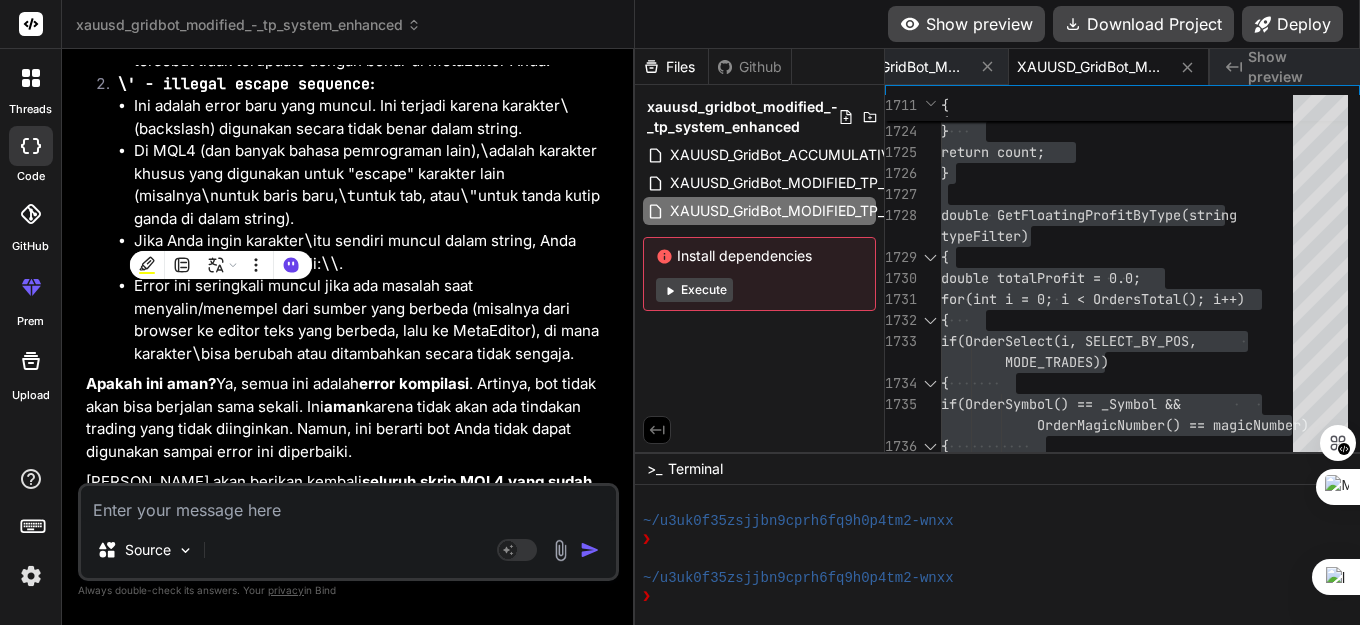 copy on "StringFormat" 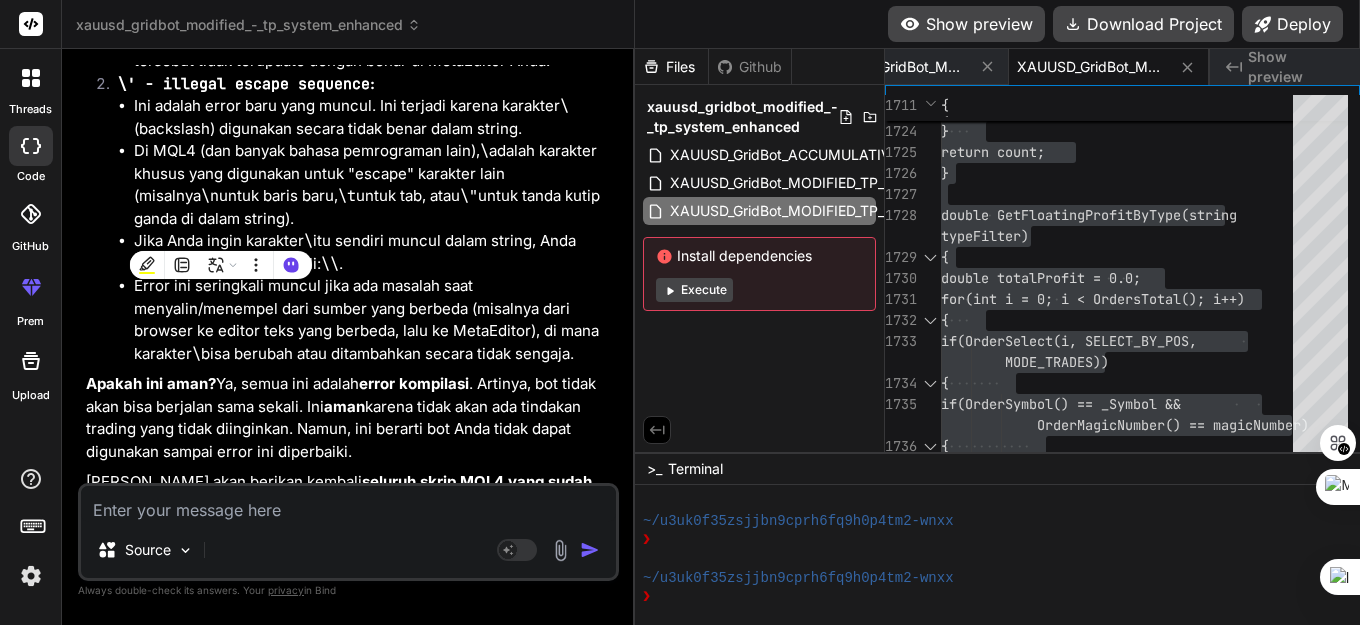 click on "StringFormat" at bounding box center [246, 1713] 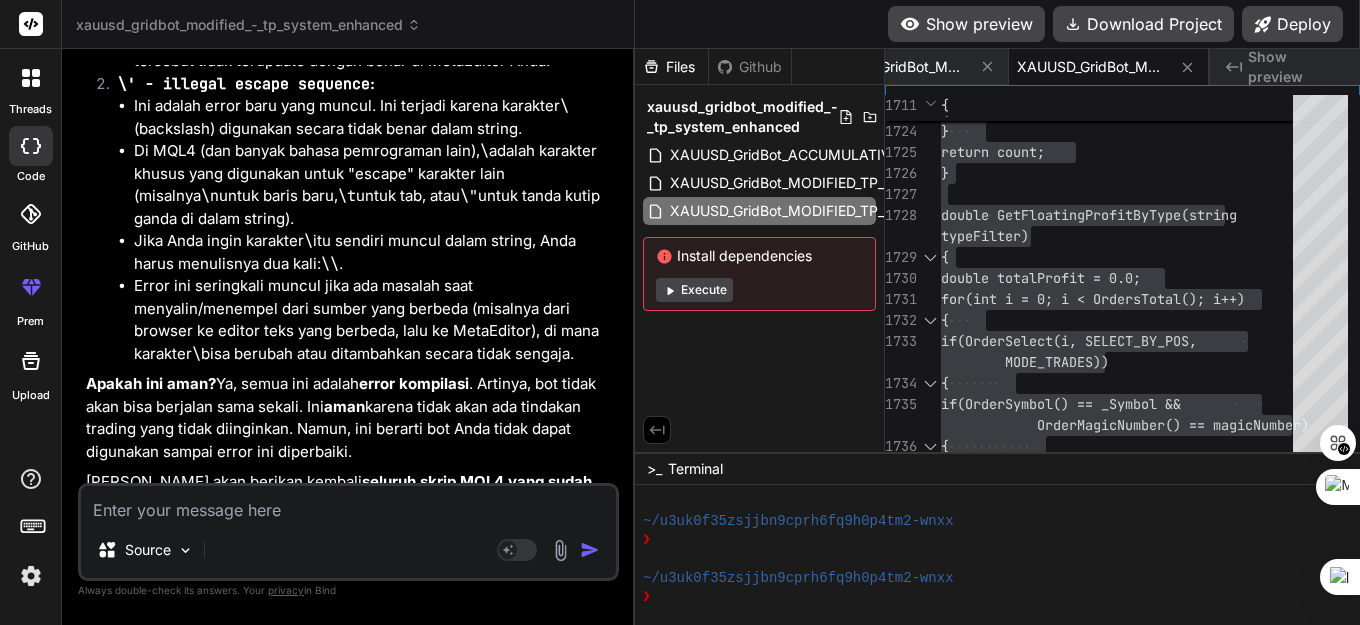 click on "Gulir ke baris sekitar 775 (atau gunakan  Ctrl+F  untuk mencari  StringFormat  atau  StringConcatenate  di bagian  UpdateChartComment  dan  OnInit ).
Pastikan semua  \n  (untuk baris baru) hanya memiliki  satu  backslash. Jika Anda melihat  \\n  atau  \\\n , perbaiki menjadi  \n .
Pastikan tidak ada  \  tunggal yang diikuti oleh karakter lain yang bukan merupakan escape sequence yang valid." at bounding box center (366, 1758) 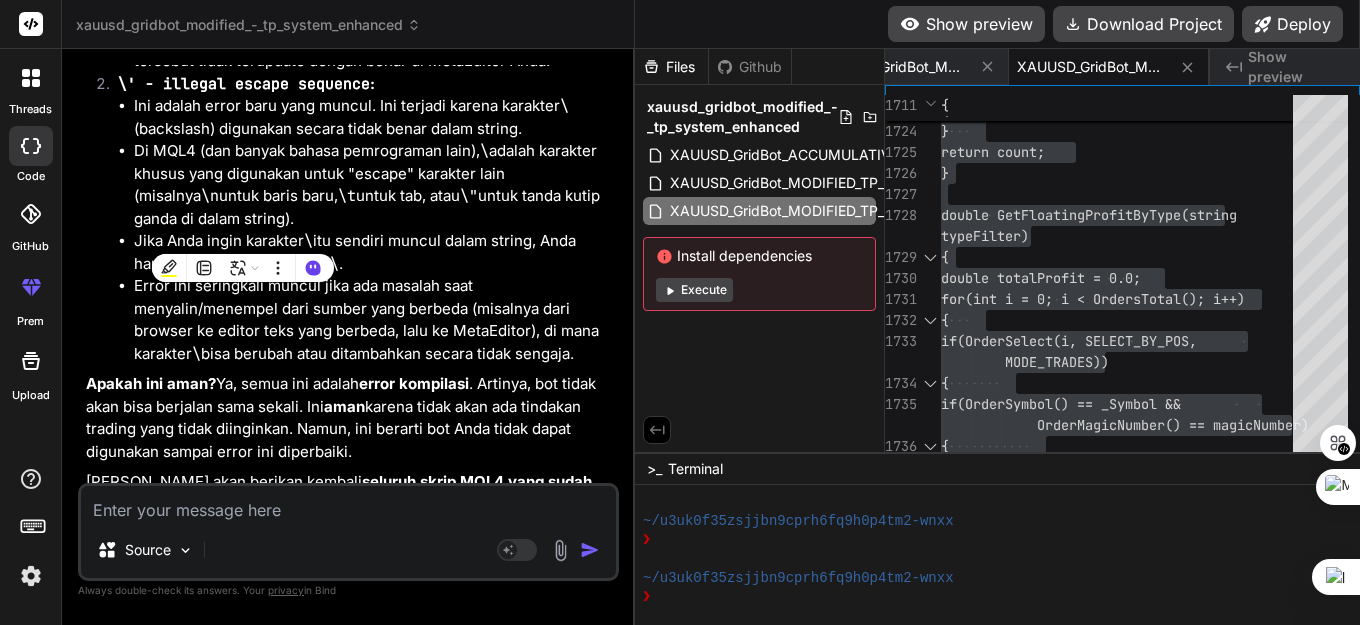 copy on "StringFormat" 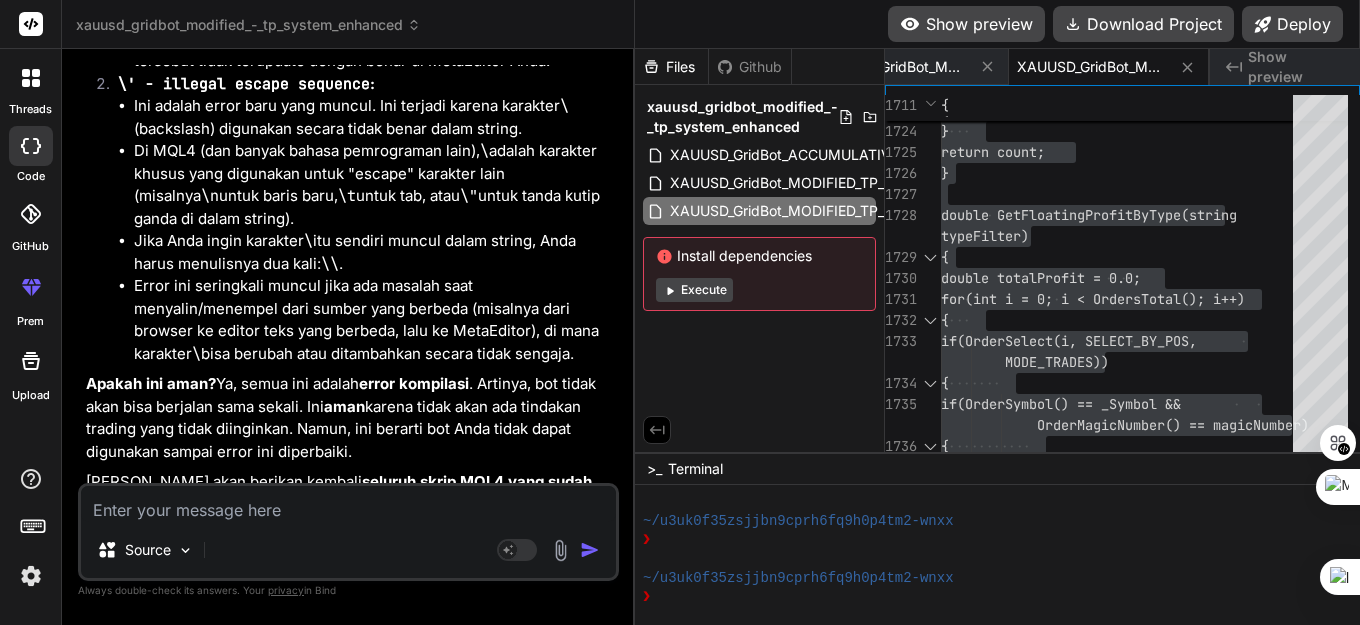 click on "Gulir ke baris sekitar 775 (atau gunakan  Ctrl+F  untuk mencari  StringFormat  atau  StringConcatenate  di bagian  UpdateChartComment  dan  OnInit )." at bounding box center (374, 1713) 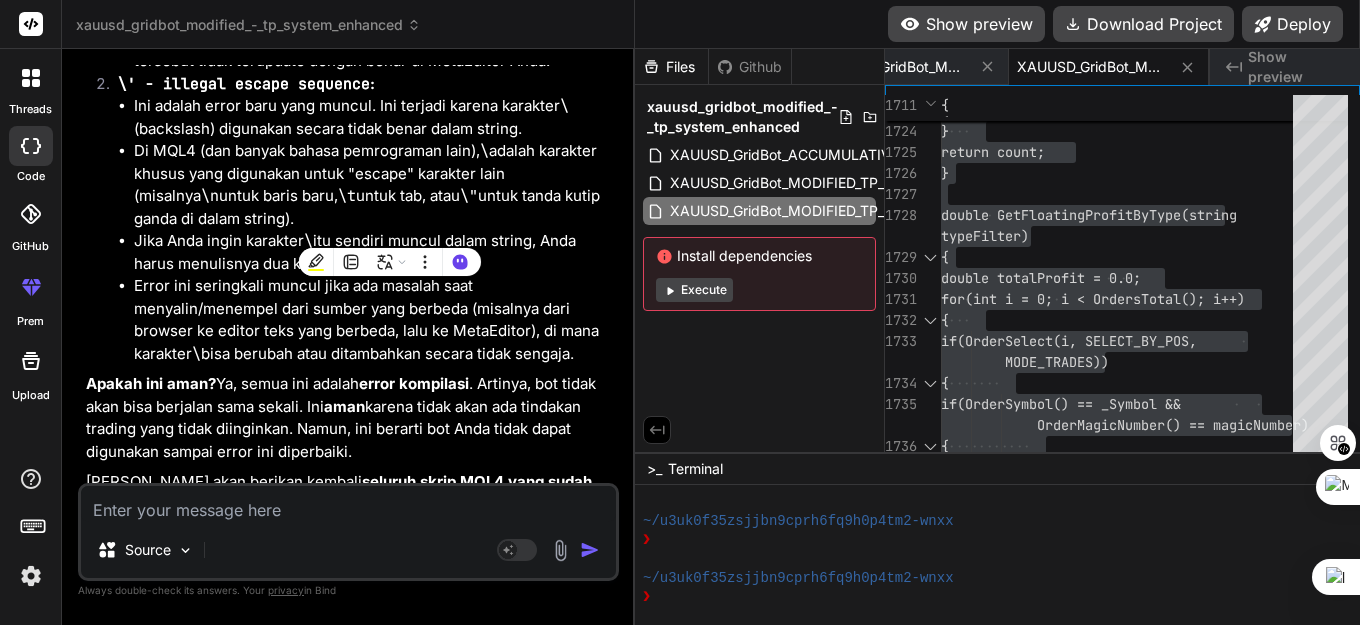 copy on "StringConcatenate" 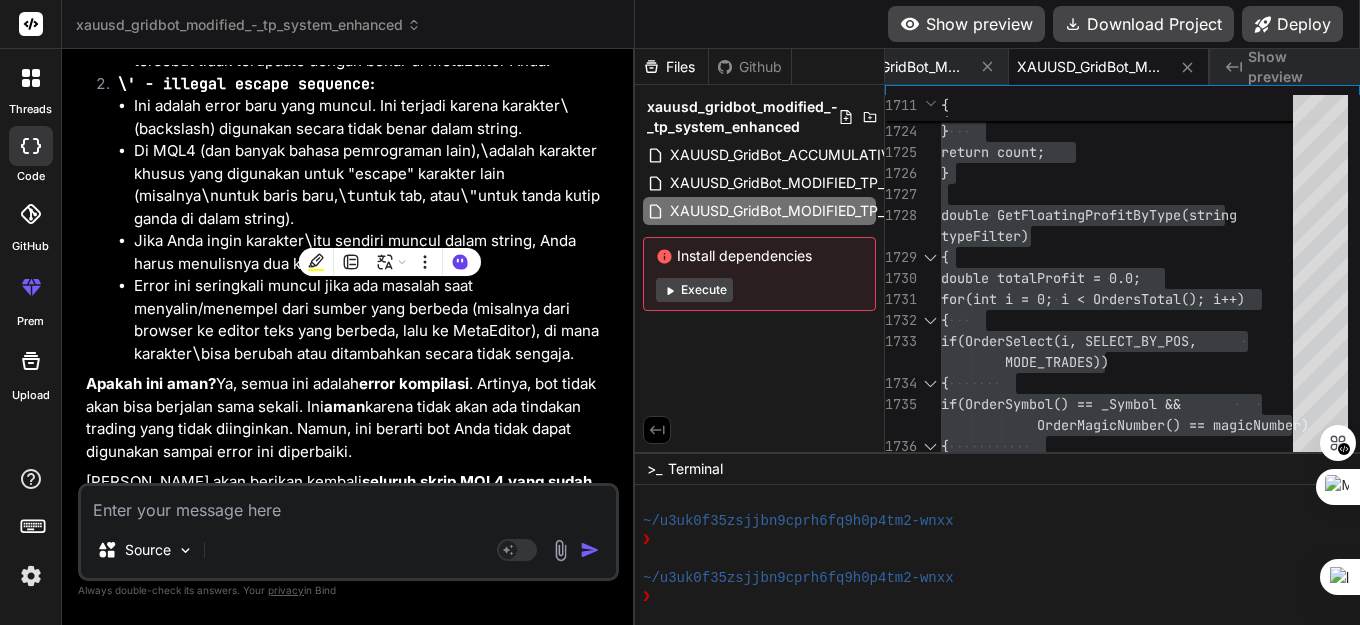 click on "Gulir ke baris sekitar 775 (atau gunakan  Ctrl+F  untuk mencari  StringFormat  atau  StringConcatenate  di bagian  UpdateChartComment  dan  OnInit )." at bounding box center [374, 1713] 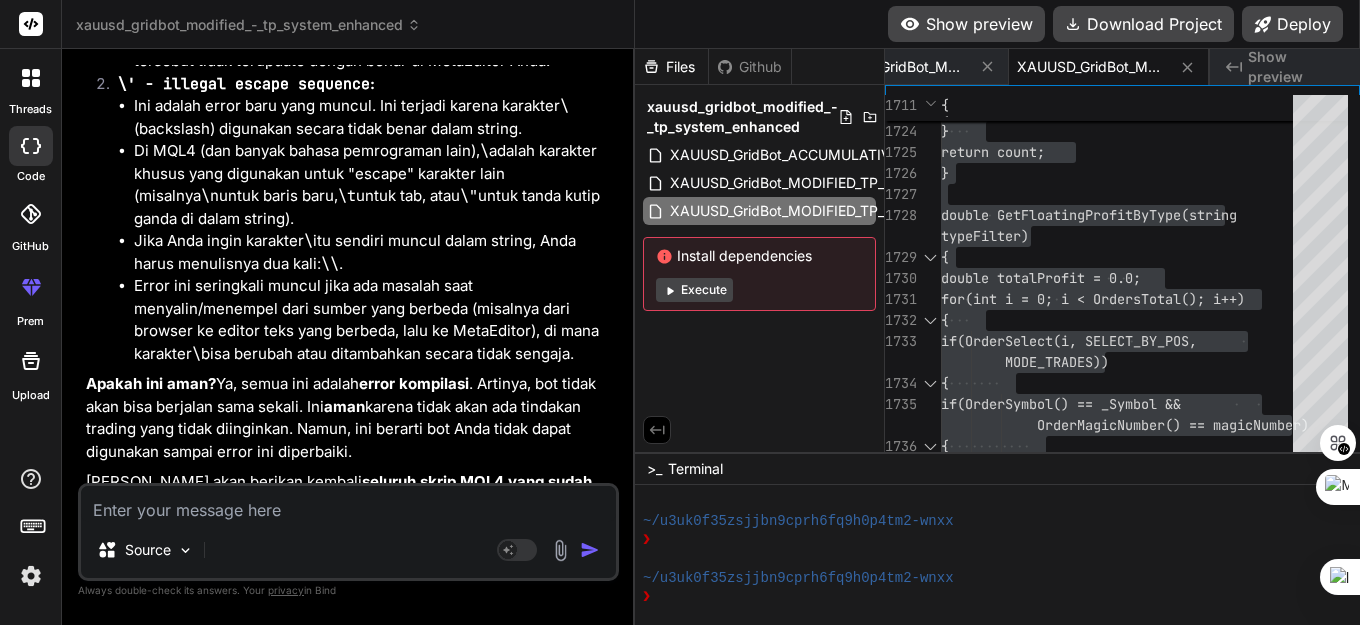 drag, startPoint x: 135, startPoint y: 257, endPoint x: 382, endPoint y: 256, distance: 247.00203 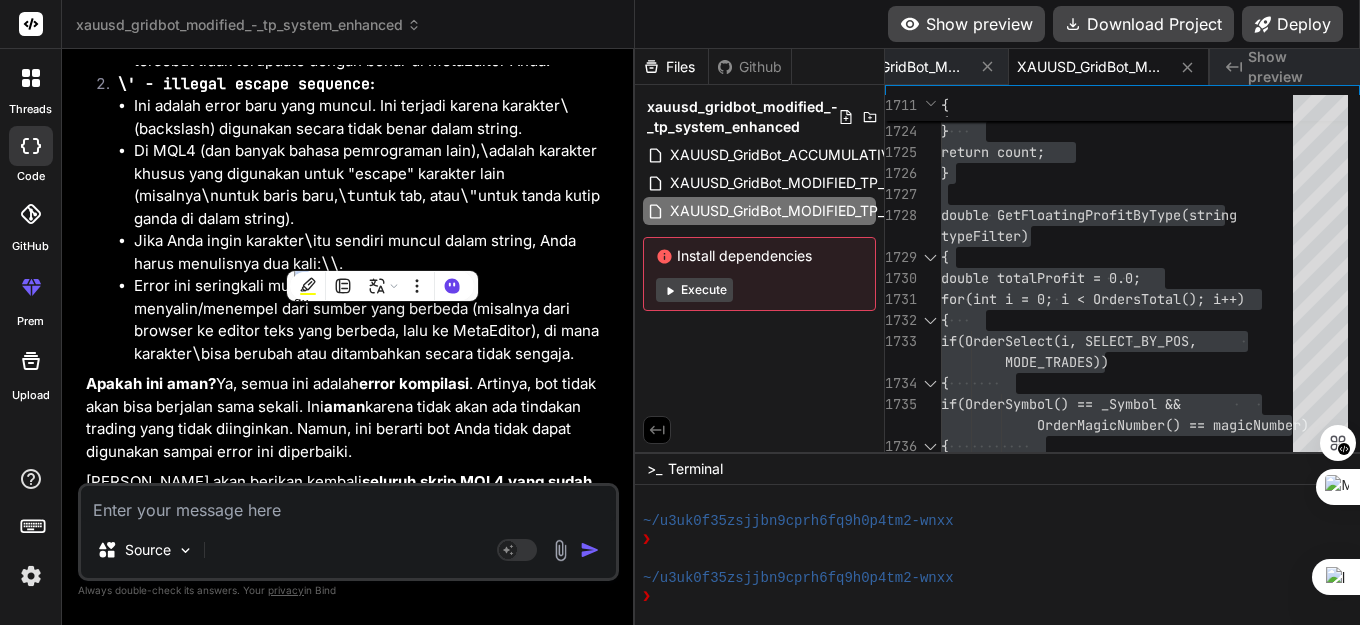 copy on "UpdateChartComment  dan  OnInit" 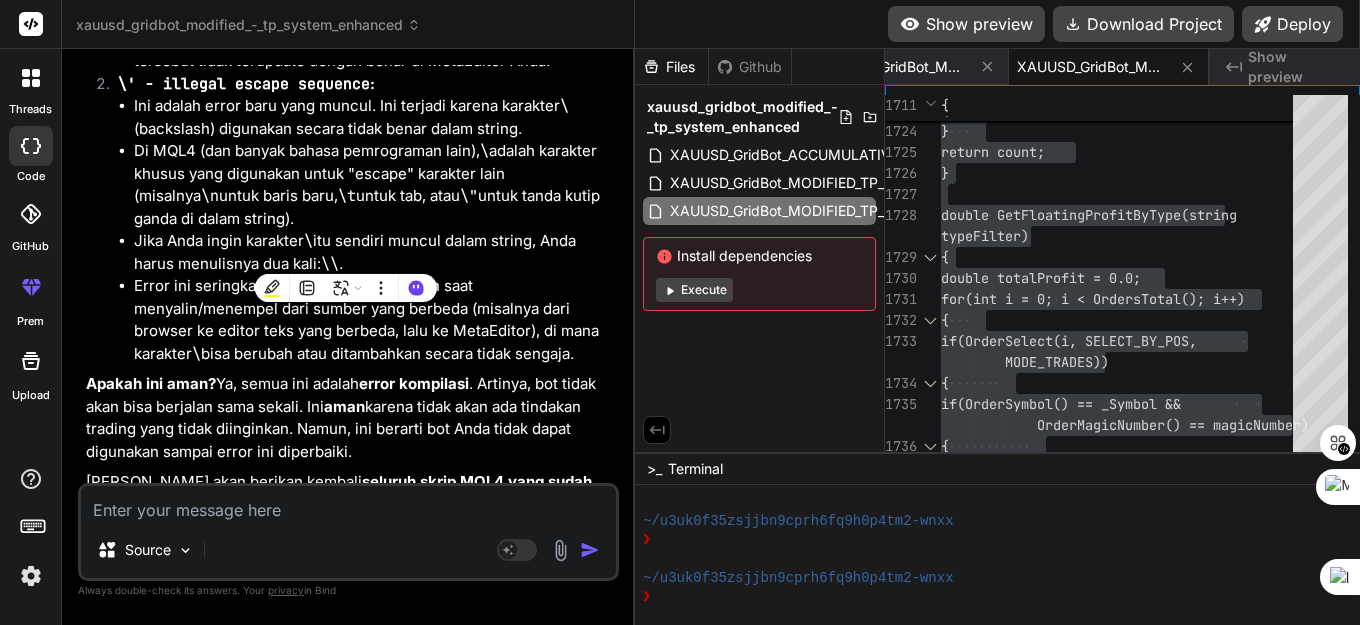 click on "Klik tombol  Compile  (atau tekan  F7 )." at bounding box center (374, 1870) 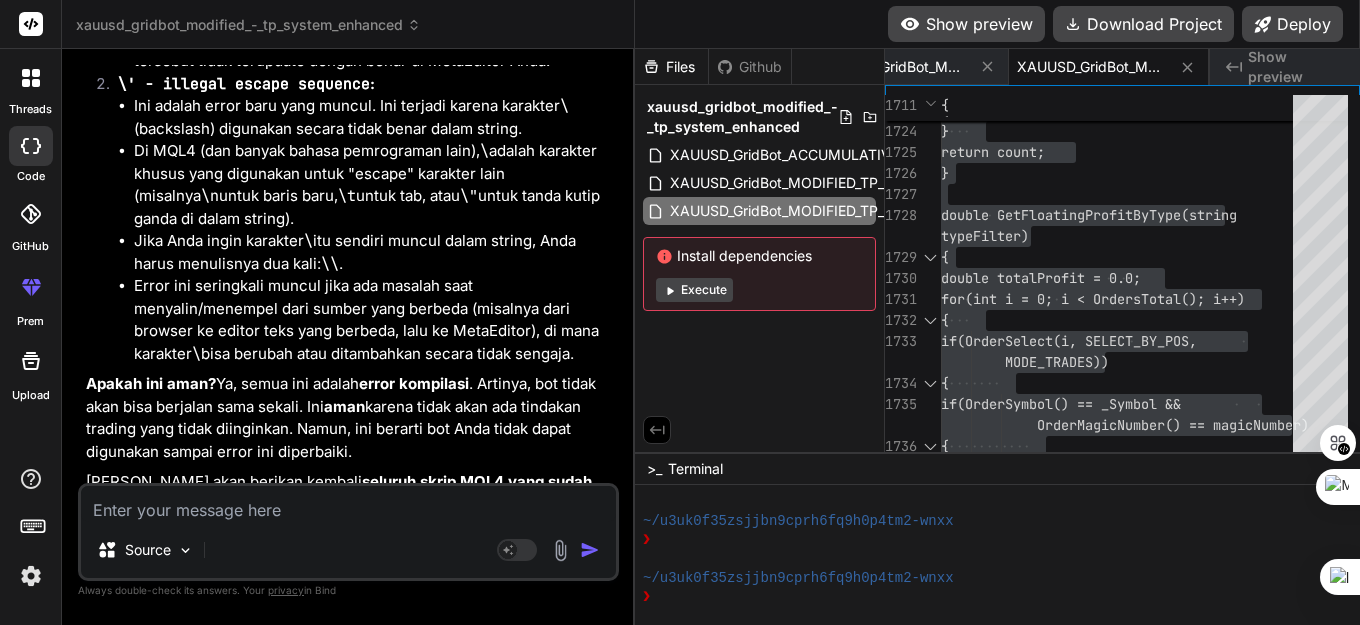 click at bounding box center [348, 504] 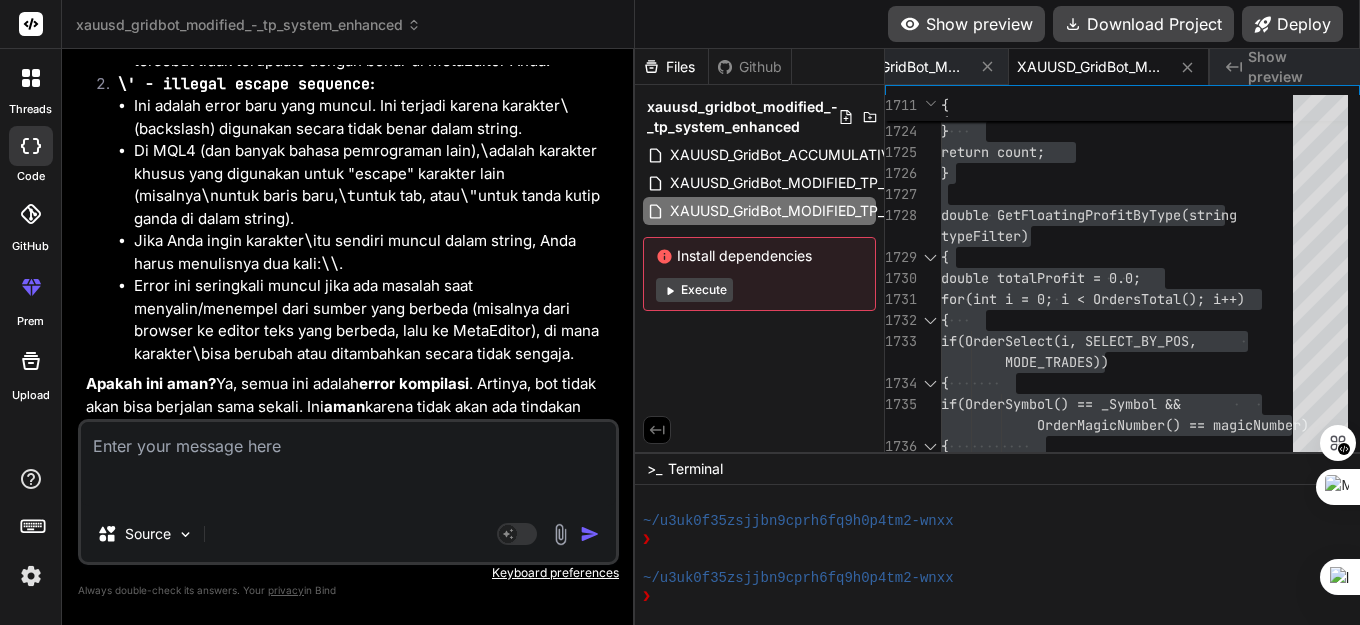 type on "OnDeinit function declared with wrong type or/and parameters	BIND AI EXNESS 4.mq4	1500	6" 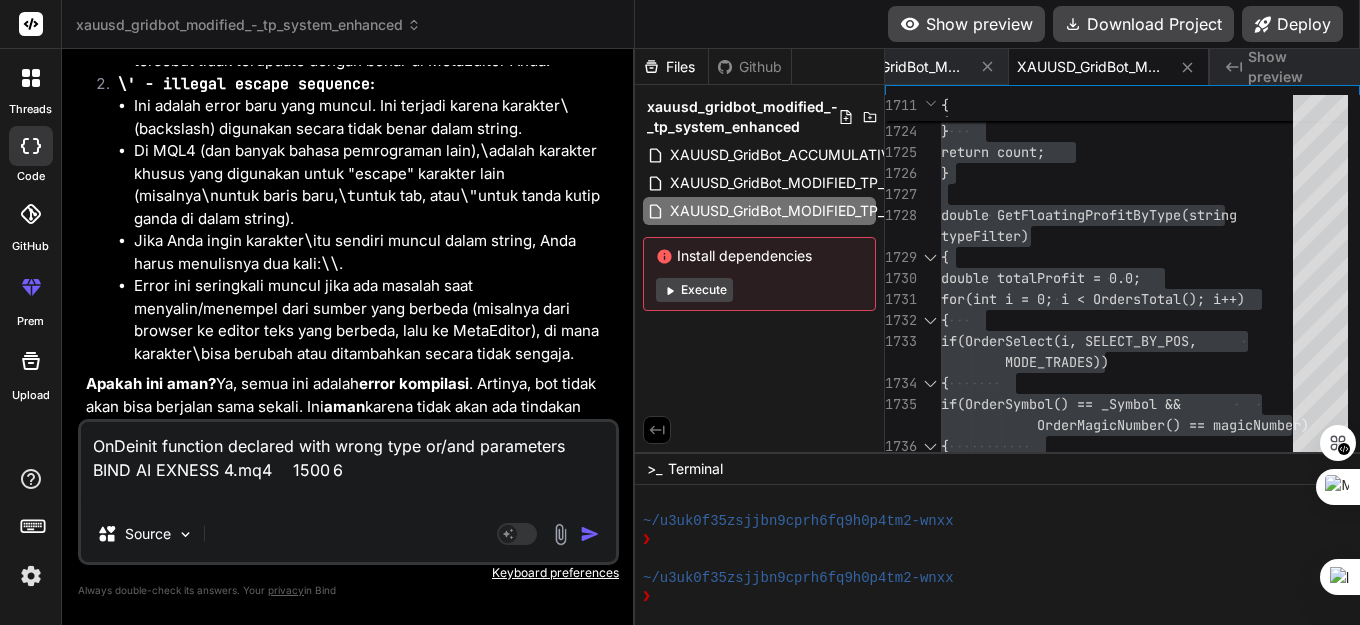 type on "OnDeinit function declared with wrong type or/and parameters	BIND AI EXNESS 4.mq4	1500	6
m" 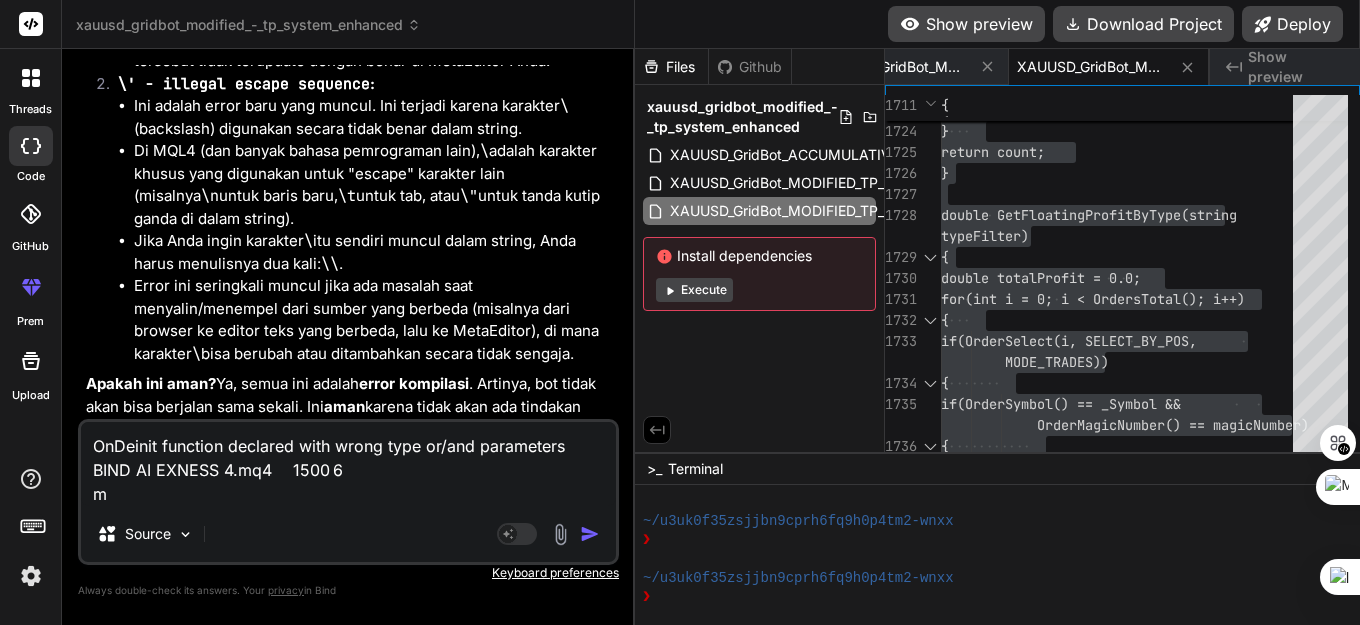 type on "OnDeinit function declared with wrong type or/and parameters	BIND AI EXNESS 4.mq4	1500	6
ma" 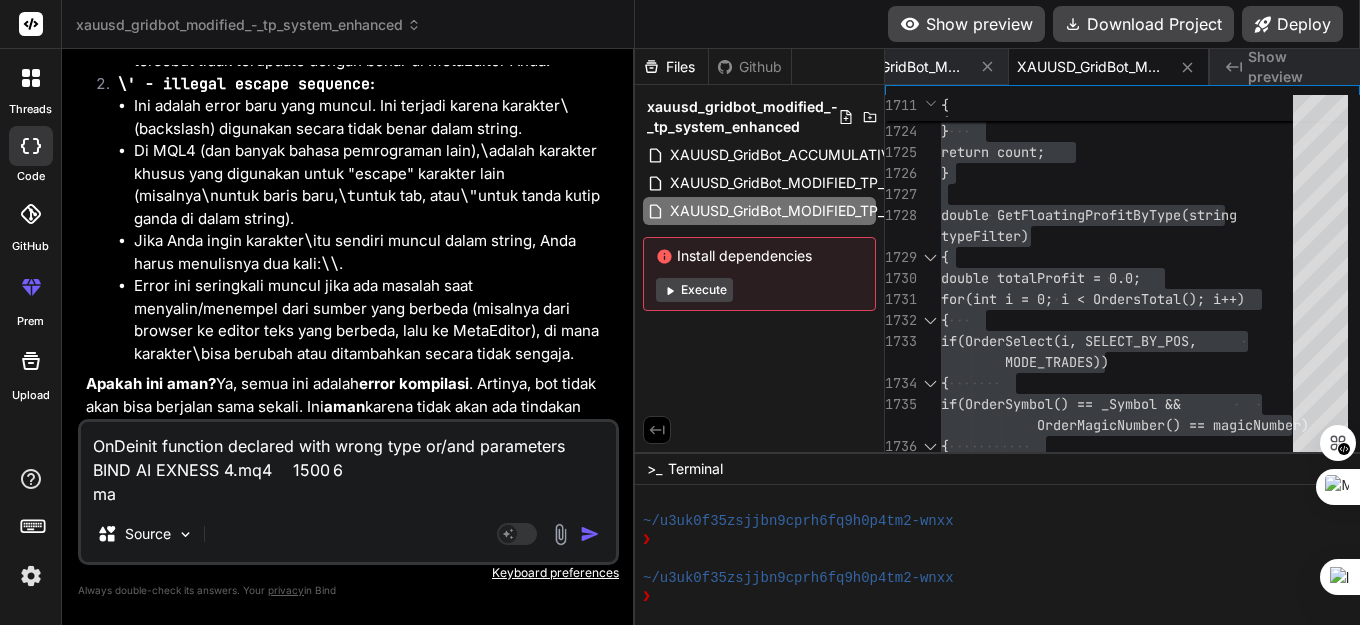 type on "x" 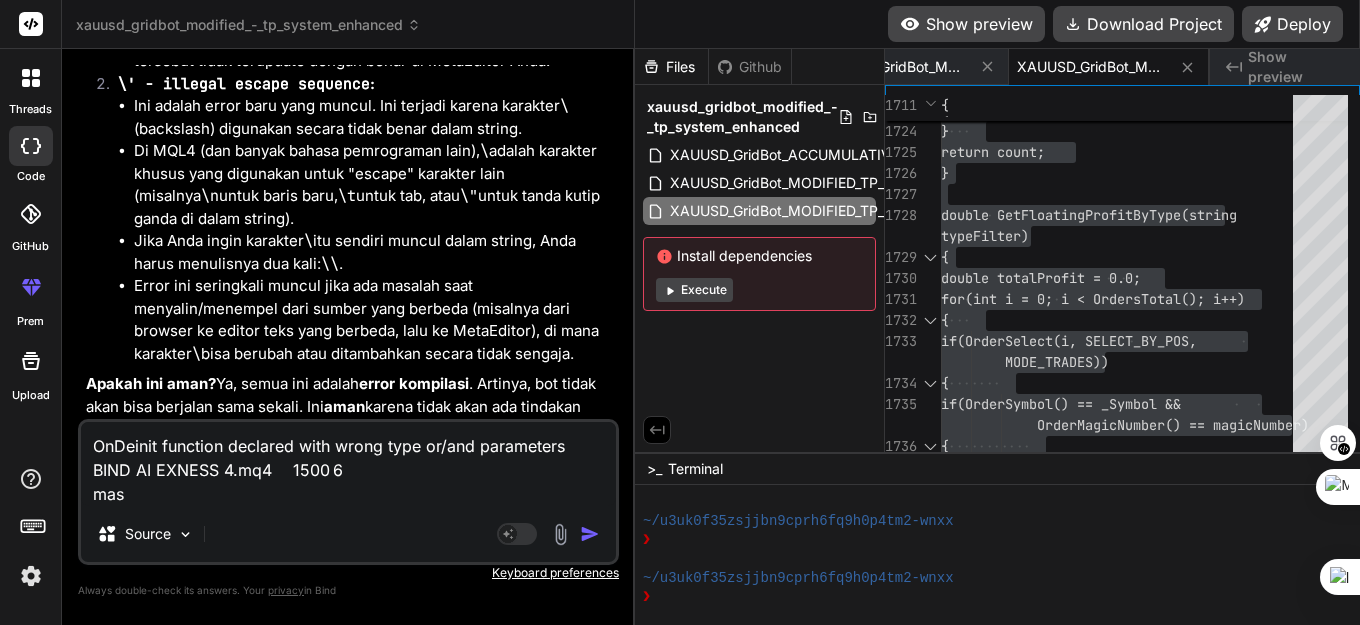 type on "x" 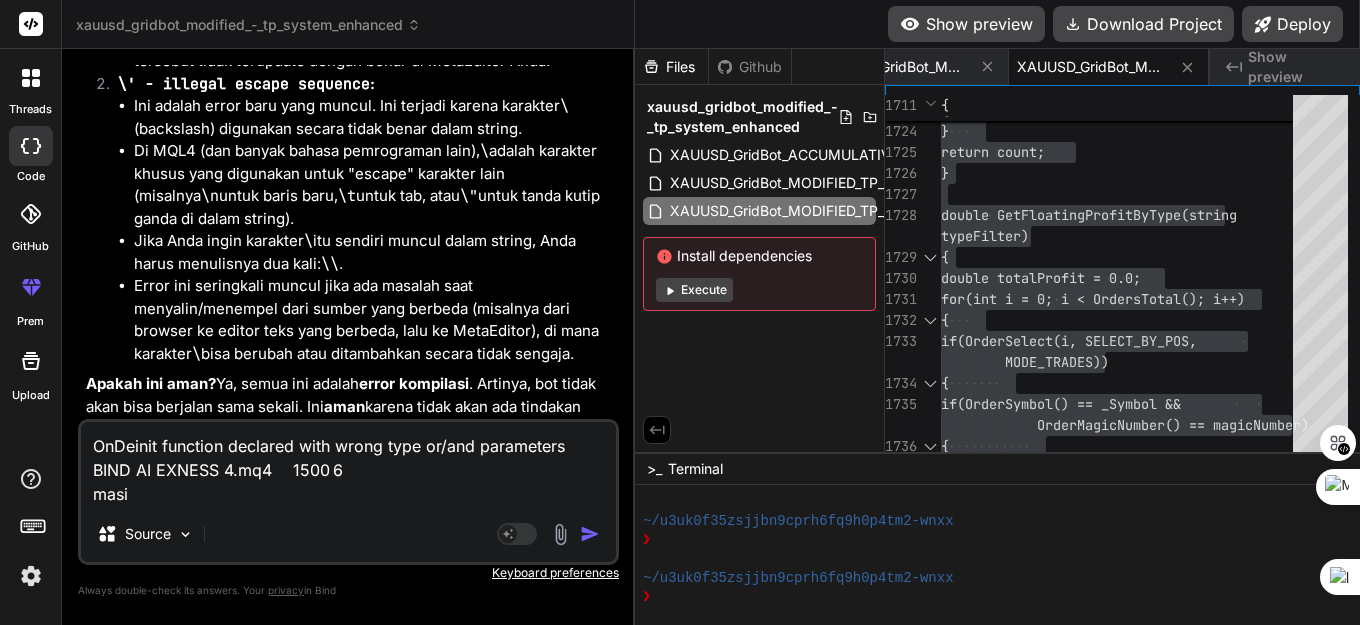 type on "x" 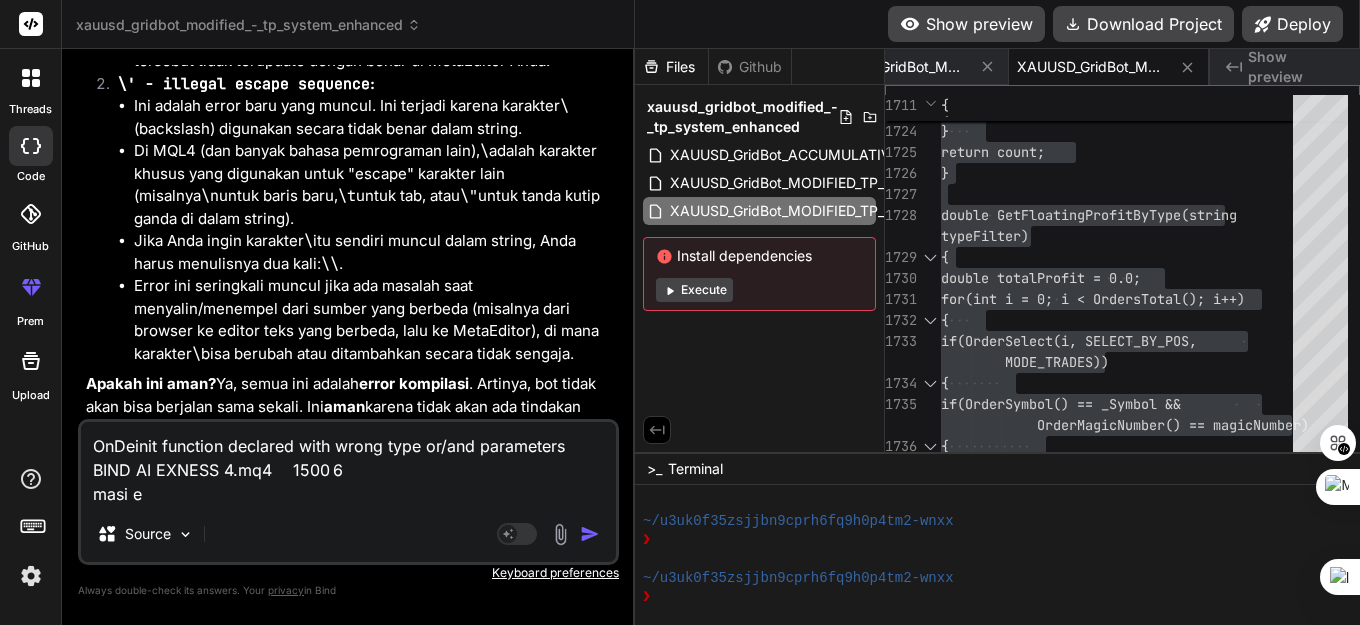 type on "OnDeinit function declared with wrong type or/and parameters	BIND AI EXNESS 4.mq4	1500	6
masi er" 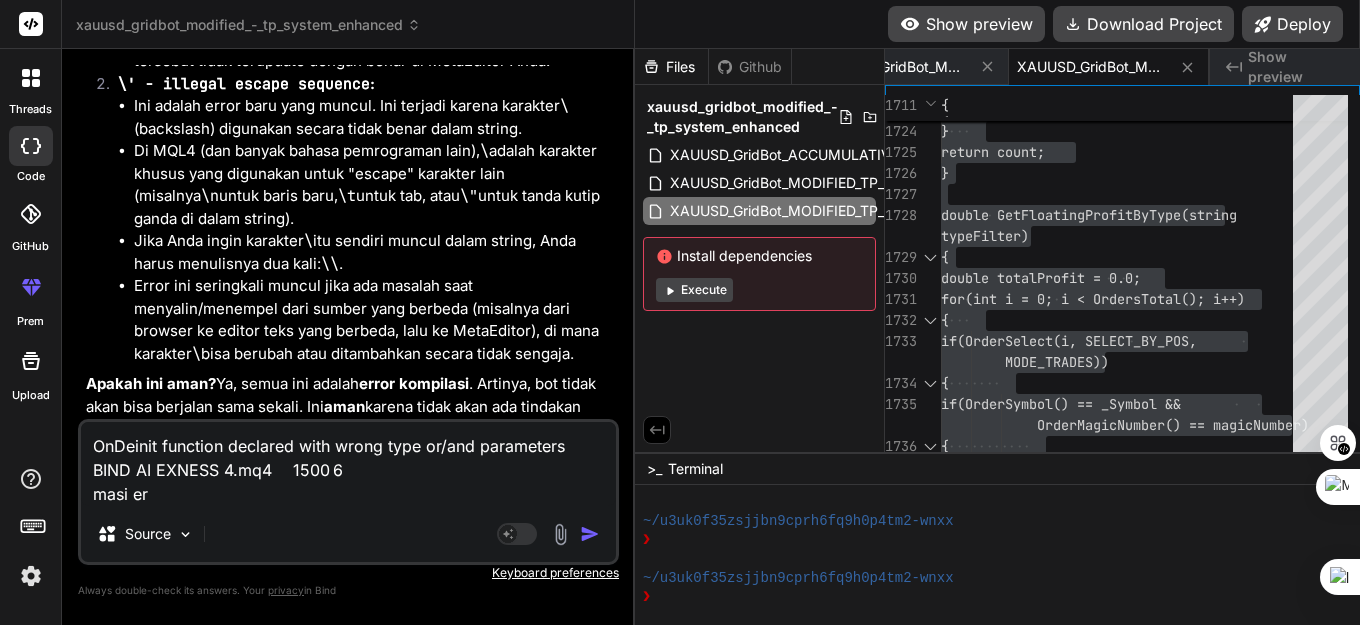 type on "OnDeinit function declared with wrong type or/and parameters	BIND AI EXNESS 4.mq4	1500	6
masi err" 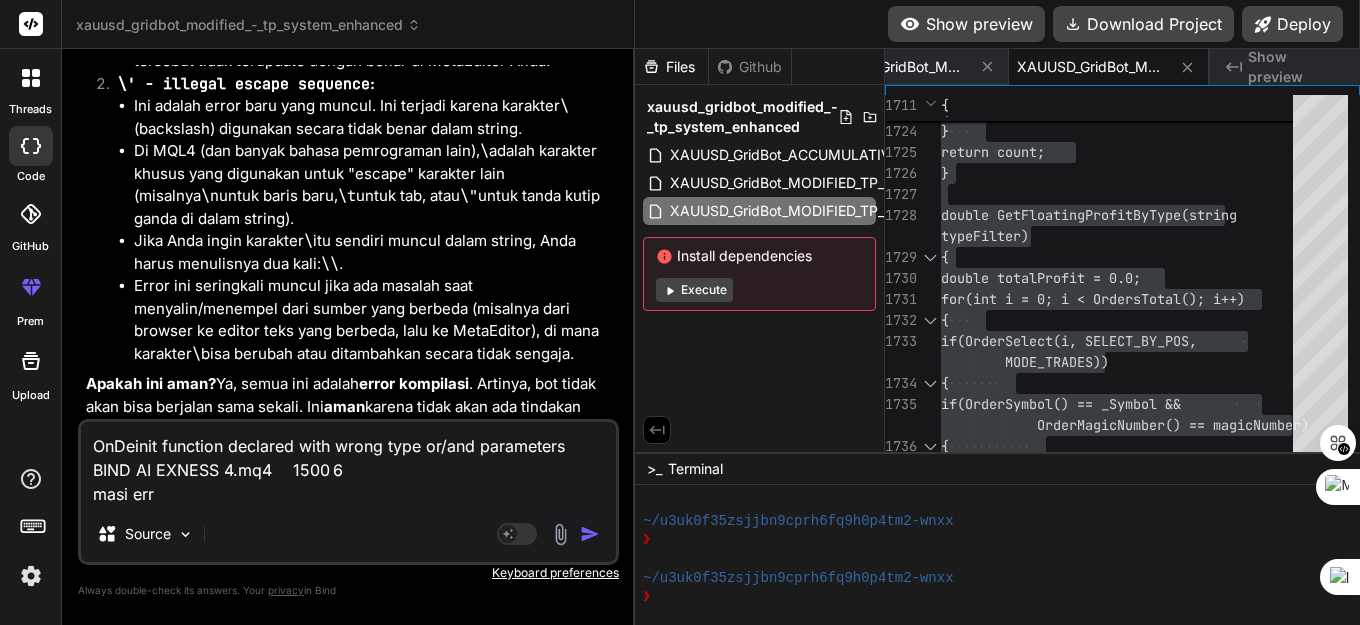 type on "x" 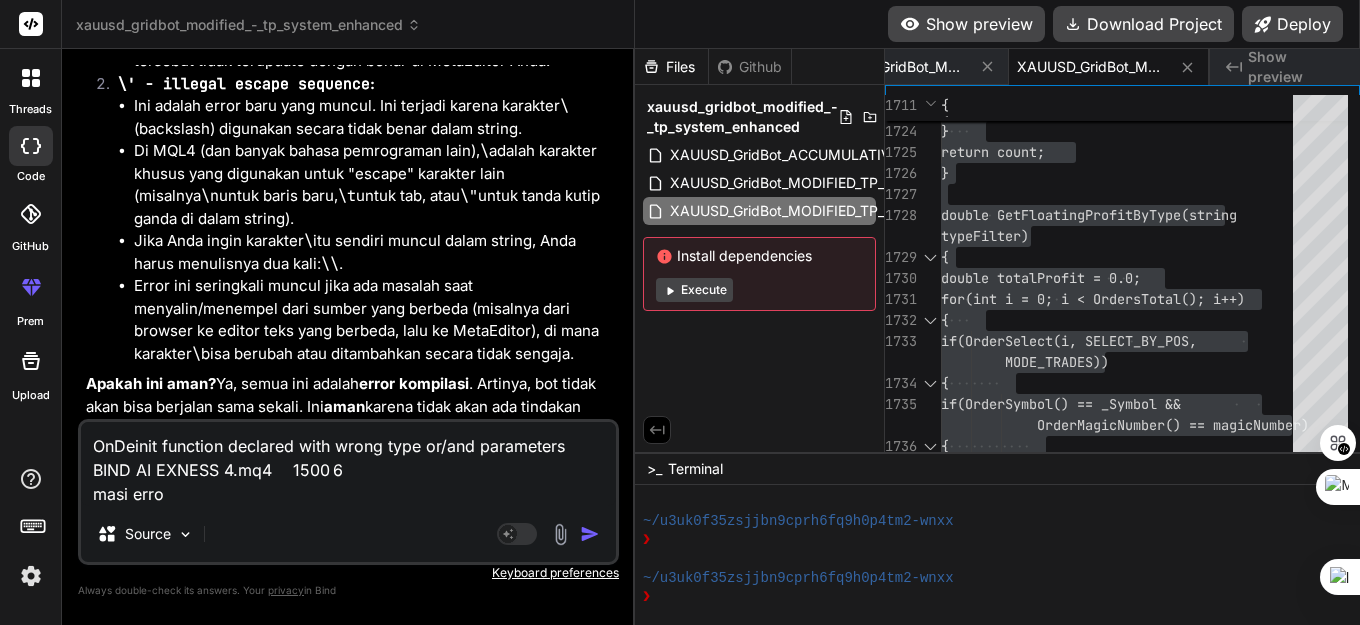type on "OnDeinit function declared with wrong type or/and parameters	BIND AI EXNESS 4.mq4	1500	6
masi error" 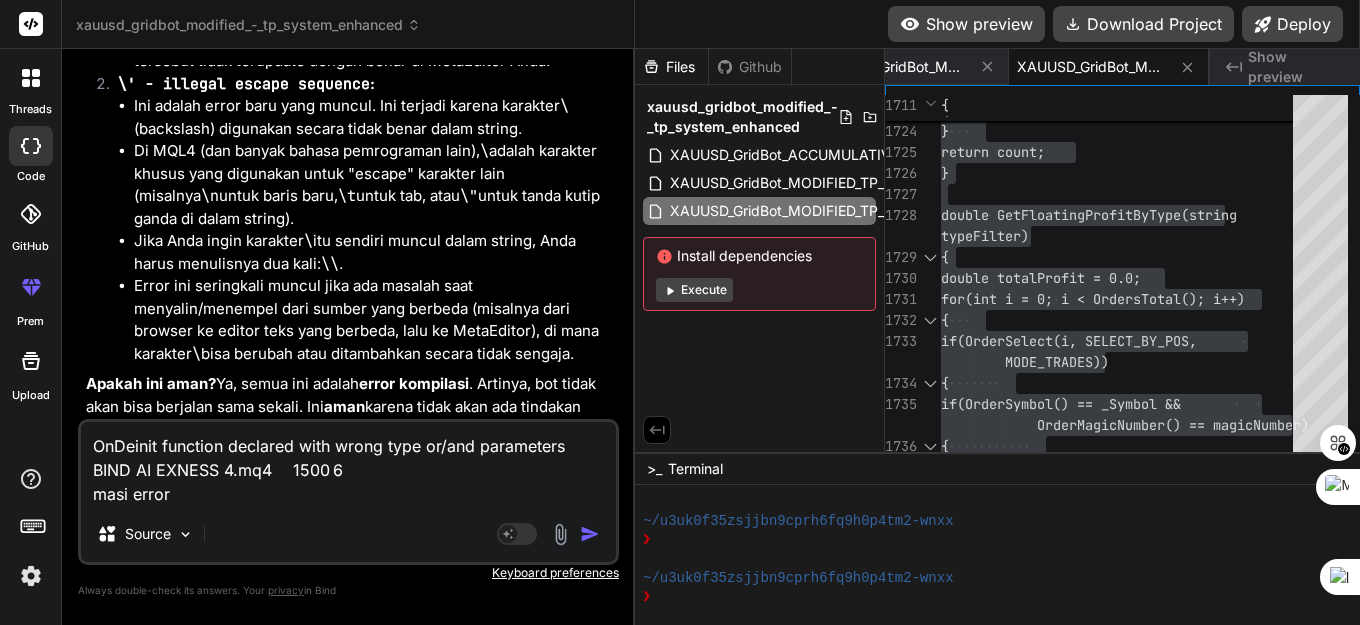 type on "x" 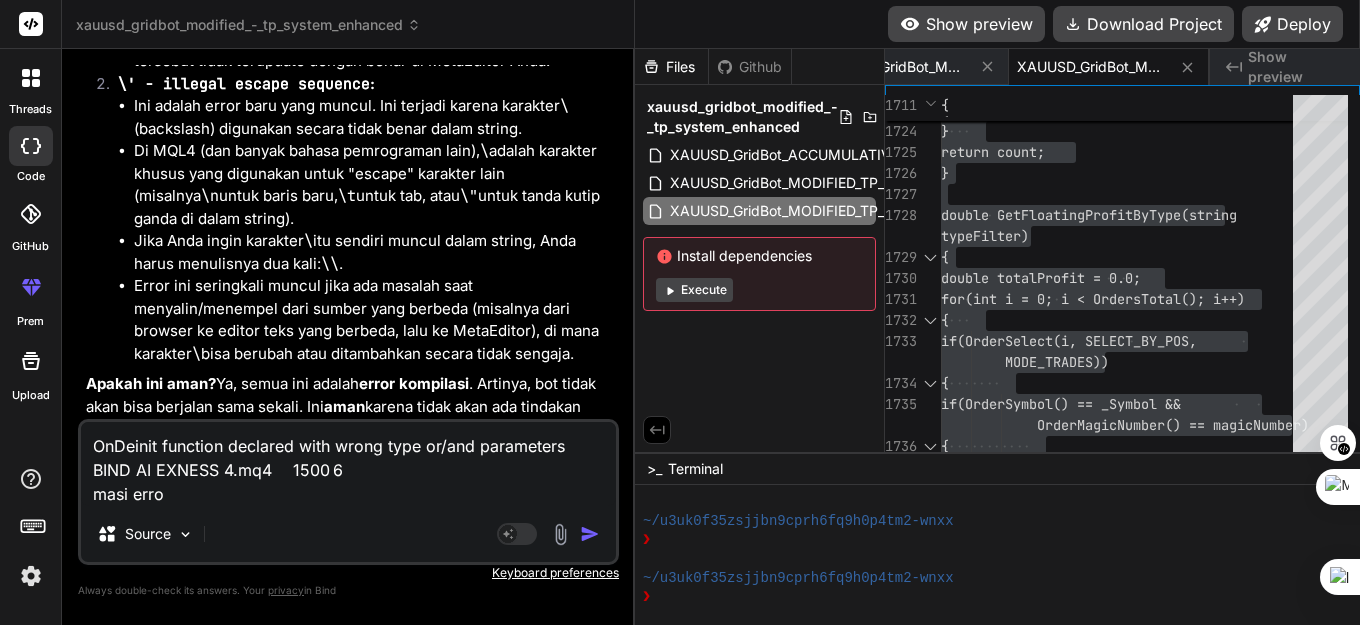 type on "OnDeinit function declared with wrong type or/and parameters	BIND AI EXNESS 4.mq4	1500	6
masi err" 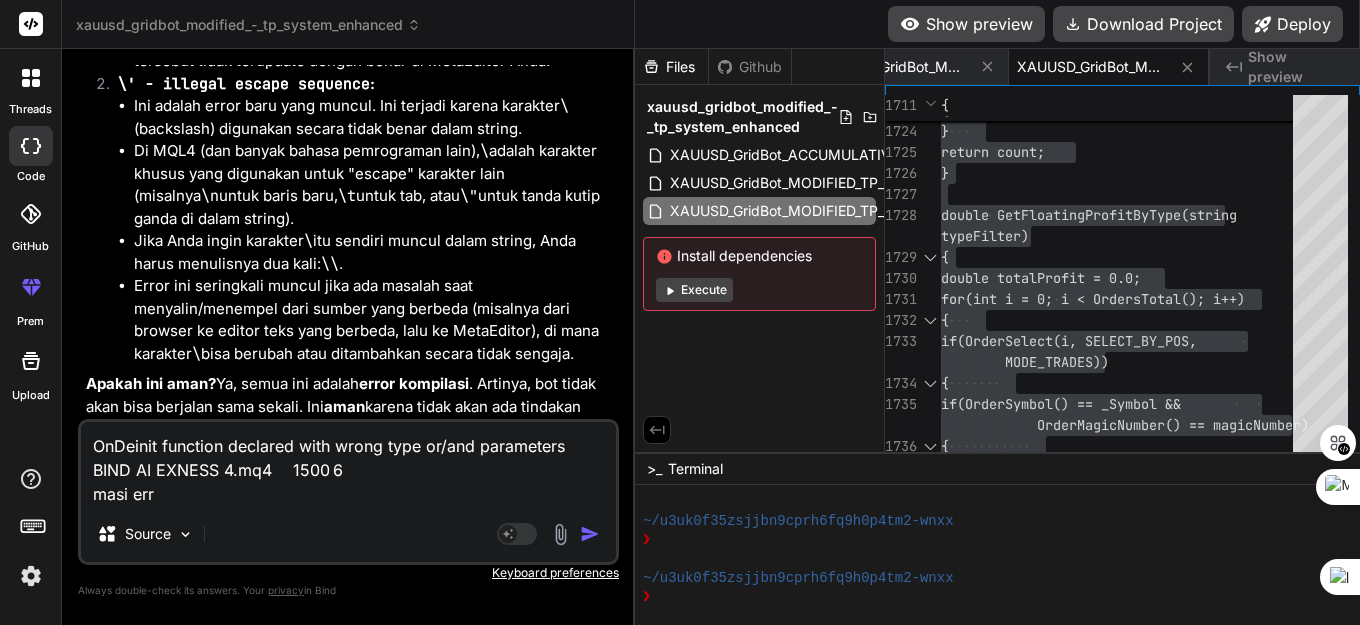 type on "x" 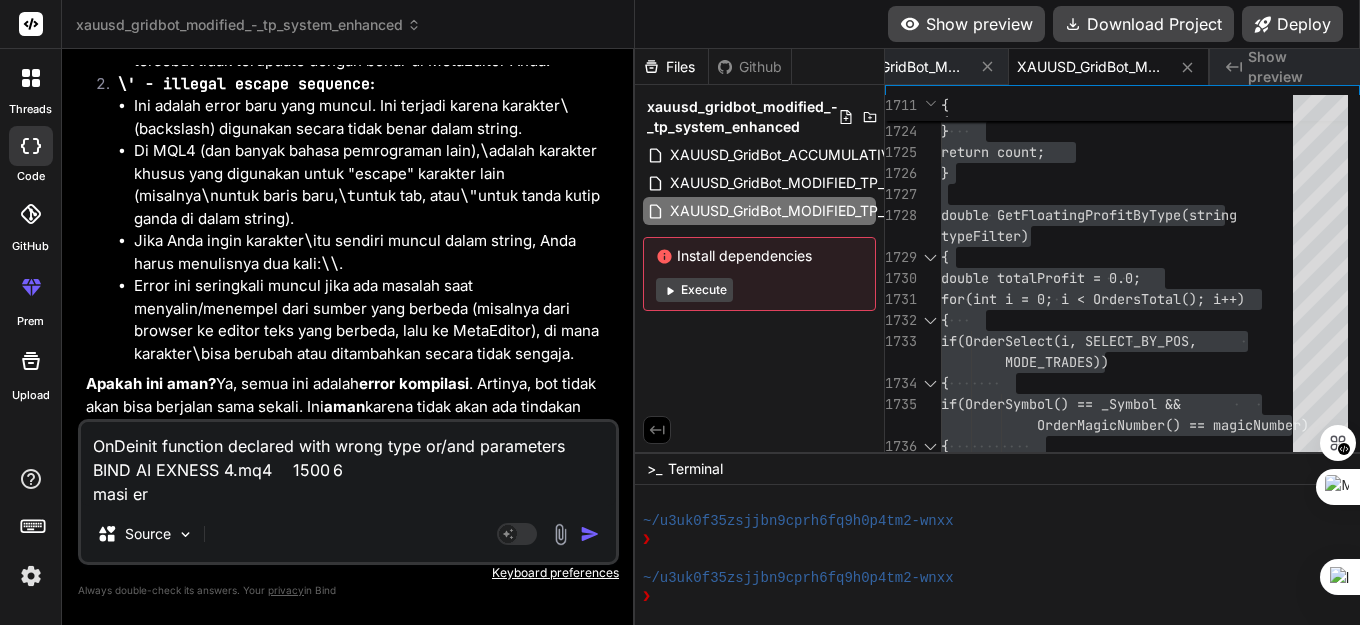 type on "OnDeinit function declared with wrong type or/and parameters	BIND AI EXNESS 4.mq4	1500	6
masi e" 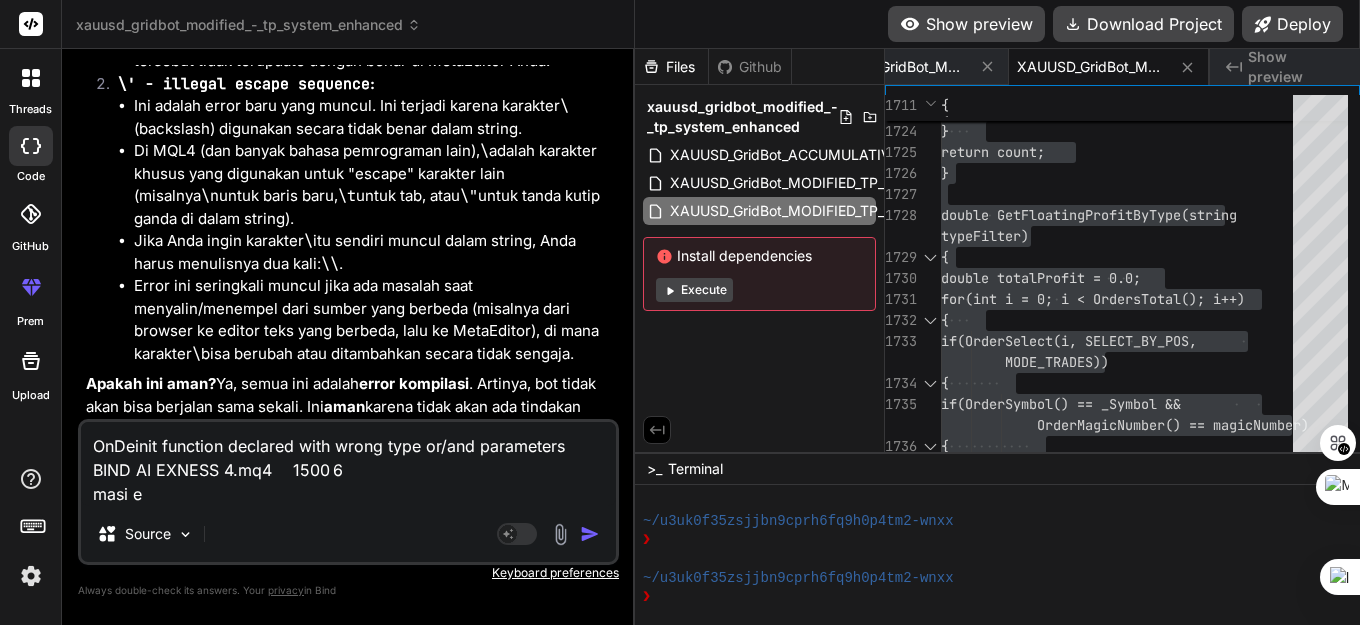 type on "OnDeinit function declared with wrong type or/and parameters	BIND AI EXNESS 4.mq4	1500	6
masi" 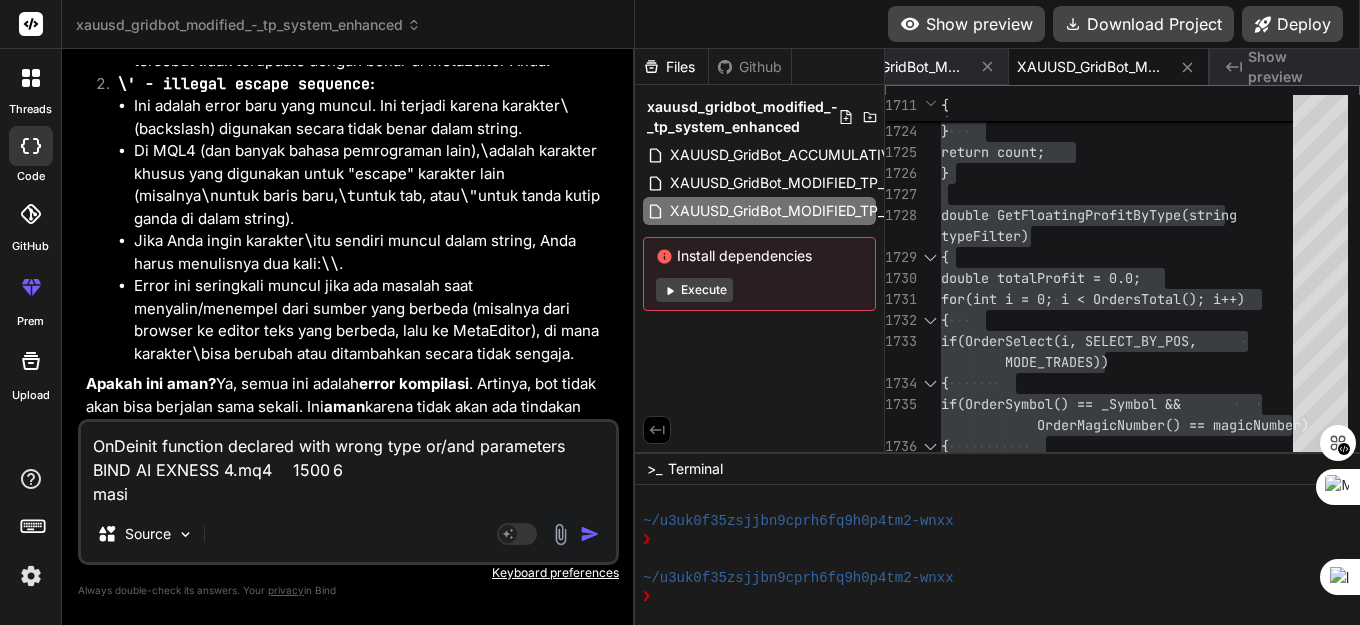 type on "OnDeinit function declared with wrong type or/and parameters	BIND AI EXNESS 4.mq4	1500	6
masi a" 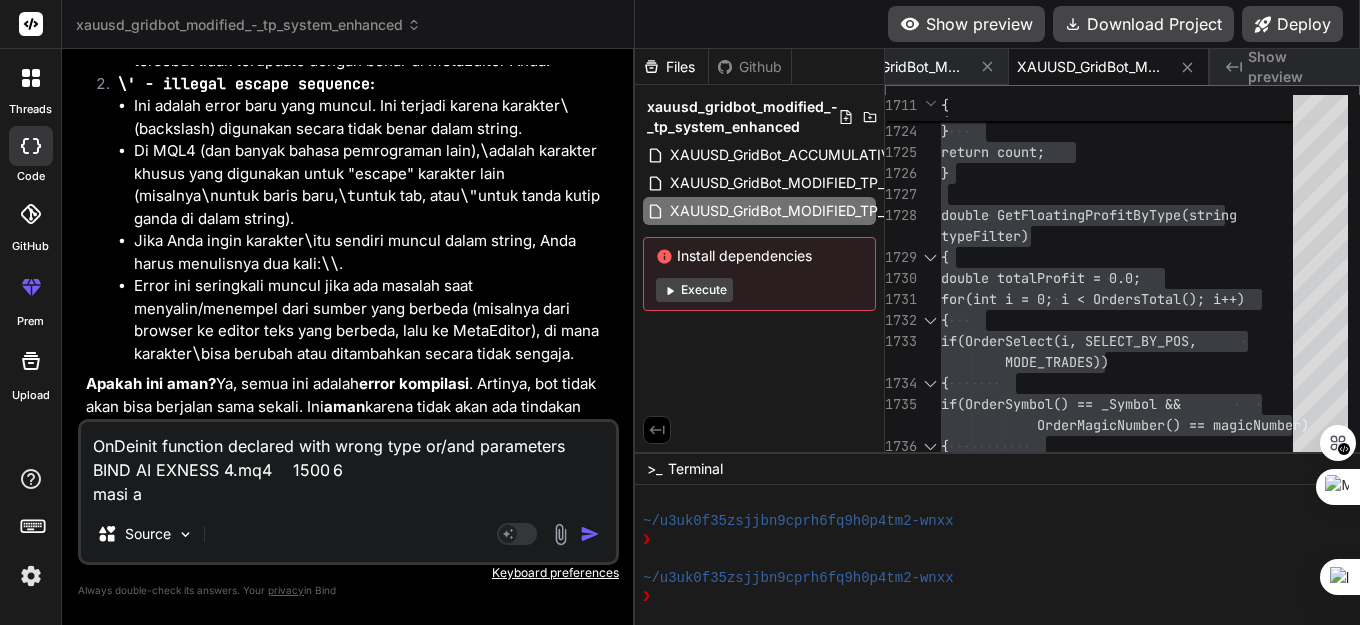 type on "OnDeinit function declared with wrong type or/and parameters	BIND AI EXNESS 4.mq4	1500	6
masi ad" 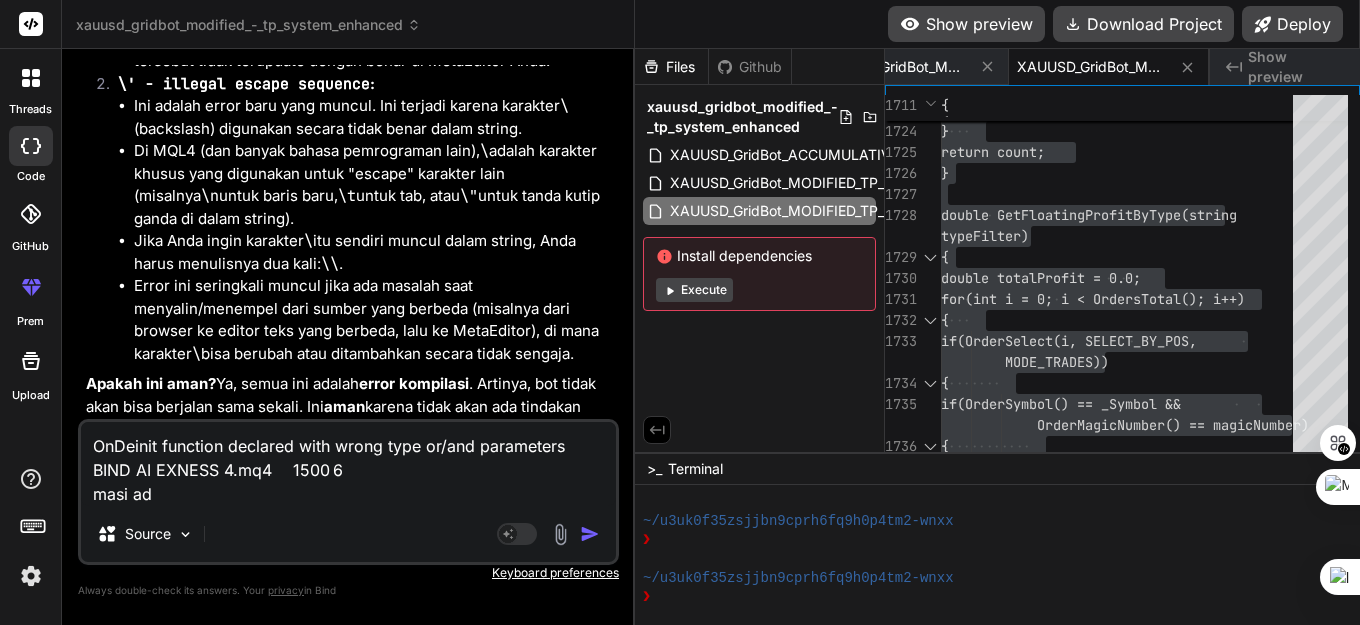 type on "OnDeinit function declared with wrong type or/and parameters	BIND AI EXNESS 4.mq4	1500	6
masi ada" 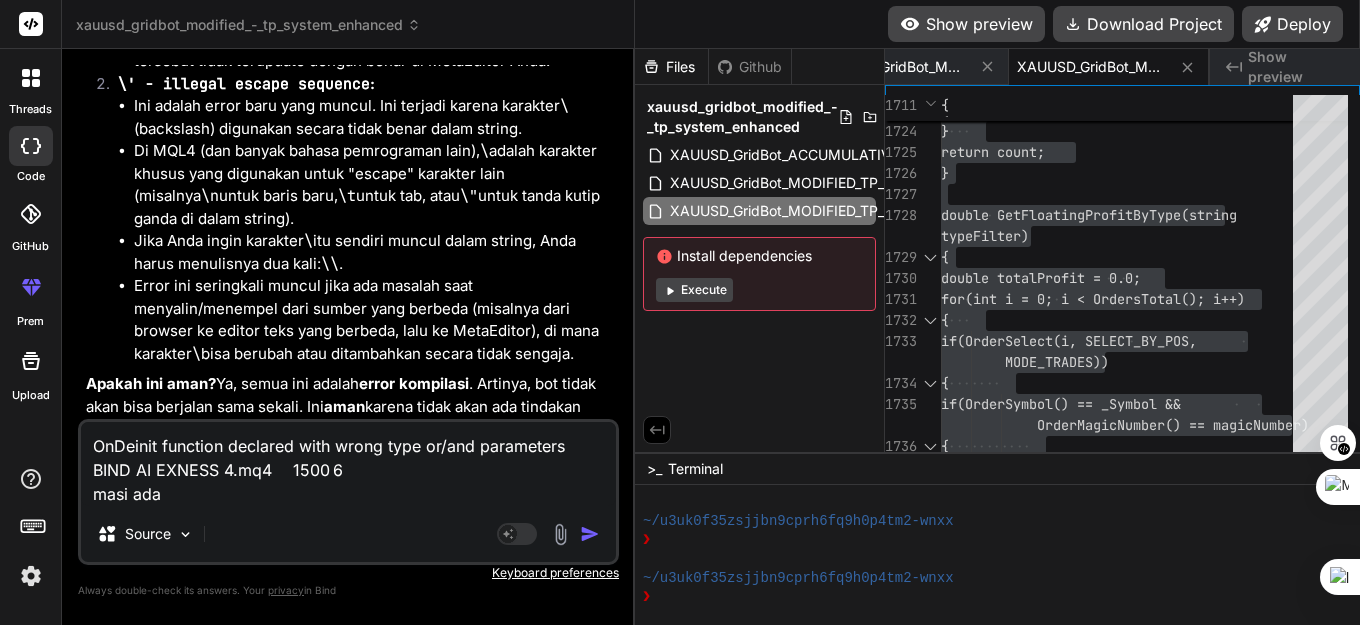 type on "x" 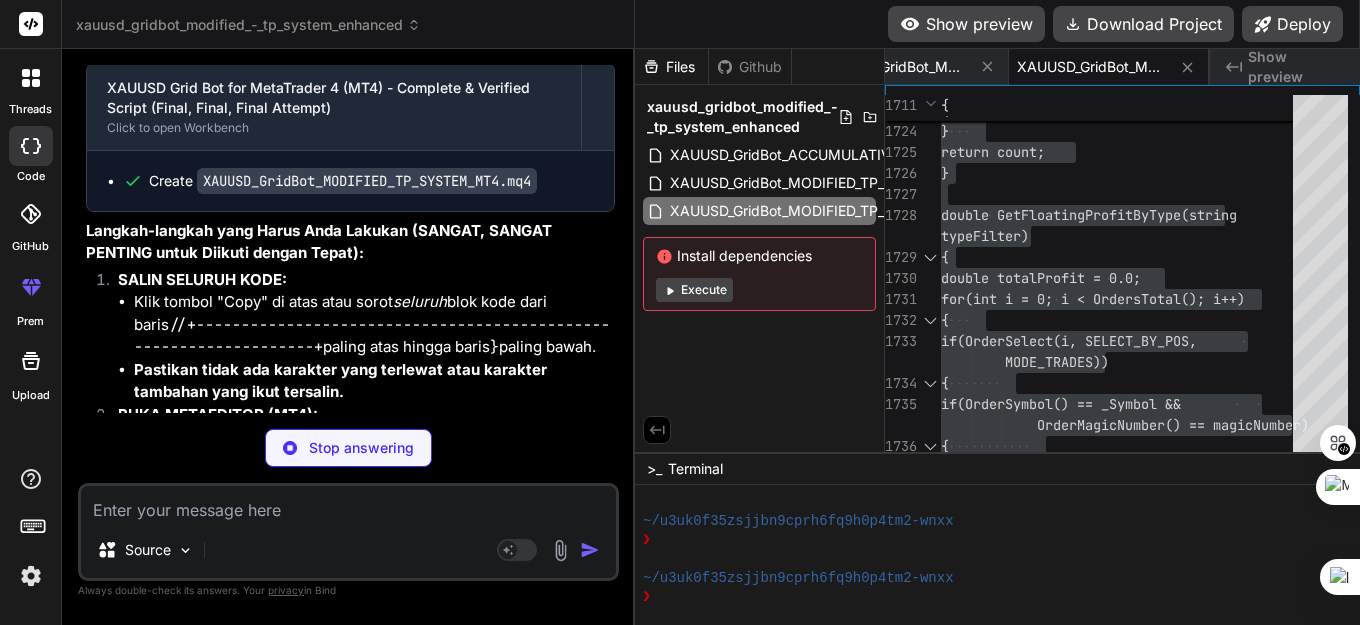 scroll, scrollTop: 134779, scrollLeft: 0, axis: vertical 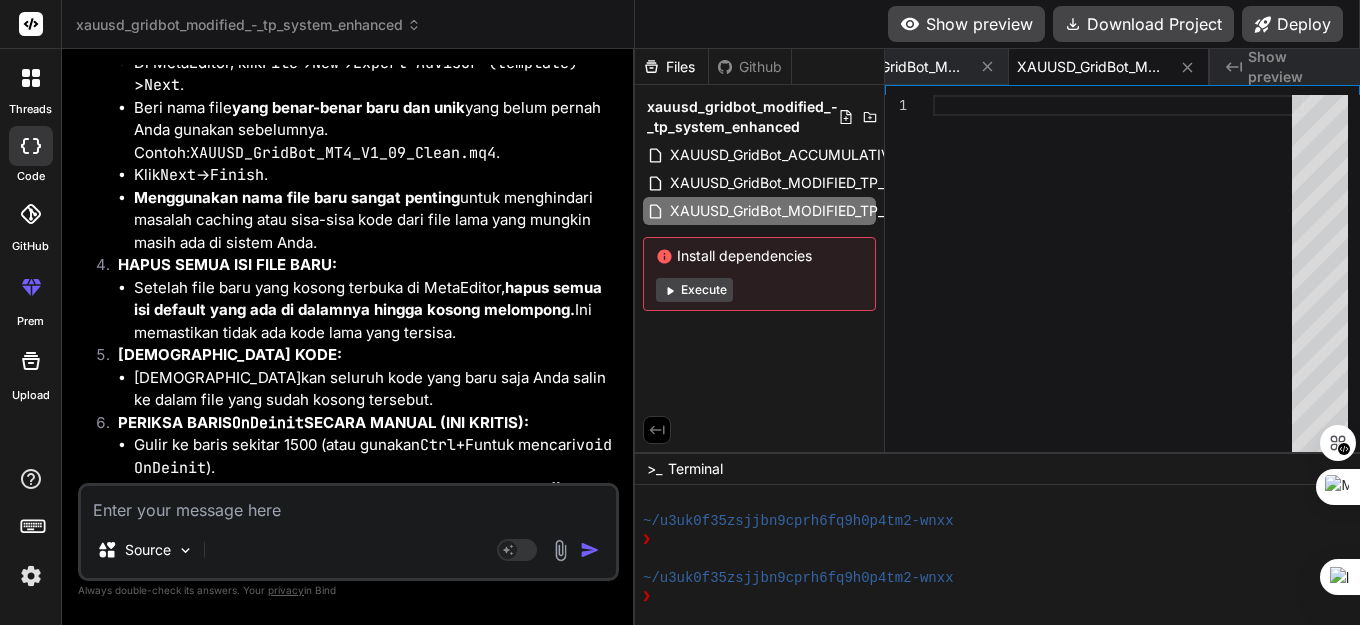 drag, startPoint x: 404, startPoint y: 328, endPoint x: 548, endPoint y: 313, distance: 144.77914 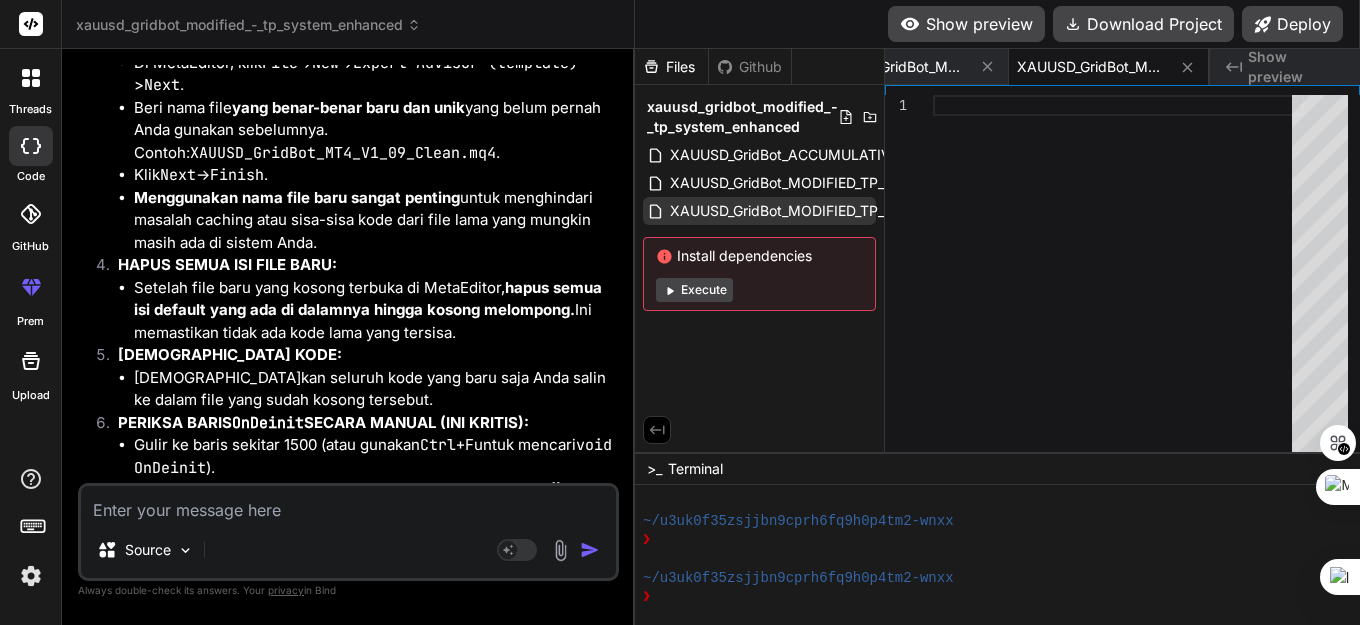 click on "XAUUSD_GridBot_MODIFIED_TP_SYSTEM_MT4.mq4" at bounding box center [841, 211] 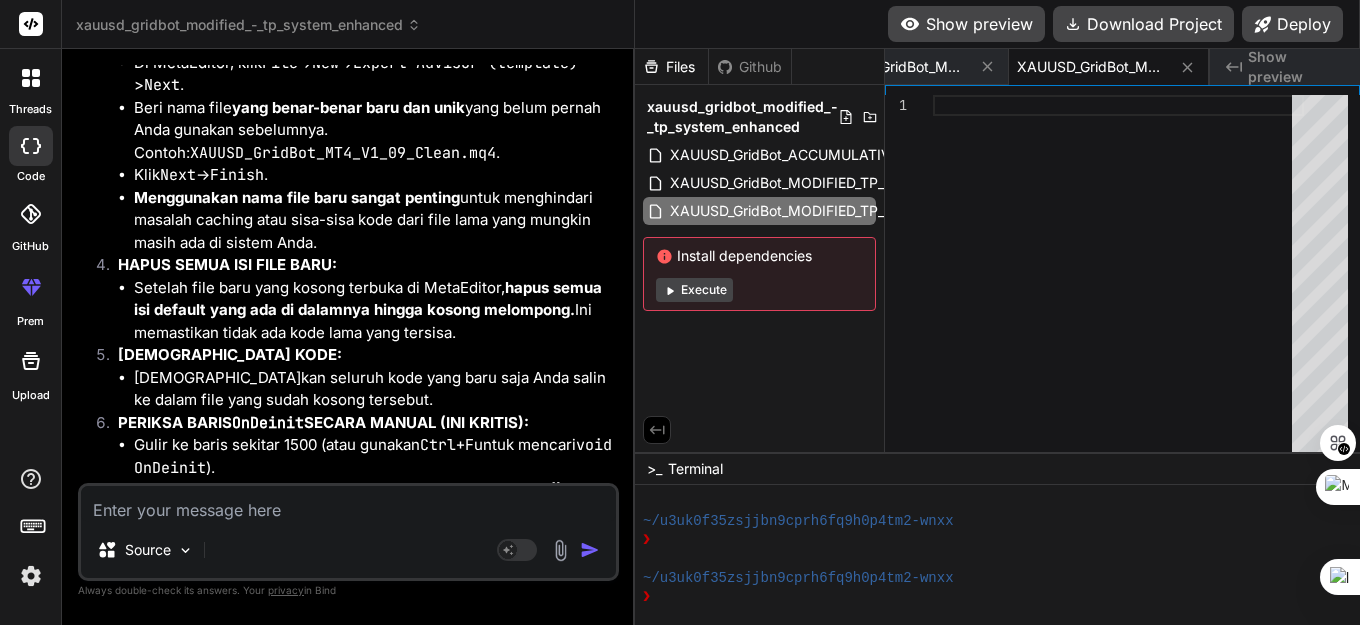 click at bounding box center (348, 504) 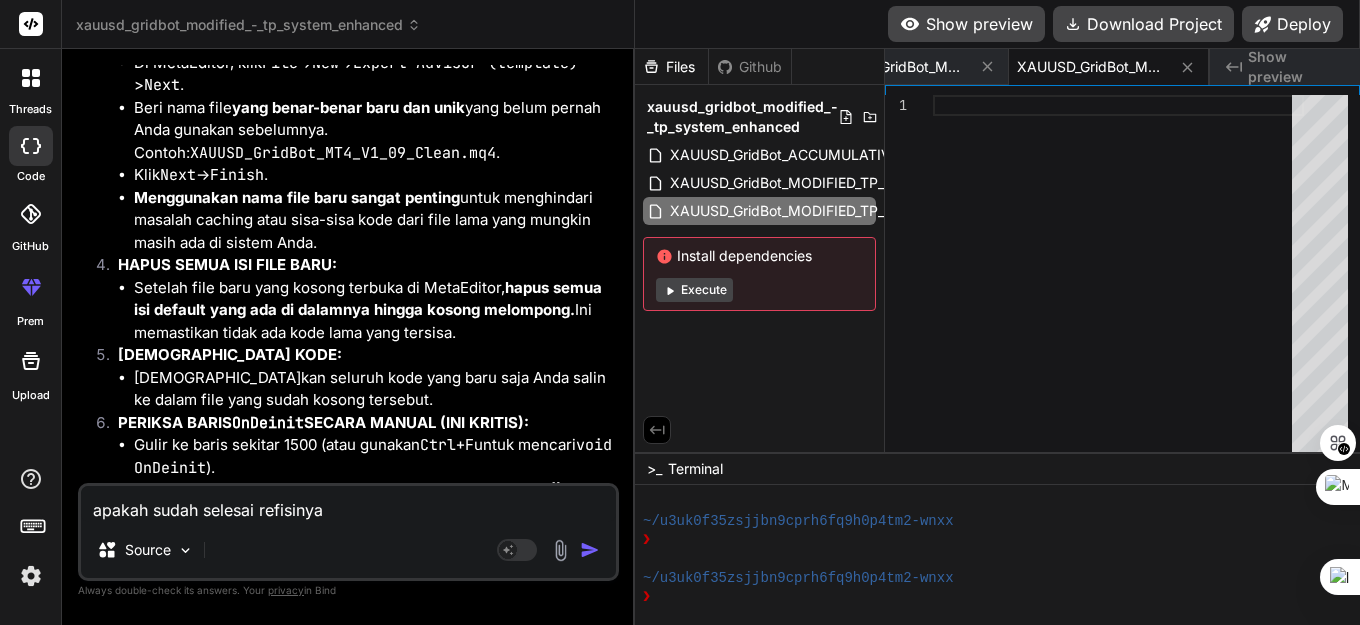 click at bounding box center (590, 550) 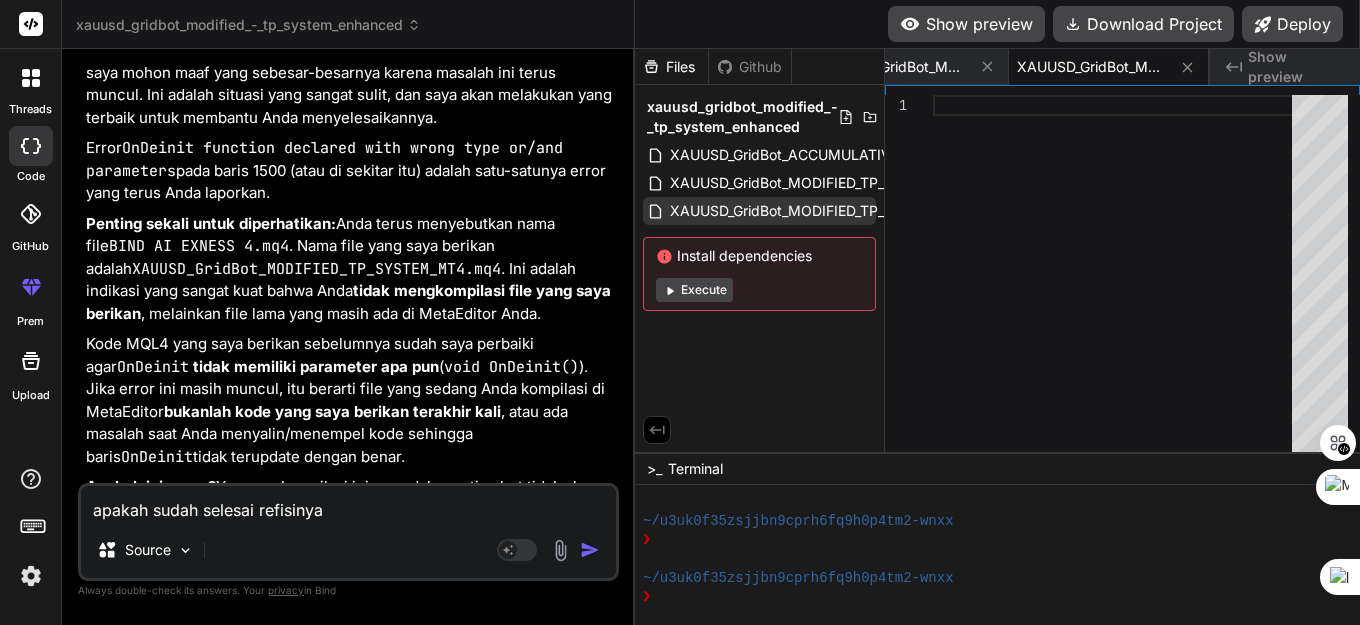 scroll, scrollTop: 135678, scrollLeft: 0, axis: vertical 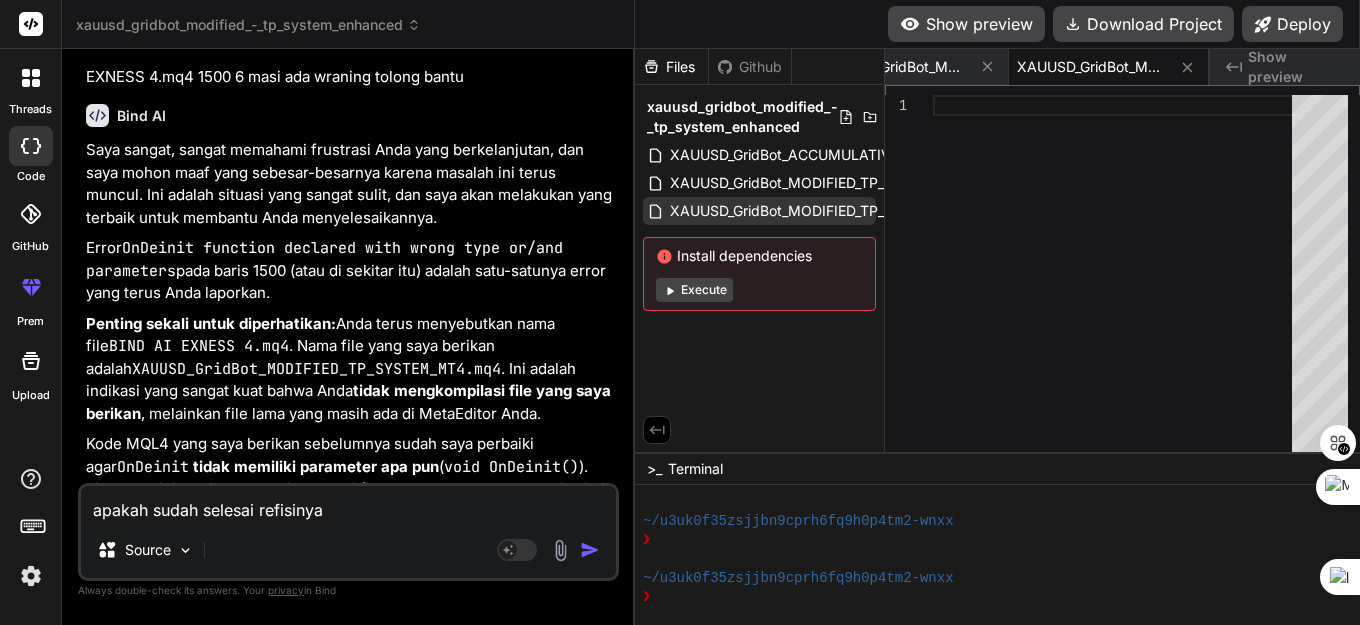 click on "XAUUSD_GridBot_MODIFIED_TP_SYSTEM_MT4.mq4" at bounding box center [841, 211] 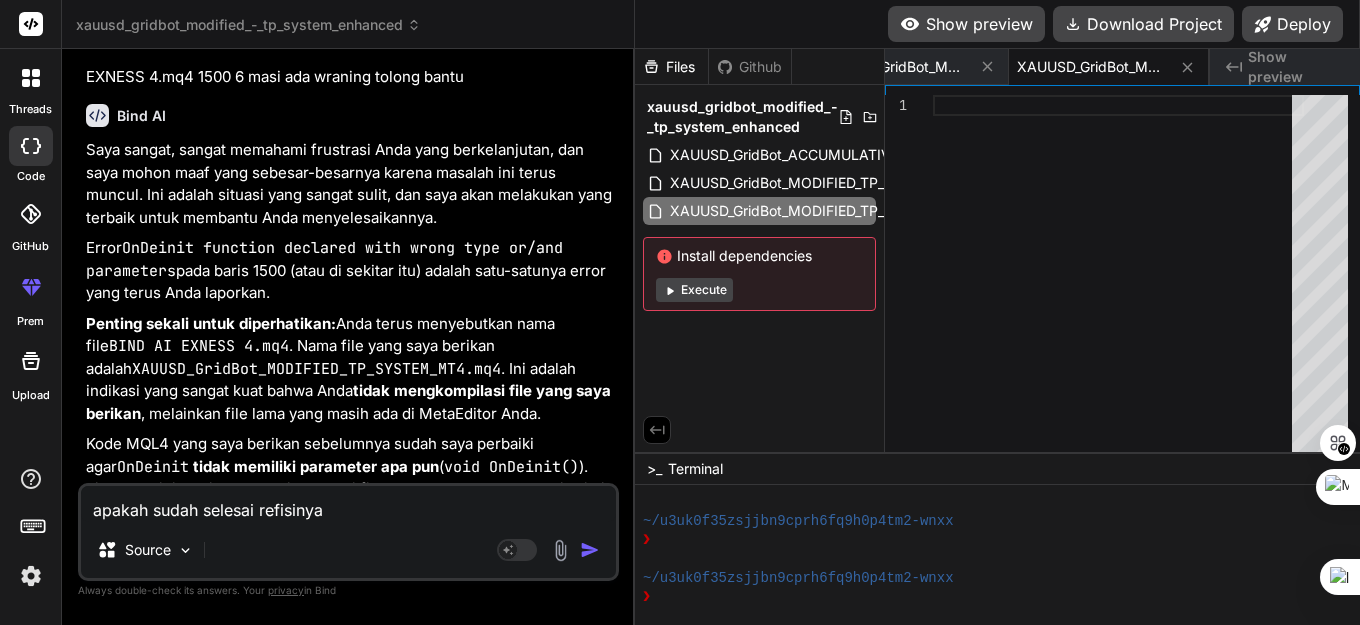 drag, startPoint x: 803, startPoint y: 214, endPoint x: 766, endPoint y: 280, distance: 75.66373 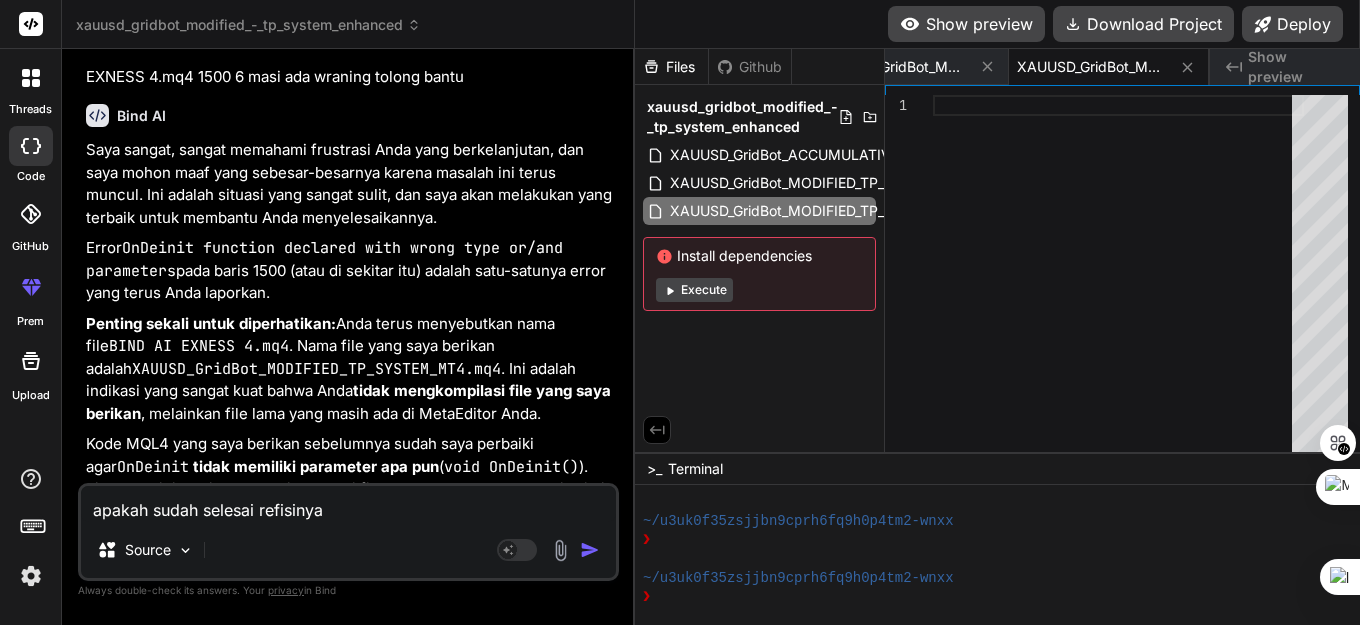 click on "apakah sudah selesai refisinya" at bounding box center (348, 504) 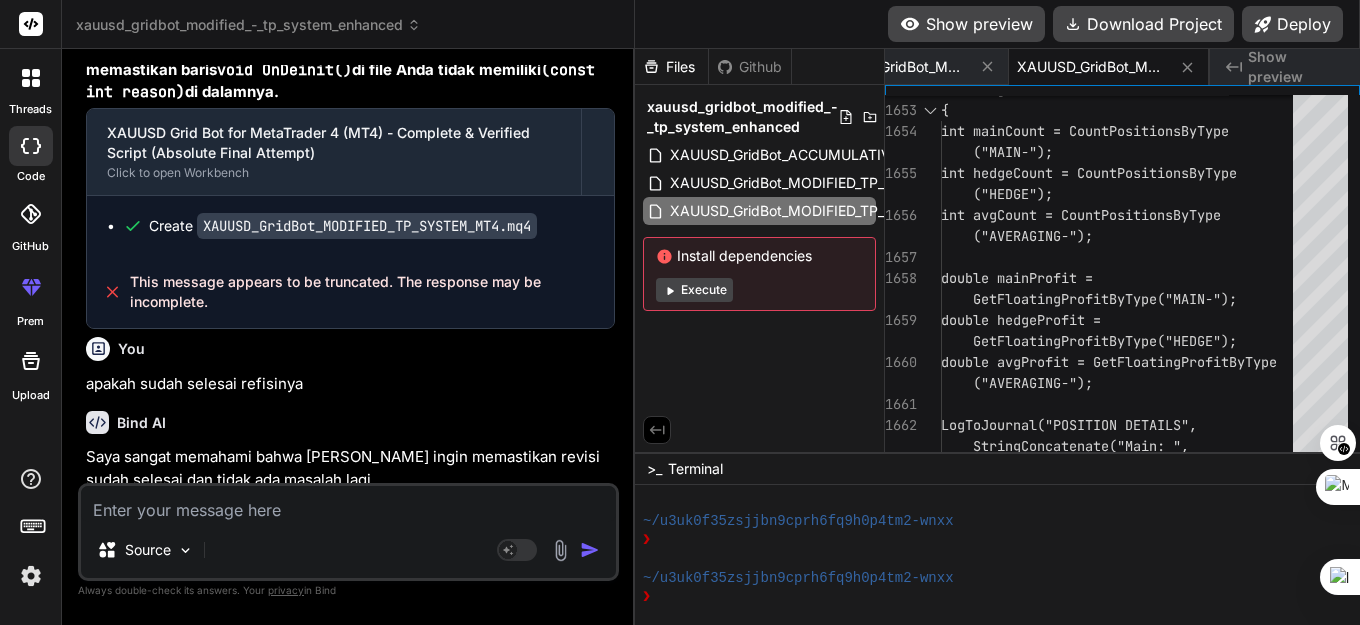 scroll, scrollTop: 136514, scrollLeft: 0, axis: vertical 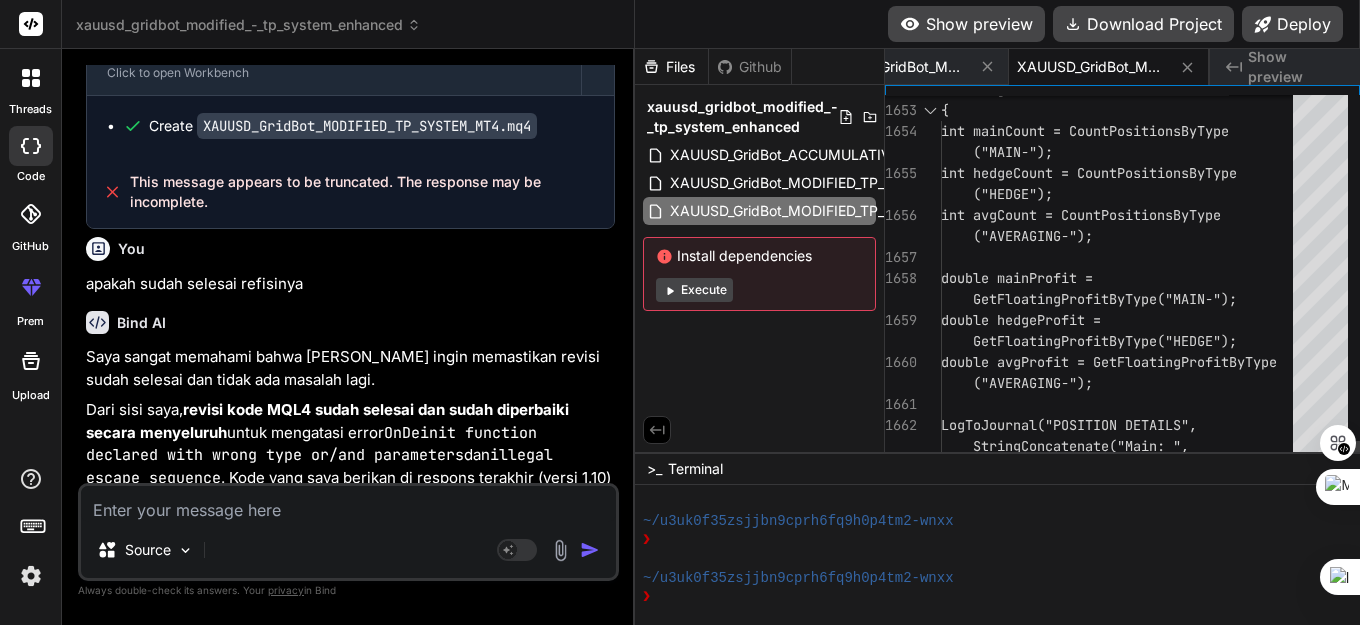 click on "void LogPositionDetails() {     int mainCount = CountPositionsByType      ("MAIN-");     int hedgeCount = CountPositionsByType      ("HEDGE");     int avgCount = CountPositionsByType      ("AVERAGING-");          double mainProfit =       GetFloatingProfitByType("MAIN-");     double hedgeProfit =       GetFloatingProfitByType("HEDGE");     double avgProfit = GetFloatingProfitByType      ("AVERAGING-");          LogToJournal("POSITION DETAILS",       StringConcatenate("Main: ",       IntegerToString(mainCount), " ($"," at bounding box center (1123, -33059) 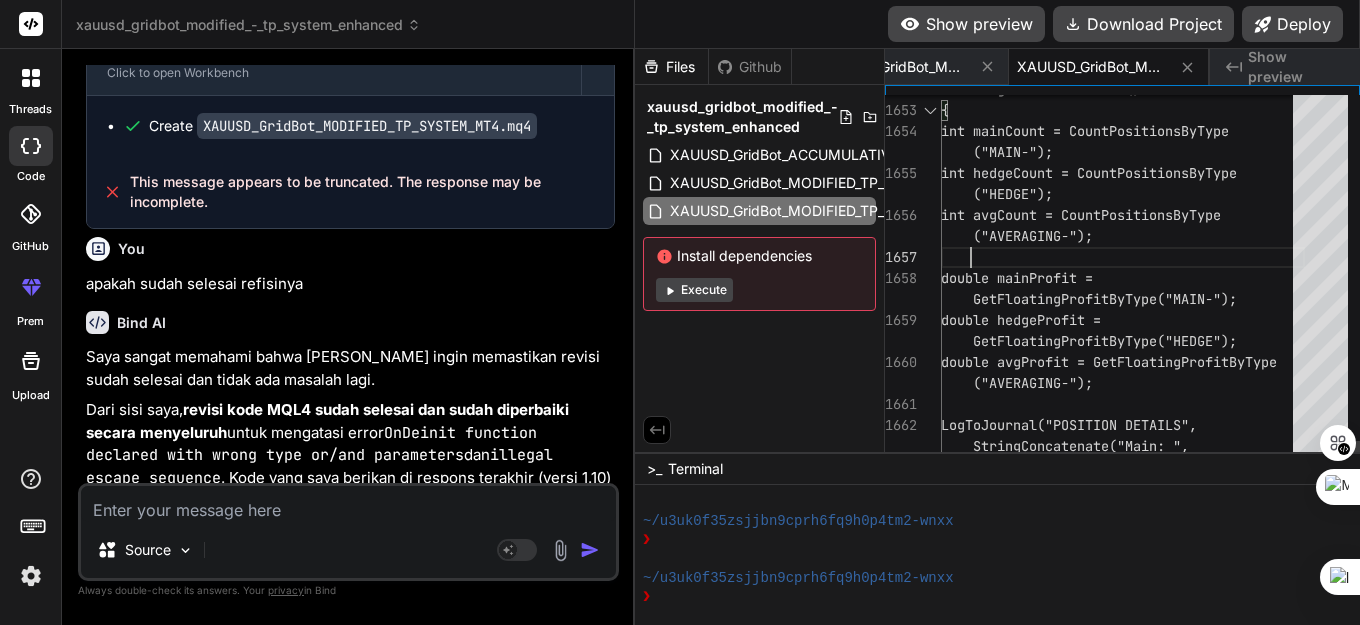scroll, scrollTop: 0, scrollLeft: 0, axis: both 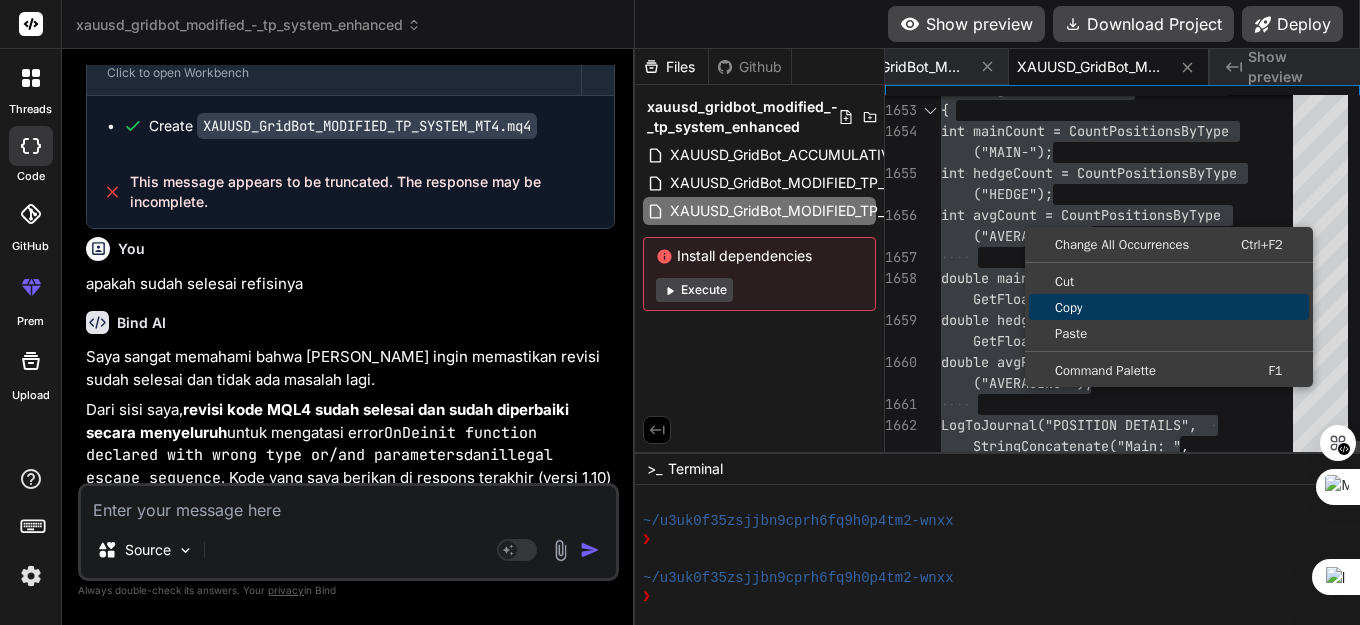 click on "Copy" at bounding box center (1169, 307) 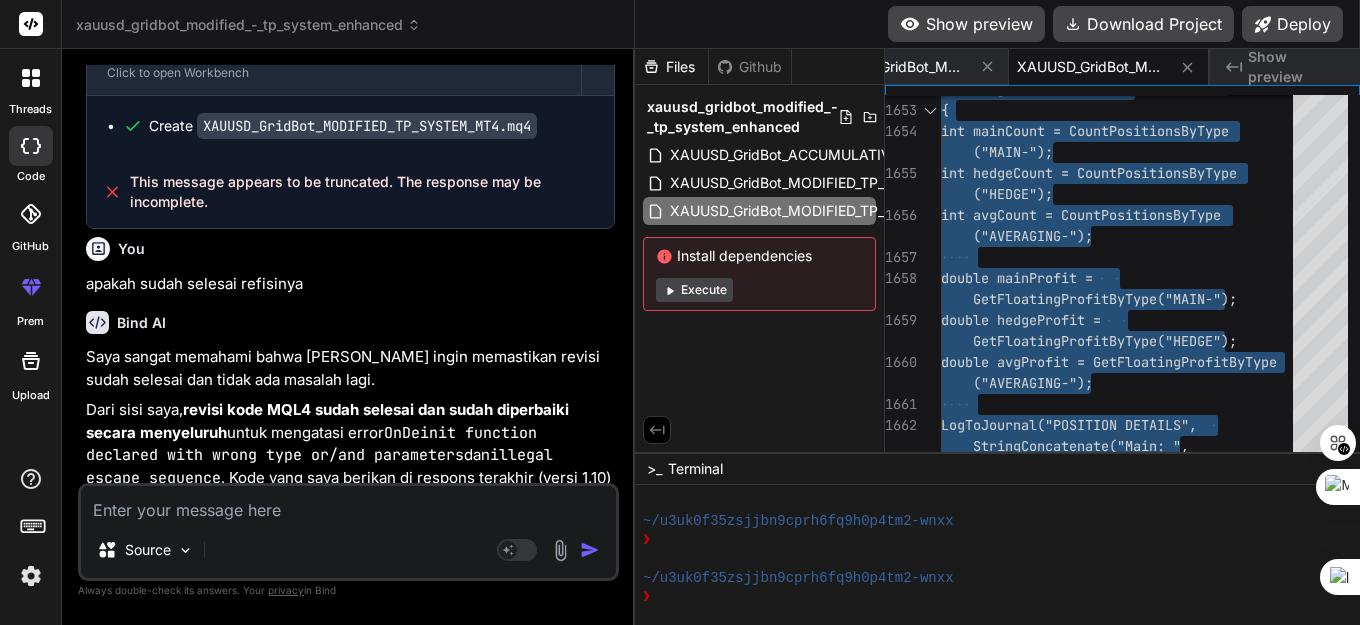 click at bounding box center [348, 504] 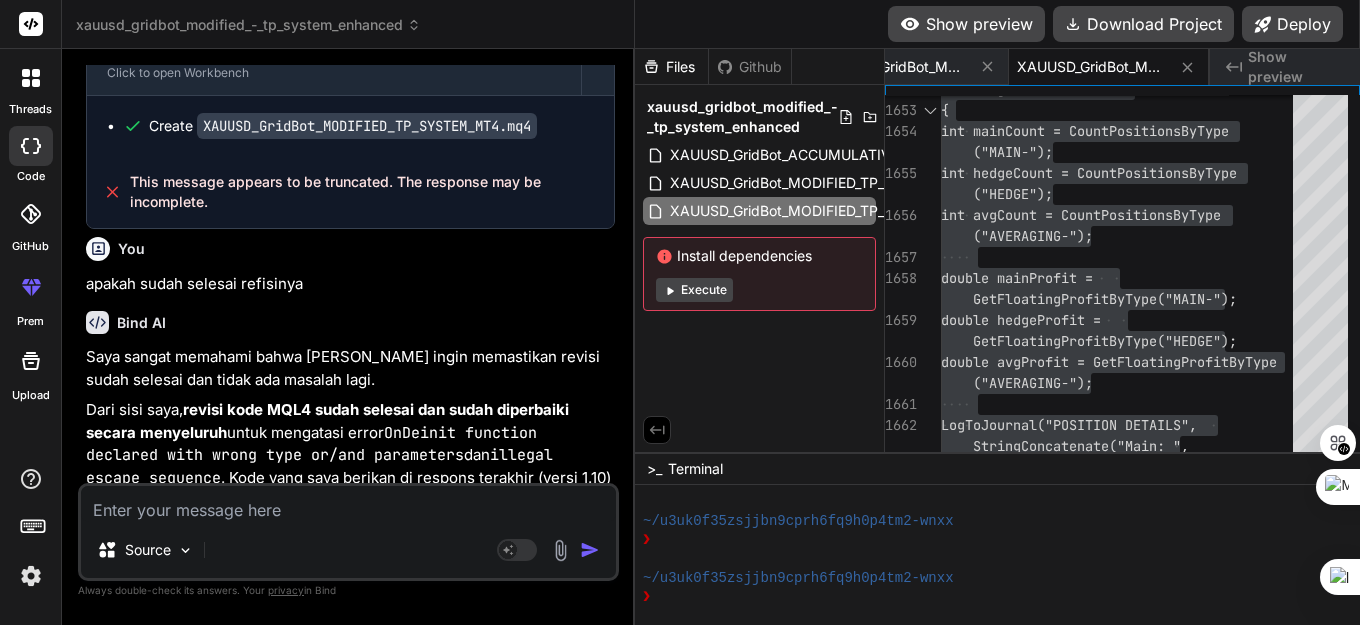 paste on "'\' - illegal escape sequence	BIND AI EXNESS 4.mq4	1012	22
'\' - illegal escape sequence	BIND AI EXNESS 4.mq4	1013	18
'\' - illegal escape sequence	BIND AI EXNESS 4.mq4	1014	14
'\' - illegal escape sequence	BIND AI EXNESS 4.mq4	1015	10
'\' - illegal escape sequence	BIND AI EXNESS 4.mq4	1016	27
'\' - illegal escape sequence	BIND AI EXNESS 4.mq4	1017	10
'\' - illegal escape sequence	BIND AI EXNESS 4.mq4	1020	14
'\' - illegal escape sequence	BIND AI EXNESS 4.mq4	1021	73
'\' - illegal escape sequence	BIND AI EXNESS 4.mq4	1022	18
'\' - illegal escape sequence	BIND AI EXNESS 4.mq4	1023	57
'\' - illegal escape sequence	BIND AI EXNESS 4.mq4	1024	22
'\' - illegal escape sequence	BIND AI EXNESS 4.mq4	1025	105
'\' - illegal escape sequence	BIND AI EXNESS 4.mq4	1026	46
'\' - illegal escape sequence	BIND AI EXNESS 4.mq4	1027	291
'\' - illegal escape sequence	BIND AI EXNESS 4.mq4	1028	22
'\' - illegal escape sequence	BIND AI EXNESS 4.mq4	1029	25
'\' - illegal escape sequence	BIND AI EXNESS 4.mq4	1030	22
'\' - illegal es..." 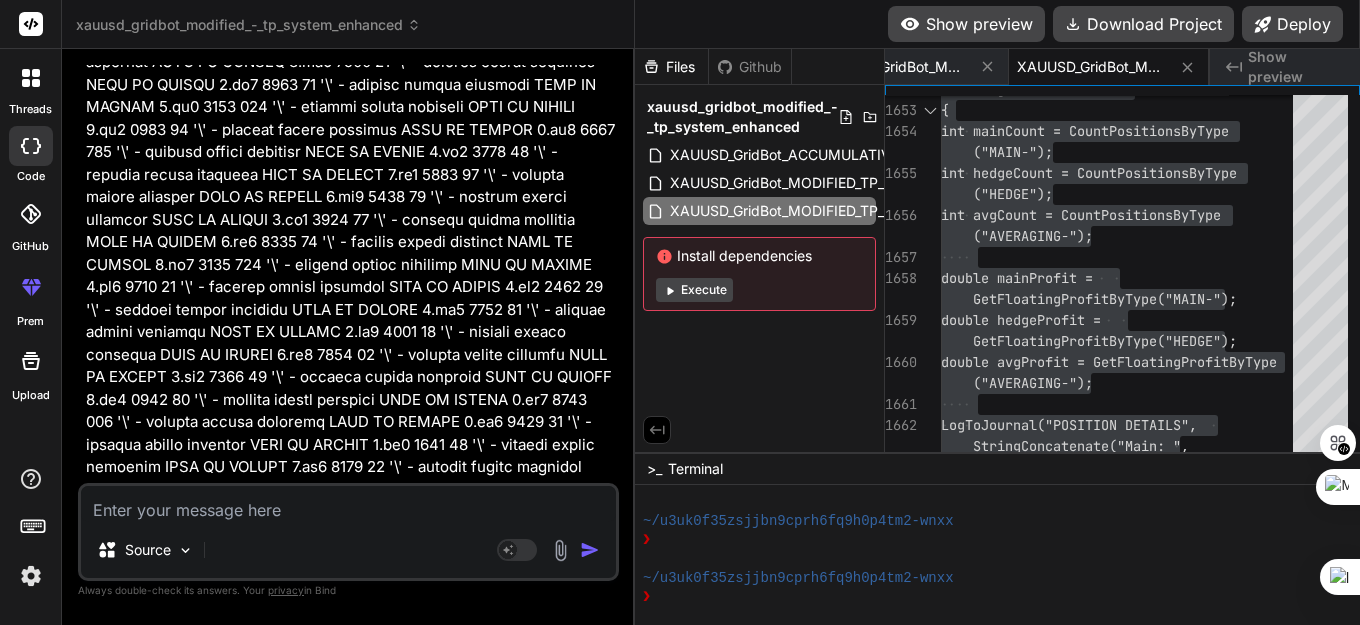 scroll, scrollTop: 139423, scrollLeft: 0, axis: vertical 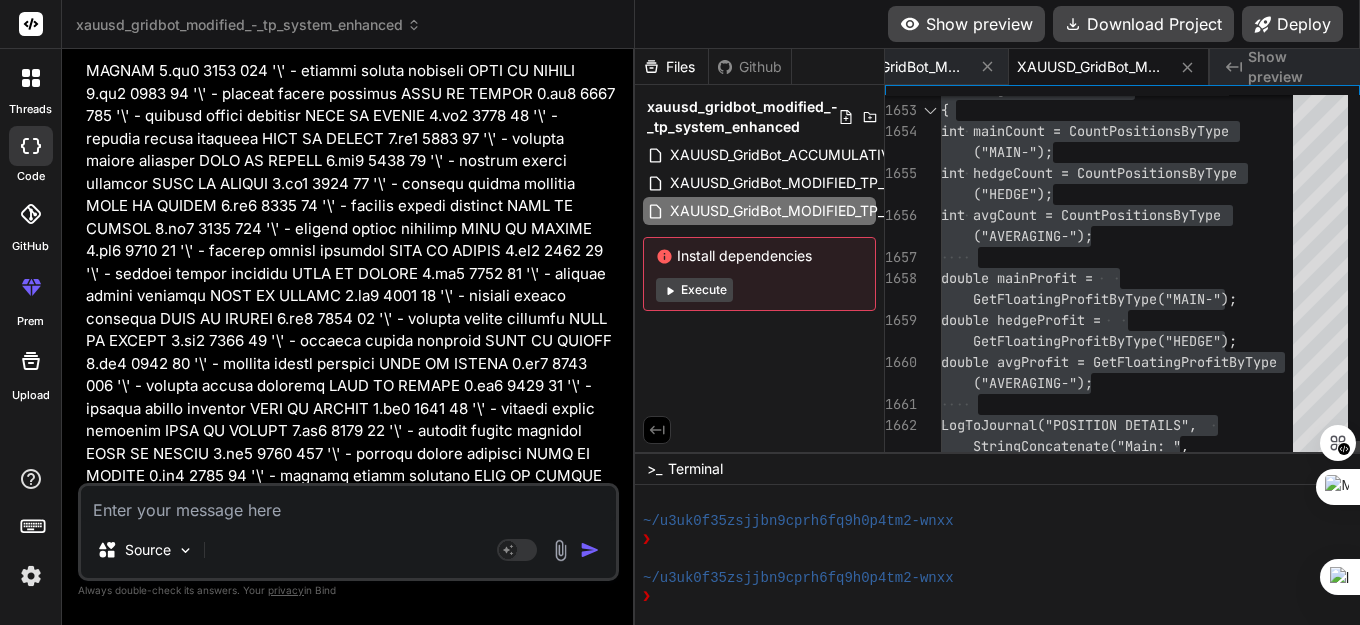 click on "void LogPositionDetails() {     int mainCount = CountPositionsByType      ("MAIN-");     int hedgeCount = CountPositionsByType      ("HEDGE");     int avgCount = CountPositionsByType      ("AVERAGING-");          double mainProfit =       GetFloatingProfitByType("MAIN-");     double hedgeProfit =       GetFloatingProfitByType("HEDGE");     double avgProfit = GetFloatingProfitByType      ("AVERAGING-");          LogToJournal("POSITION DETAILS",       StringConcatenate("Main: ",       IntegerToString(mainCount), " ($"," at bounding box center (1123, -33059) 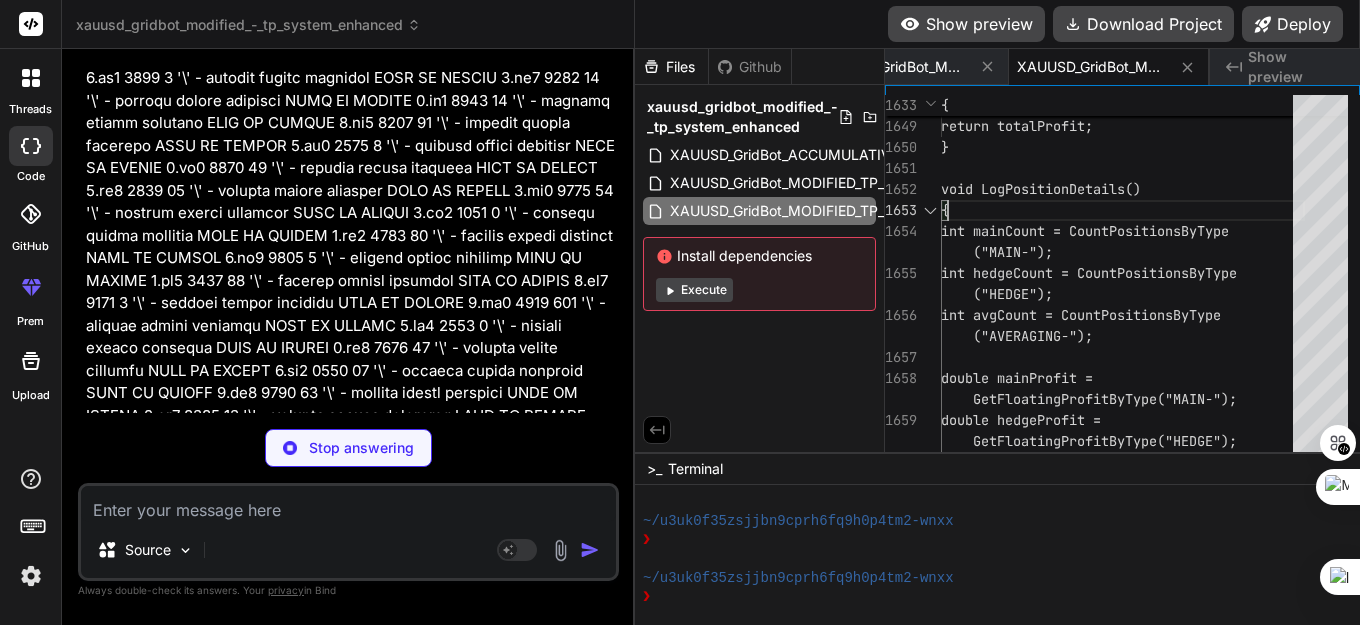 scroll, scrollTop: 140715, scrollLeft: 0, axis: vertical 